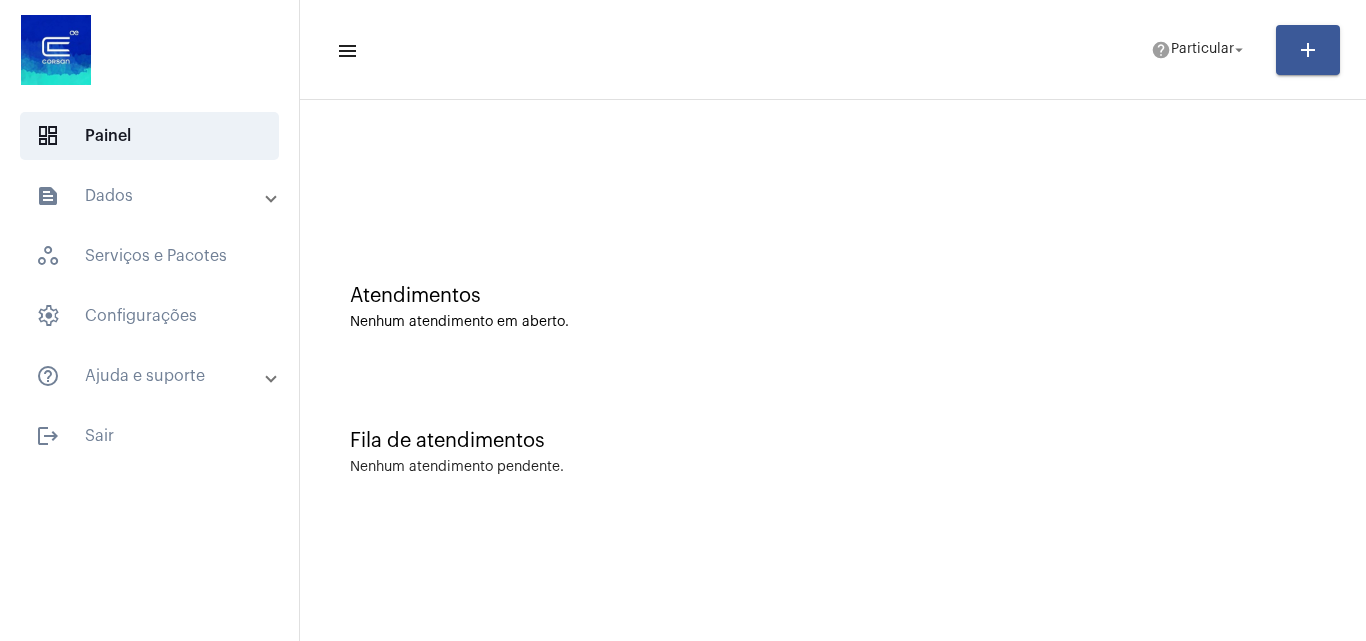 scroll, scrollTop: 0, scrollLeft: 0, axis: both 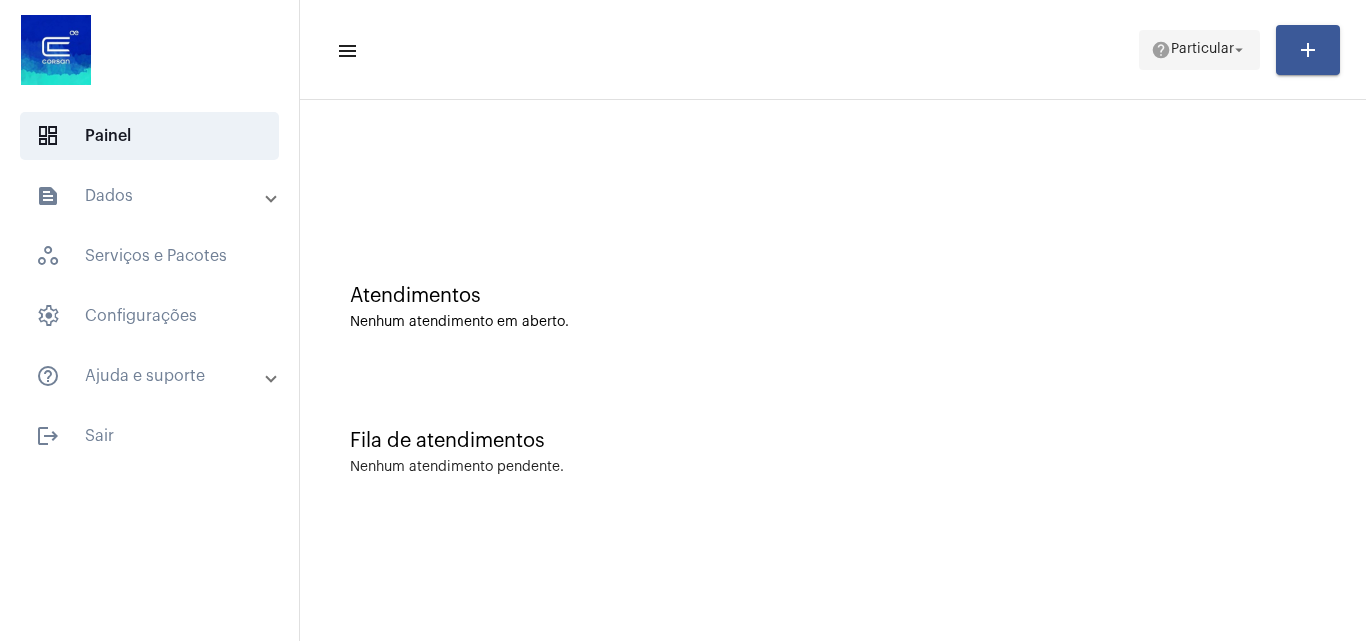 click on "Particular" 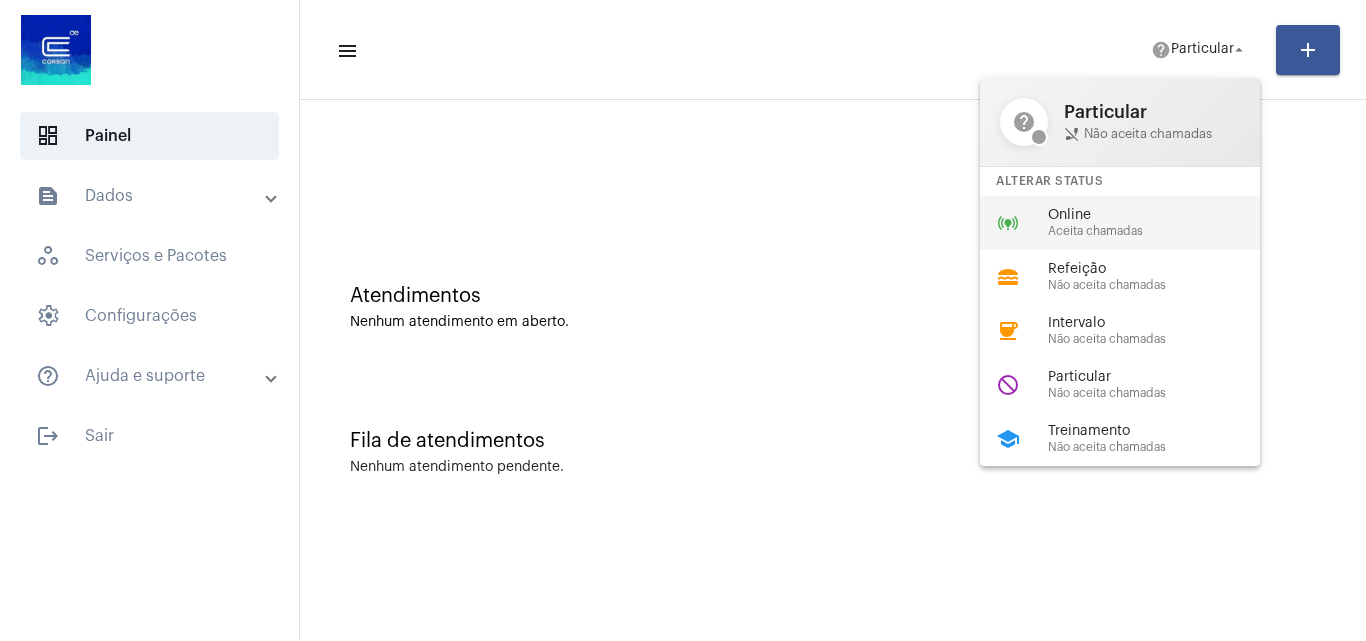 click on "Aceita chamadas" at bounding box center (1162, 231) 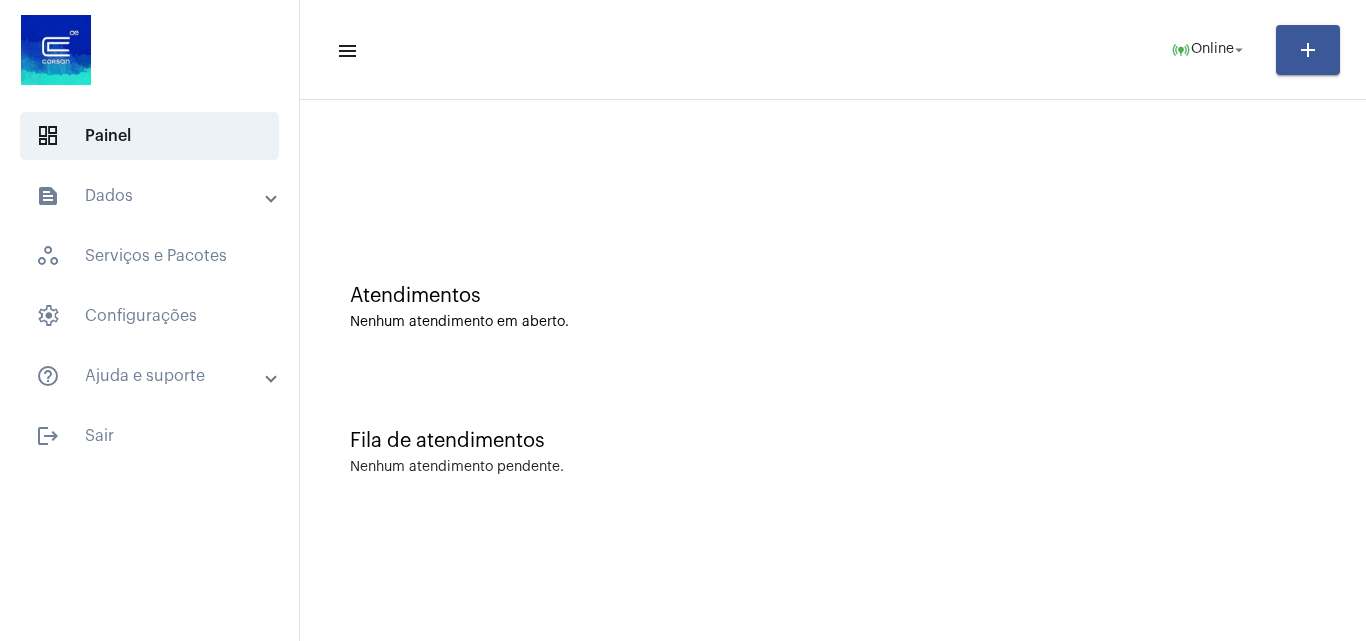 click on "Fila de atendimentos Nenhum atendimento pendente." 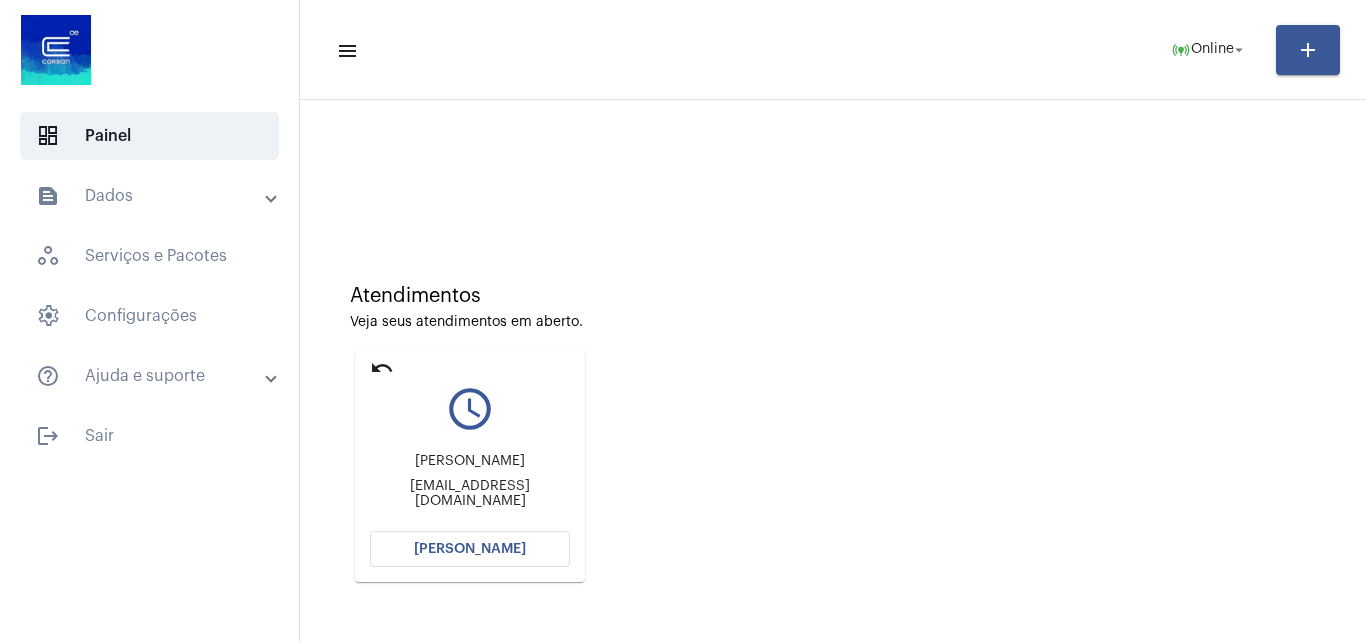 click on "[PERSON_NAME]" 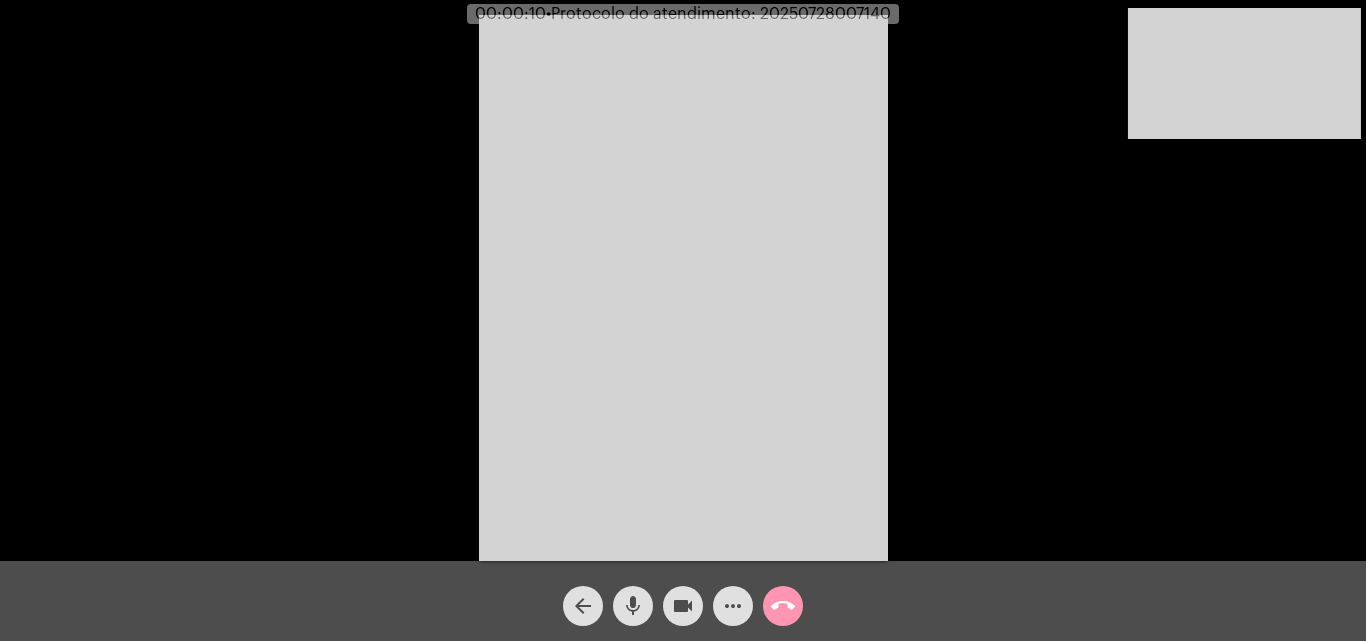 click on "Acessando Câmera e Microfone..." 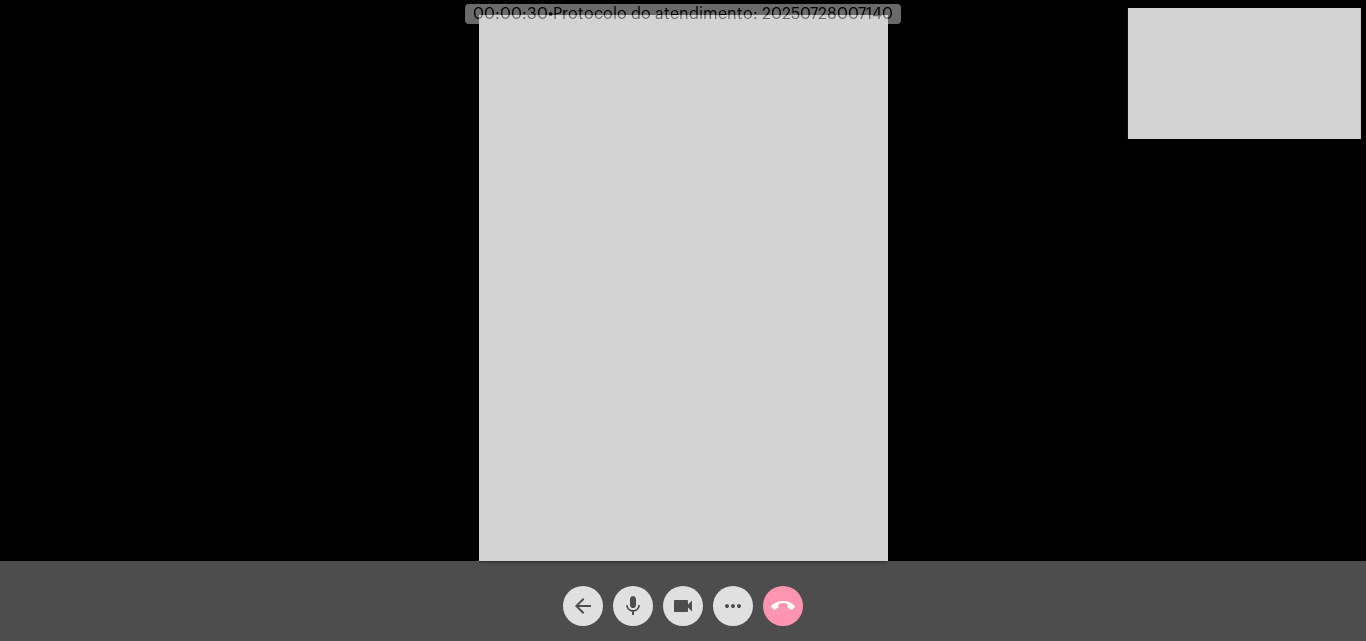 click on "mic" 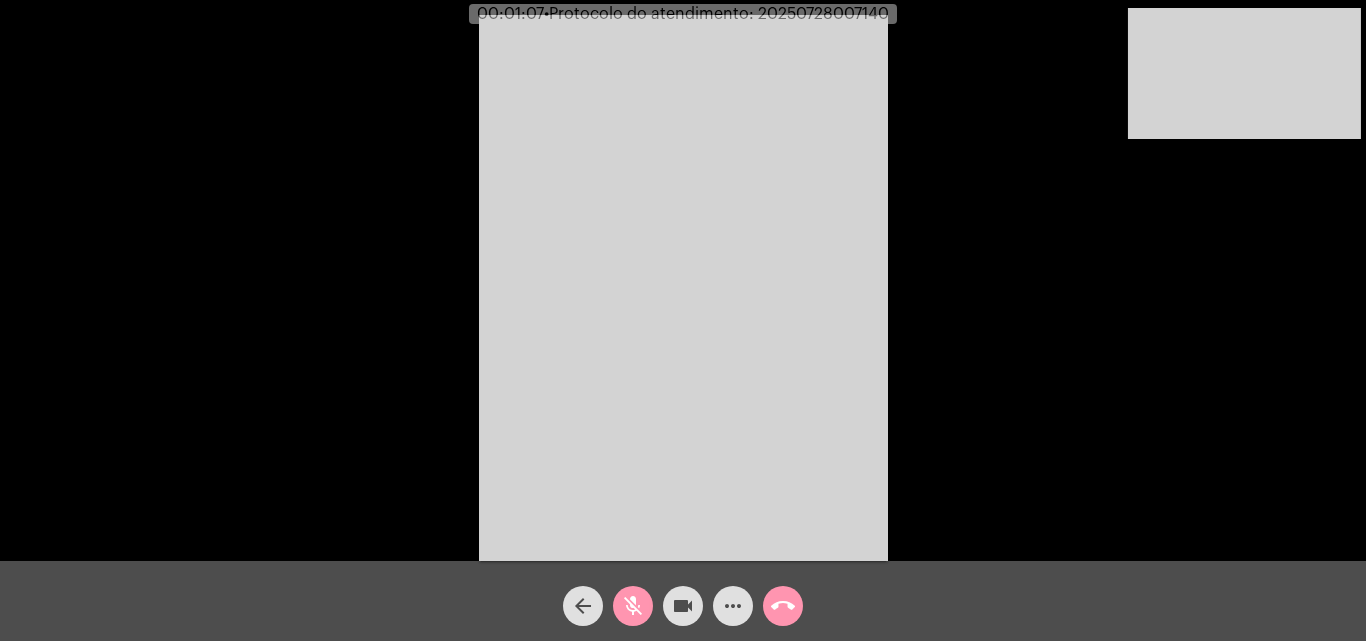 click on "mic_off" 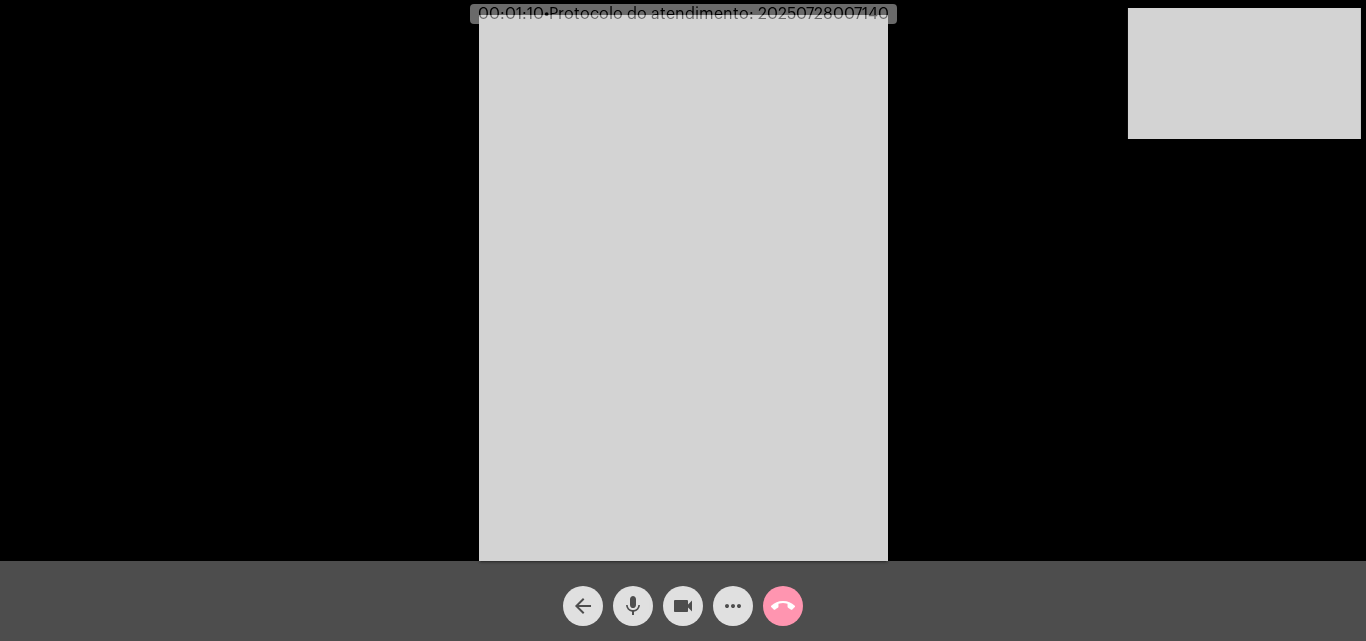click on "mic" 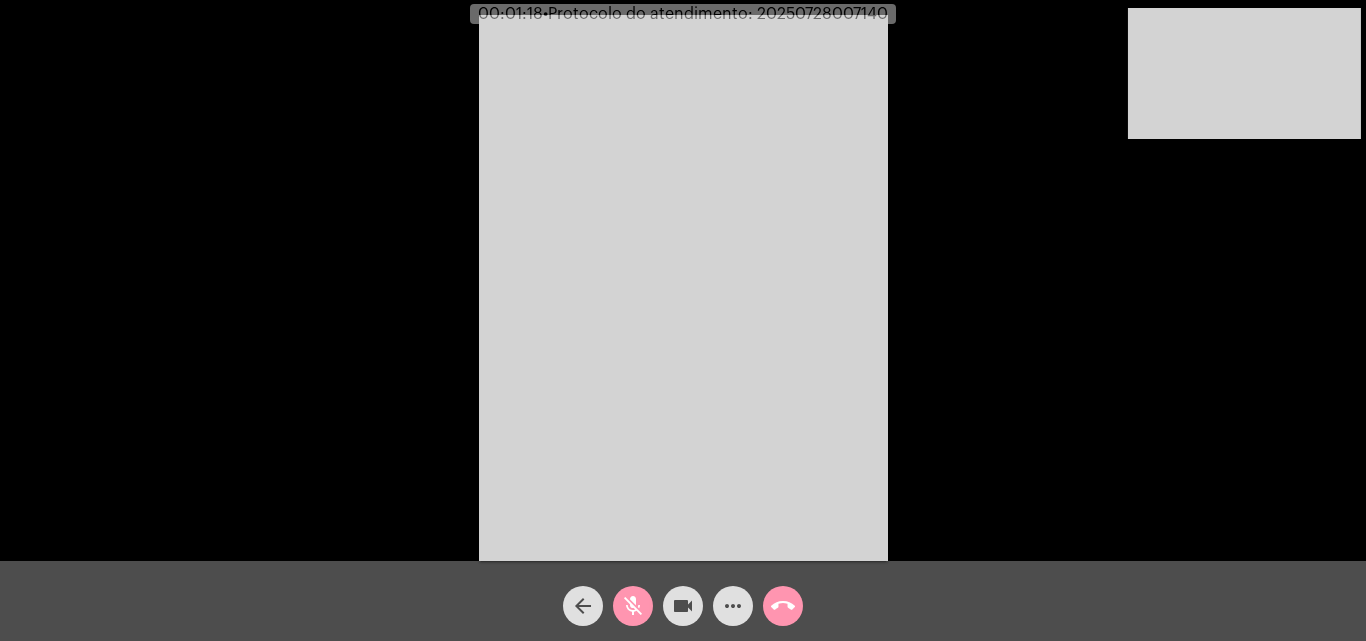 click on "mic_off" 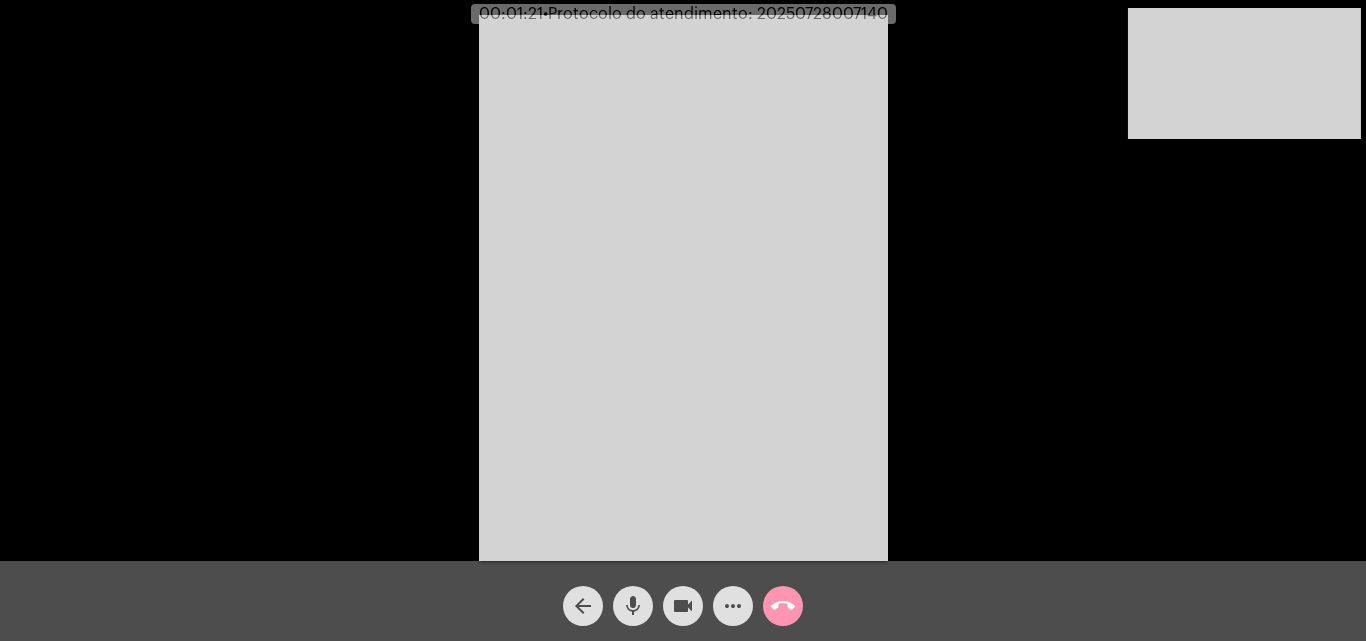 click on "Acessando Câmera e Microfone..." 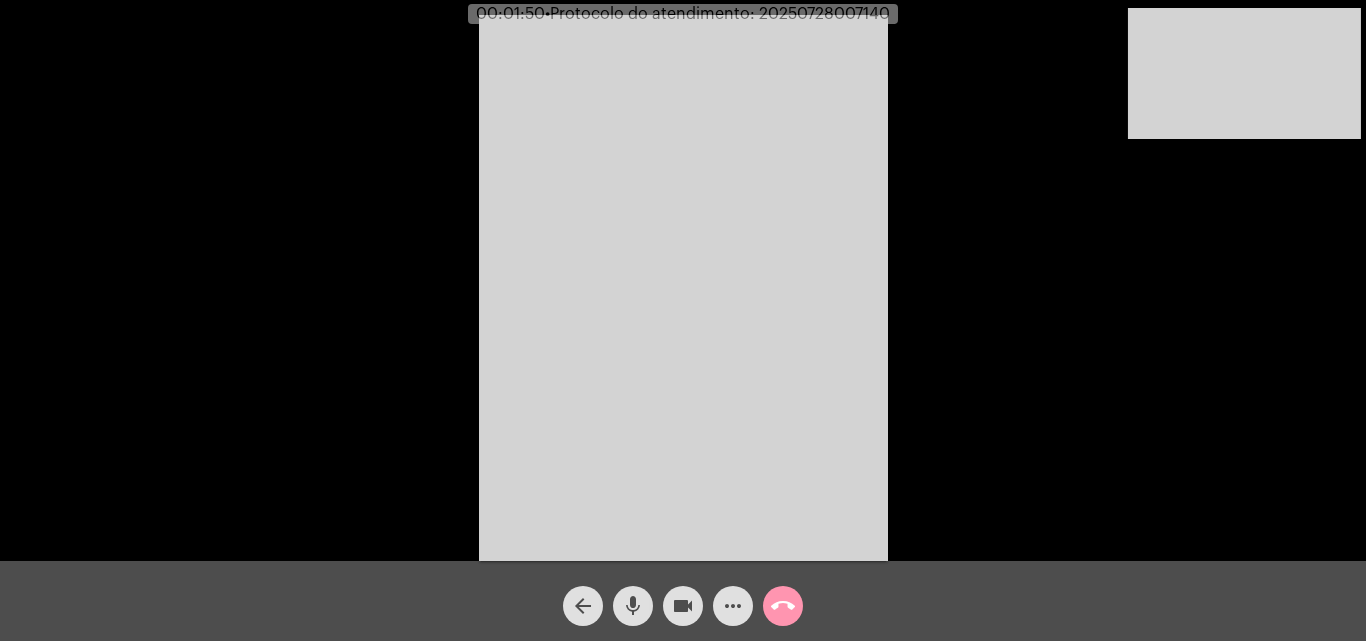 click on "Acessando Câmera e Microfone..." 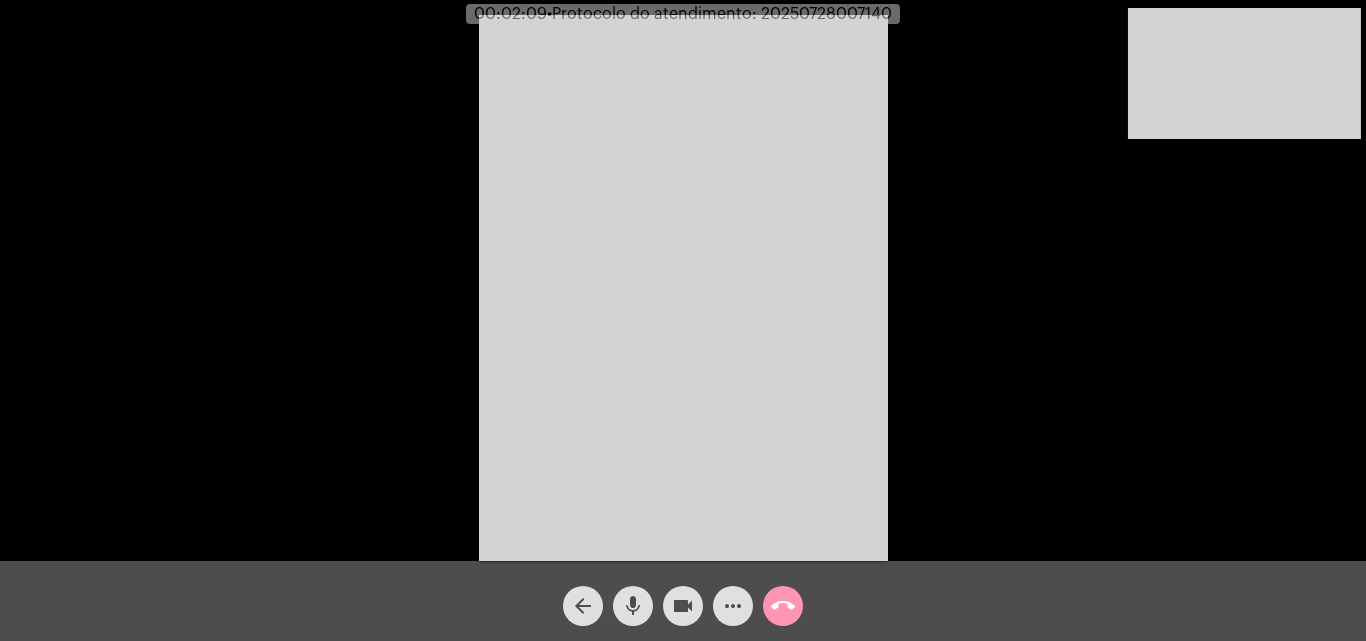 click on "mic" 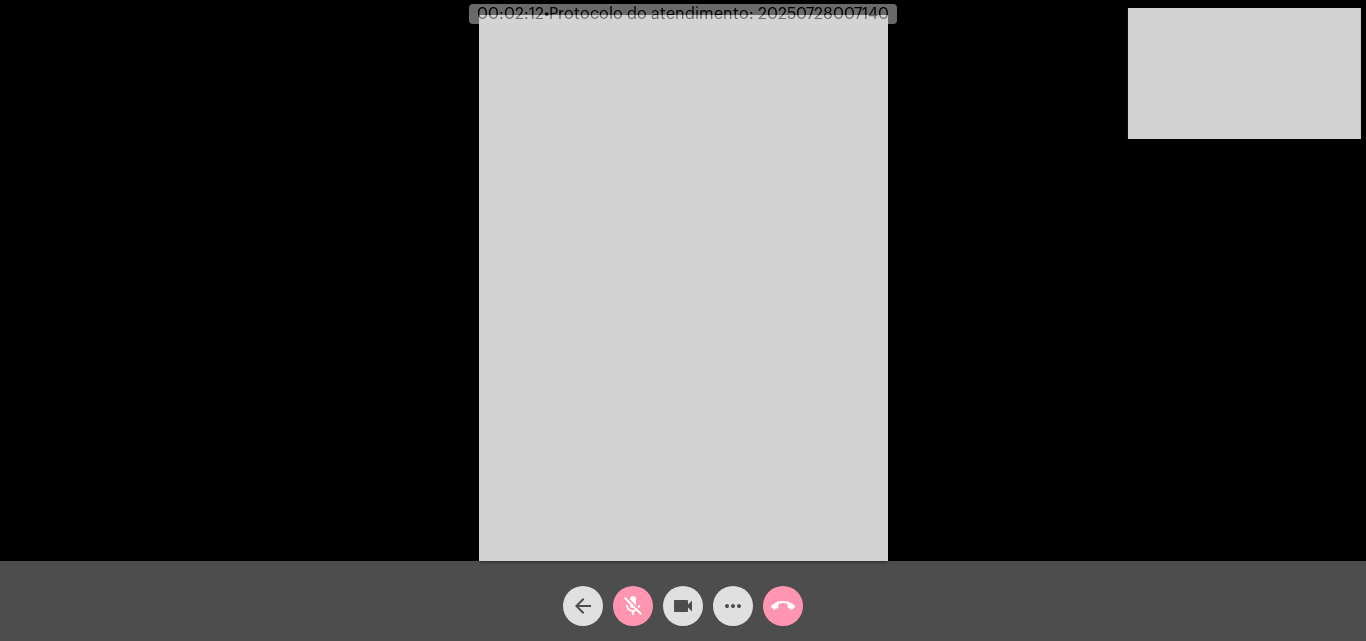click on "mic_off" 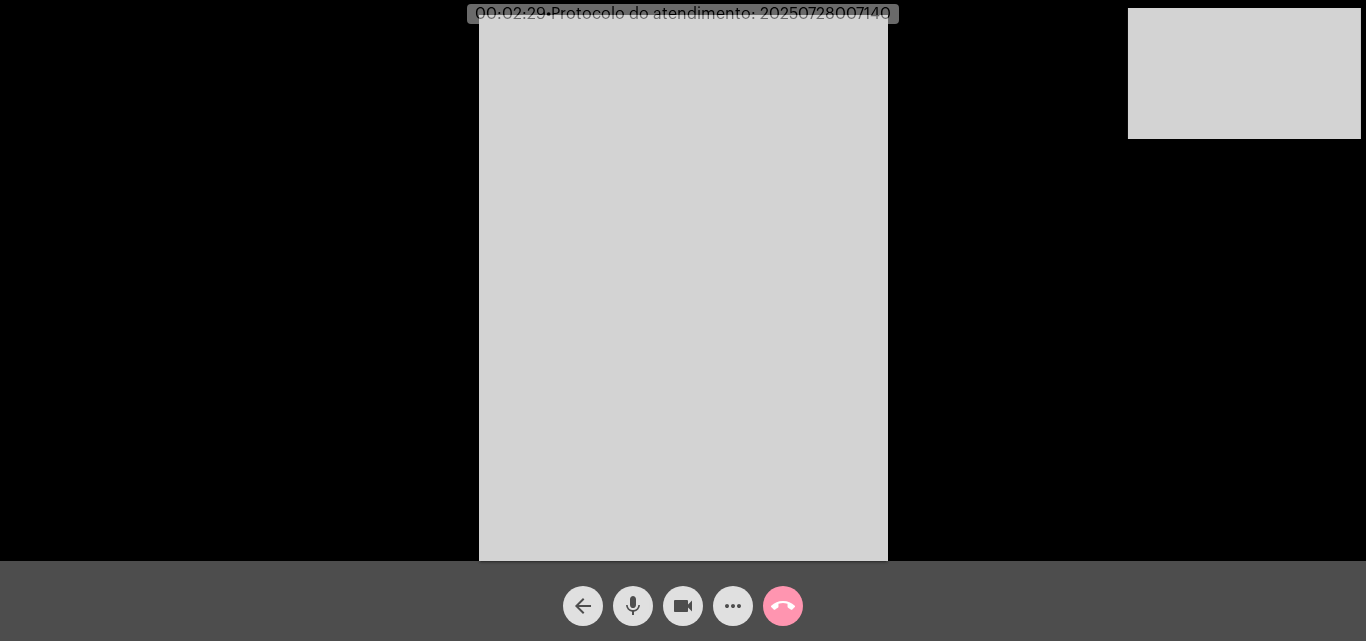 click on "mic" 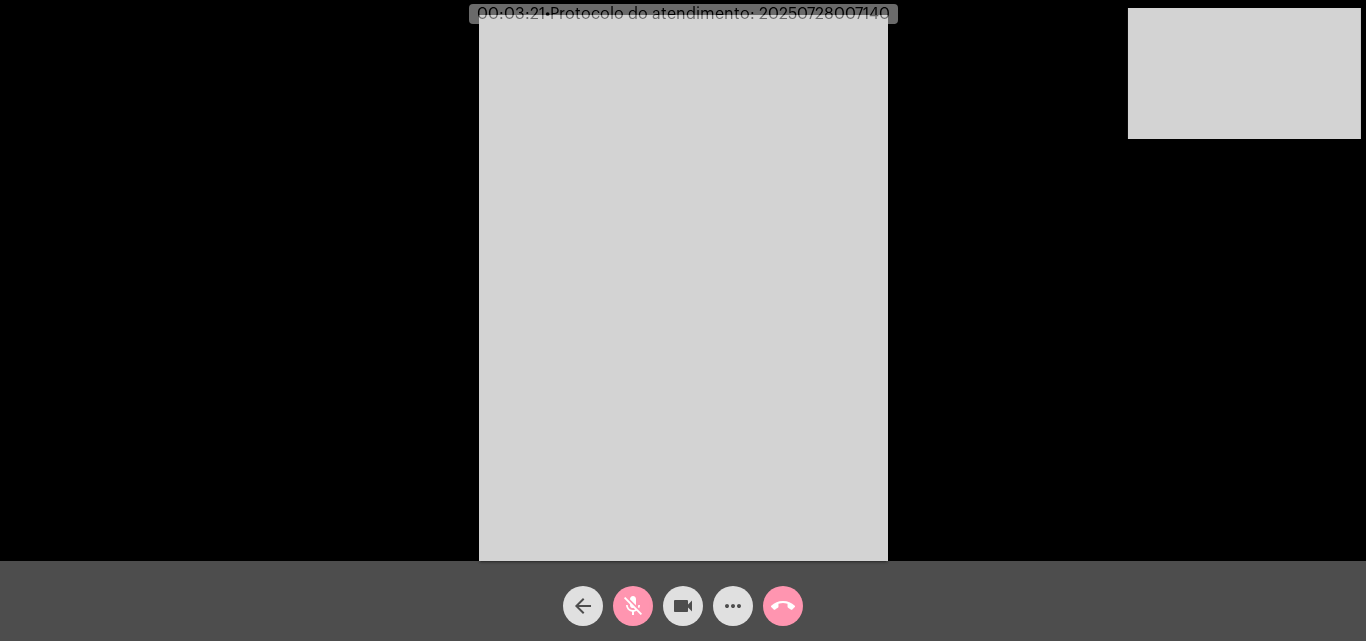 click on "mic_off" 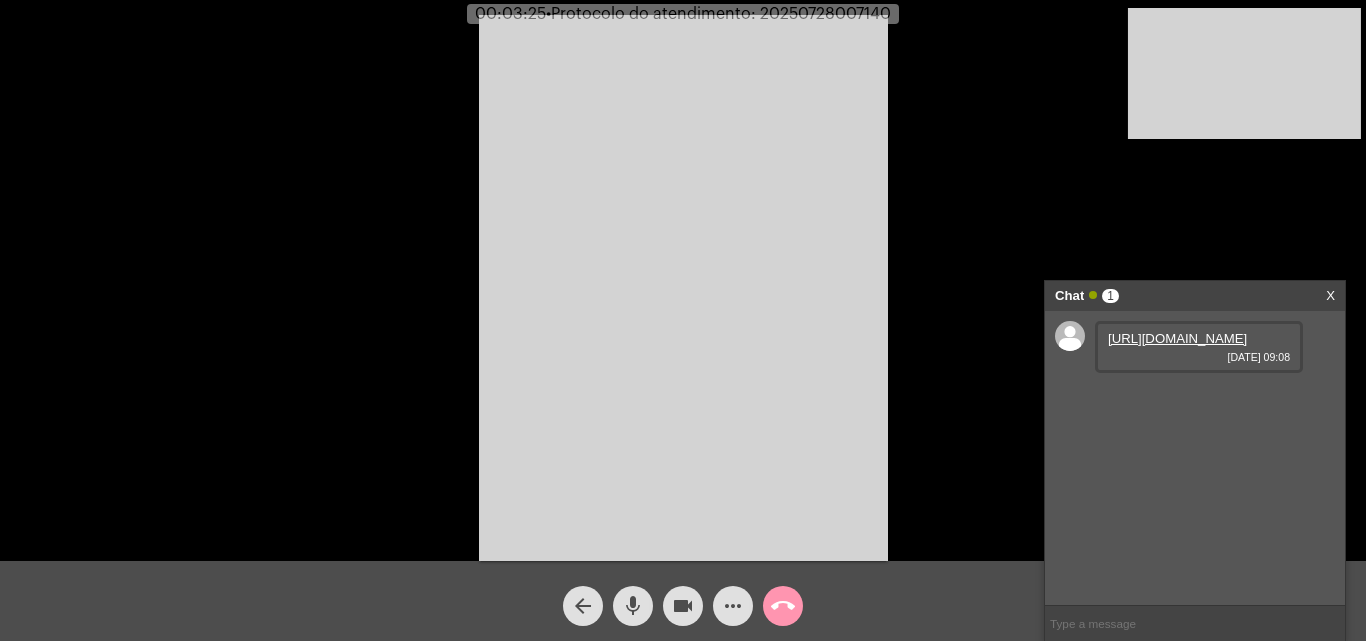 click on "https://neft-transfer-bucket.s3.amazonaws.com/temp-760110dc-e7d5-ae45-0b3a-f77a8be4a263.pdf" at bounding box center (1177, 338) 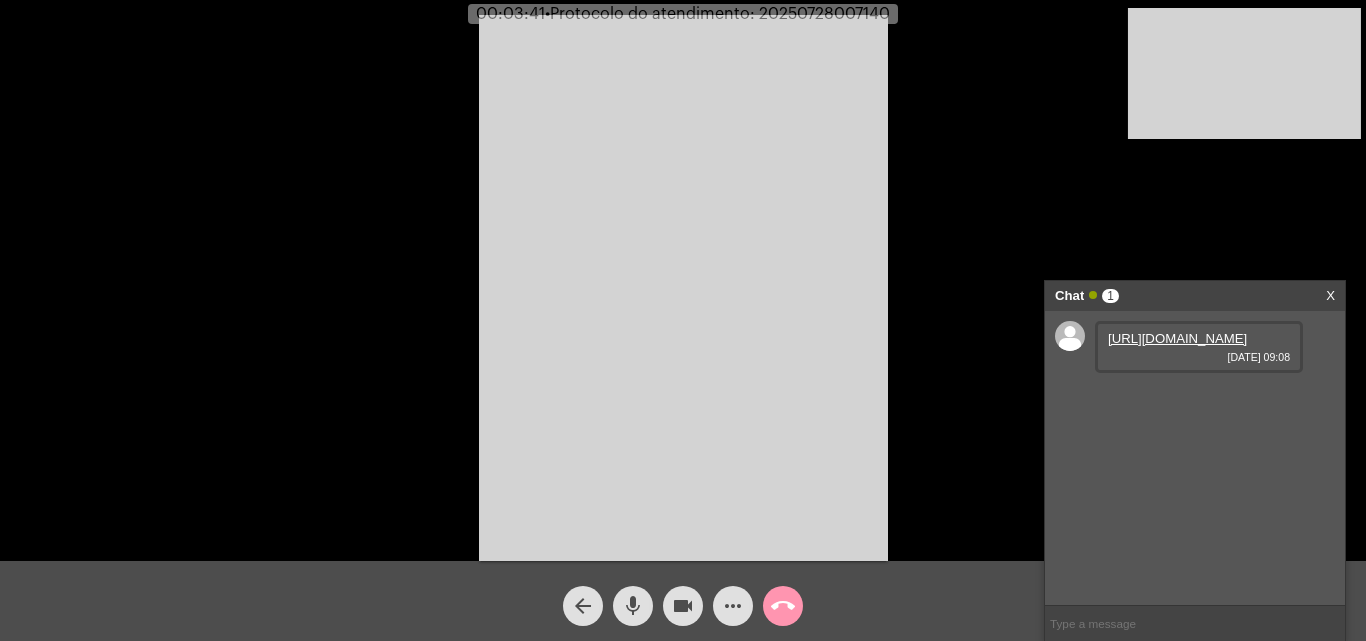 click on "mic" 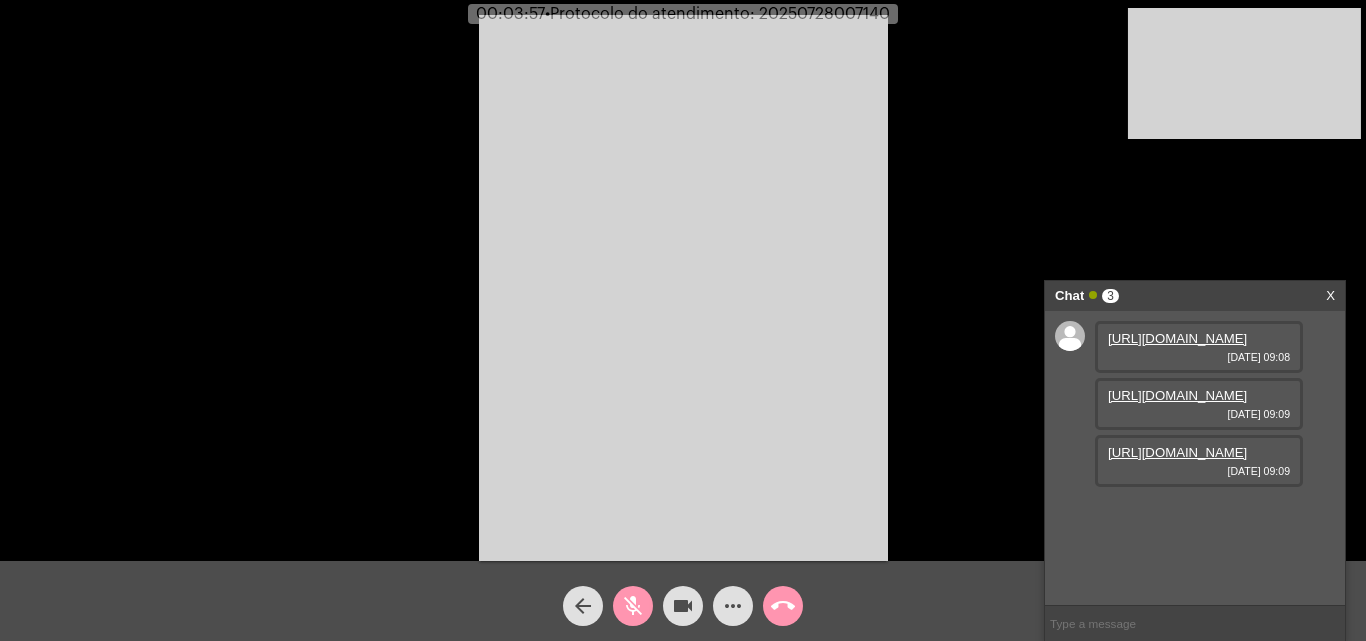 click on "https://neft-transfer-bucket.s3.amazonaws.com/temp-d5afca5d-e494-6f29-8c48-5c40a477ffef.pdf" at bounding box center [1177, 395] 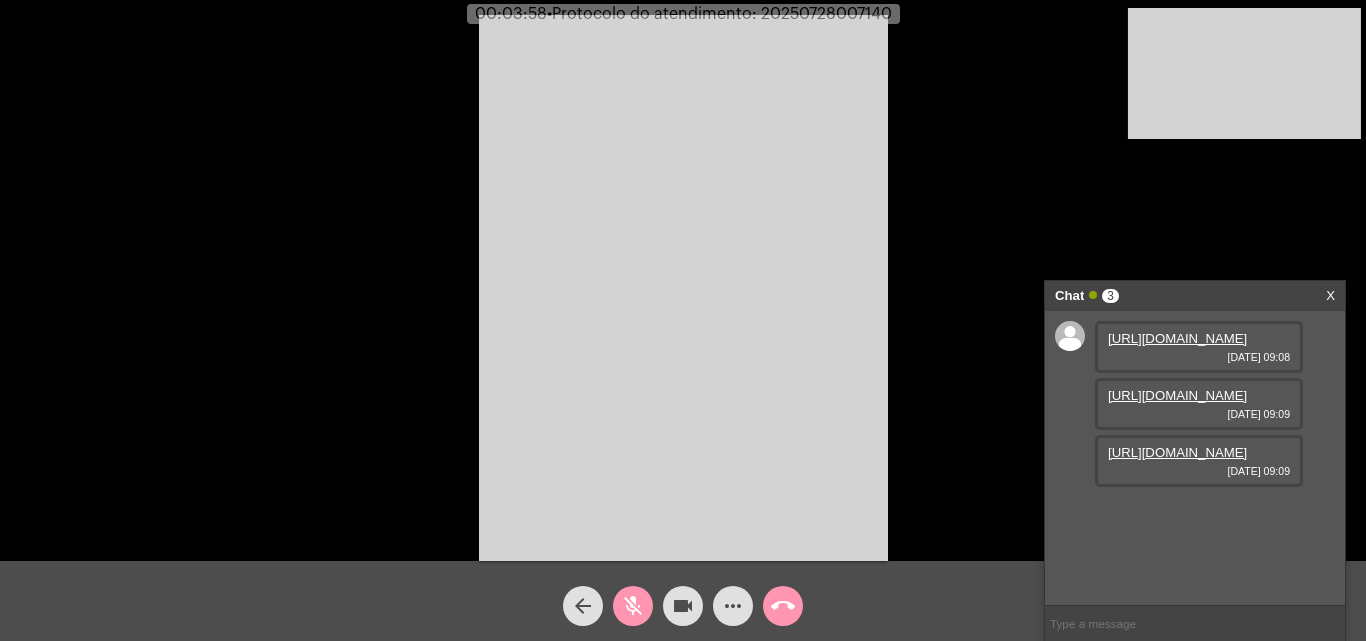 scroll, scrollTop: 17, scrollLeft: 0, axis: vertical 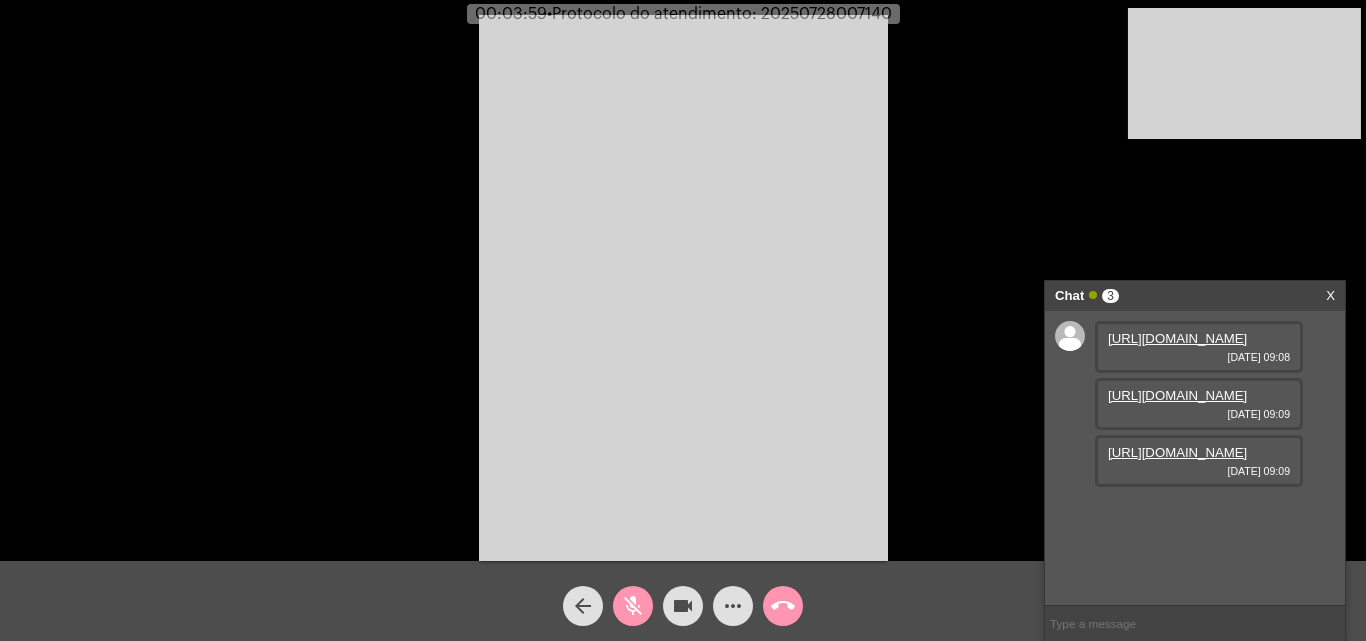 click on "mic_off" 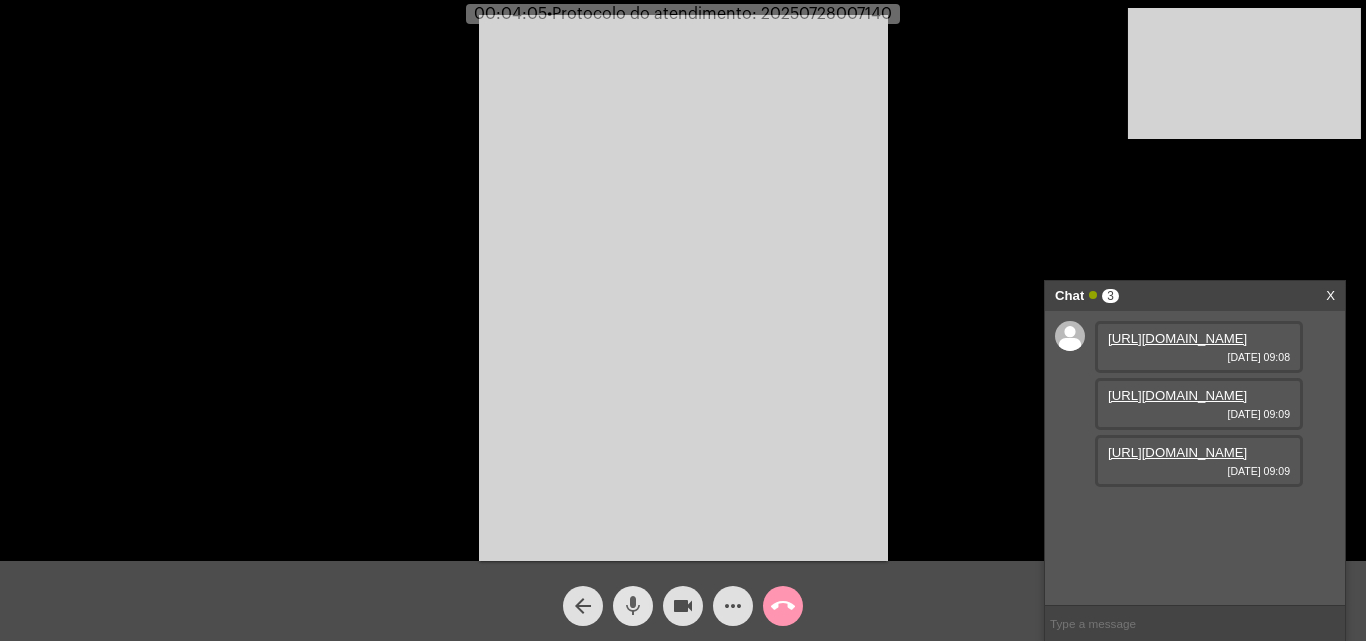 click on "mic" 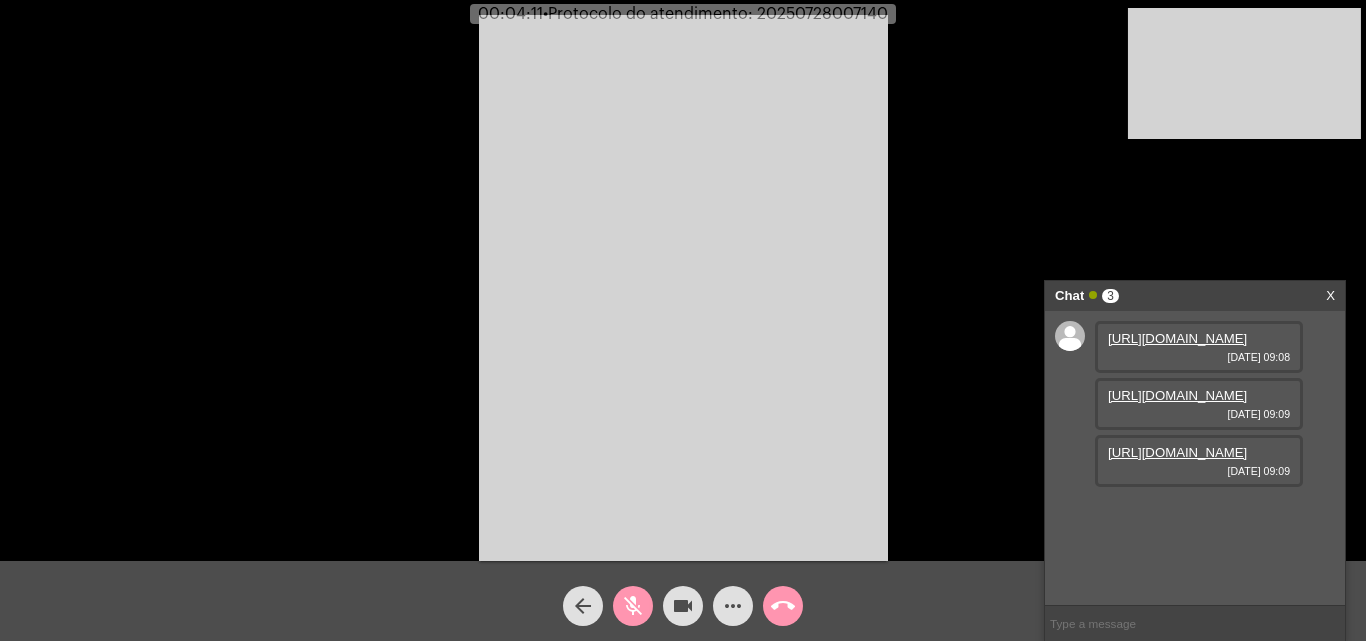 click on "https://neft-transfer-bucket.s3.amazonaws.com/temp-fe09bbca-35c2-68ae-19b0-cf0f4d06f4fd.PDF" at bounding box center (1177, 452) 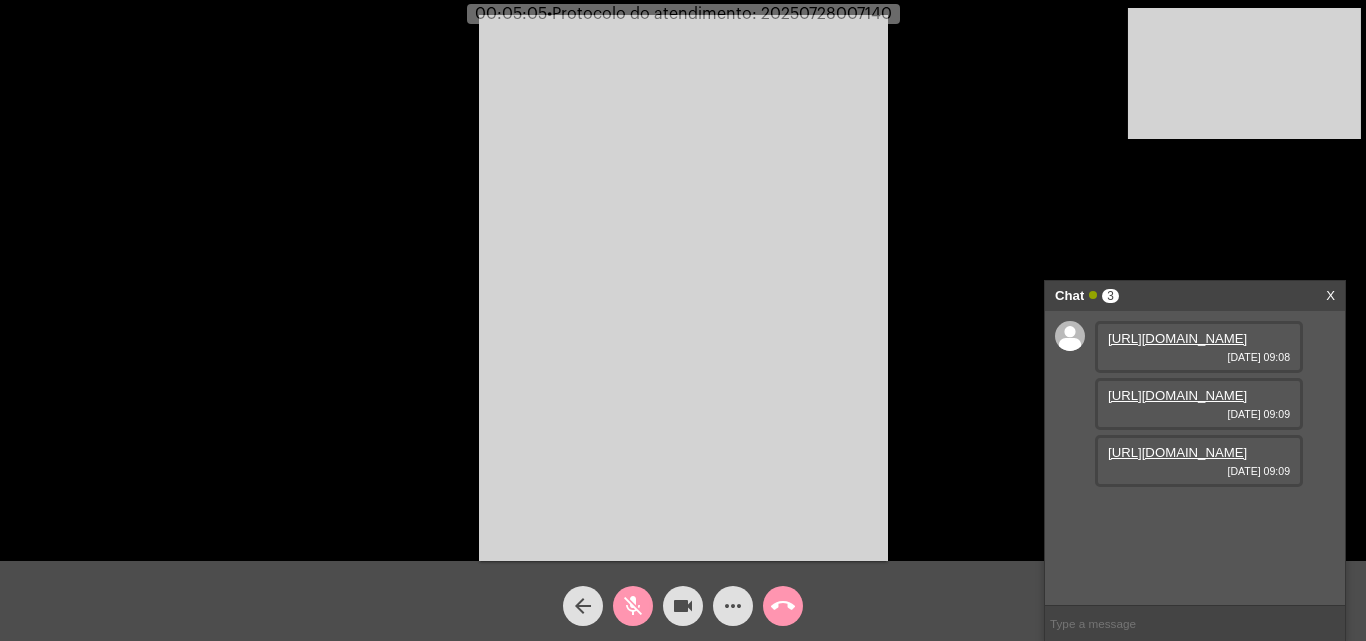 click on "mic_off" 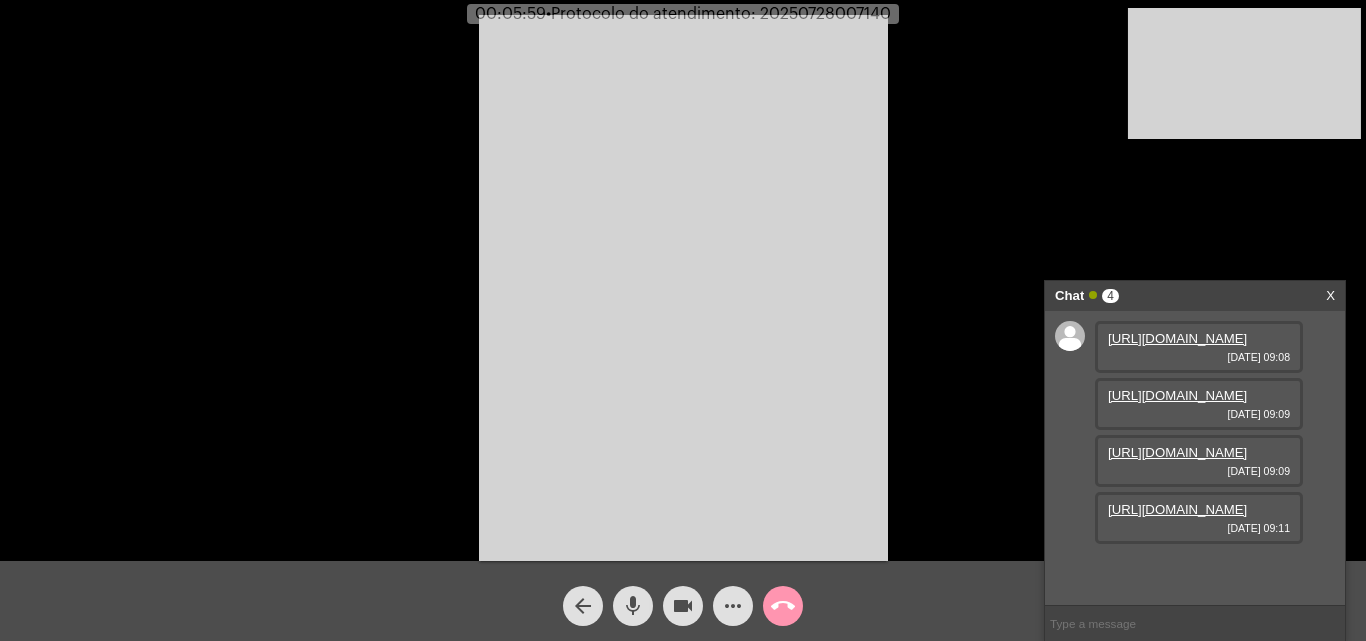 scroll, scrollTop: 119, scrollLeft: 0, axis: vertical 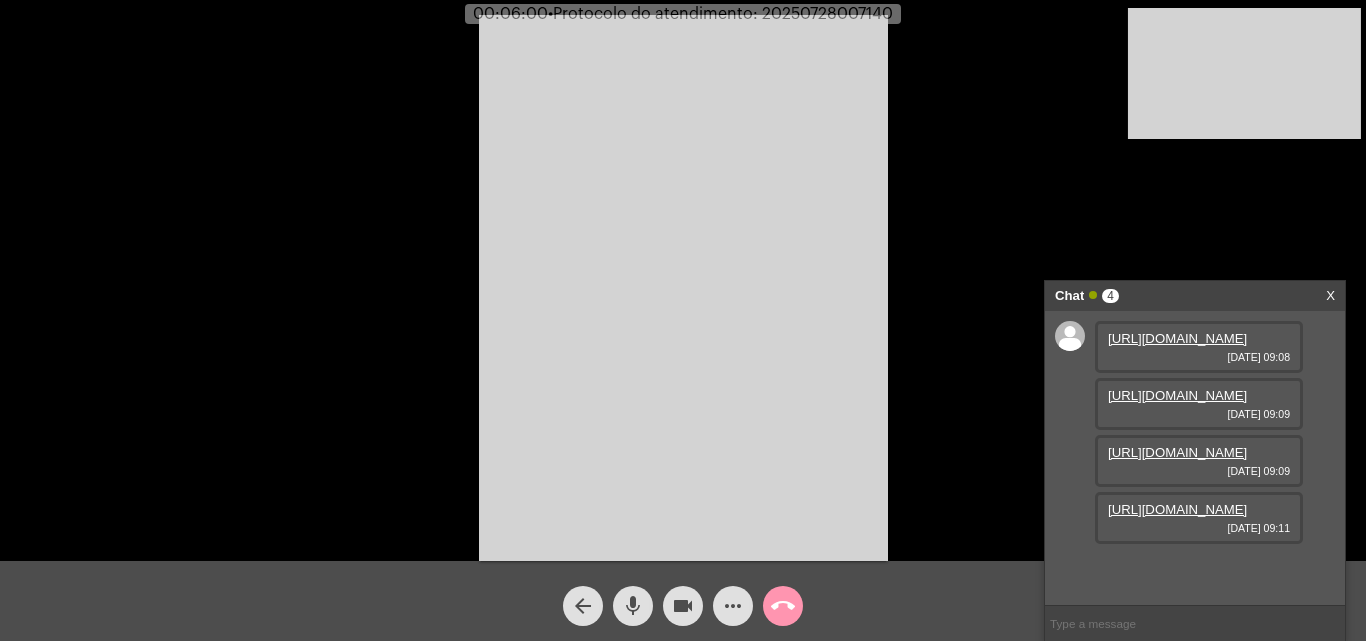 click on "https://neft-transfer-bucket.s3.amazonaws.com/temp-c9a060be-3acc-ffba-06f1-52ffeb2124d3.jpg" at bounding box center [1177, 509] 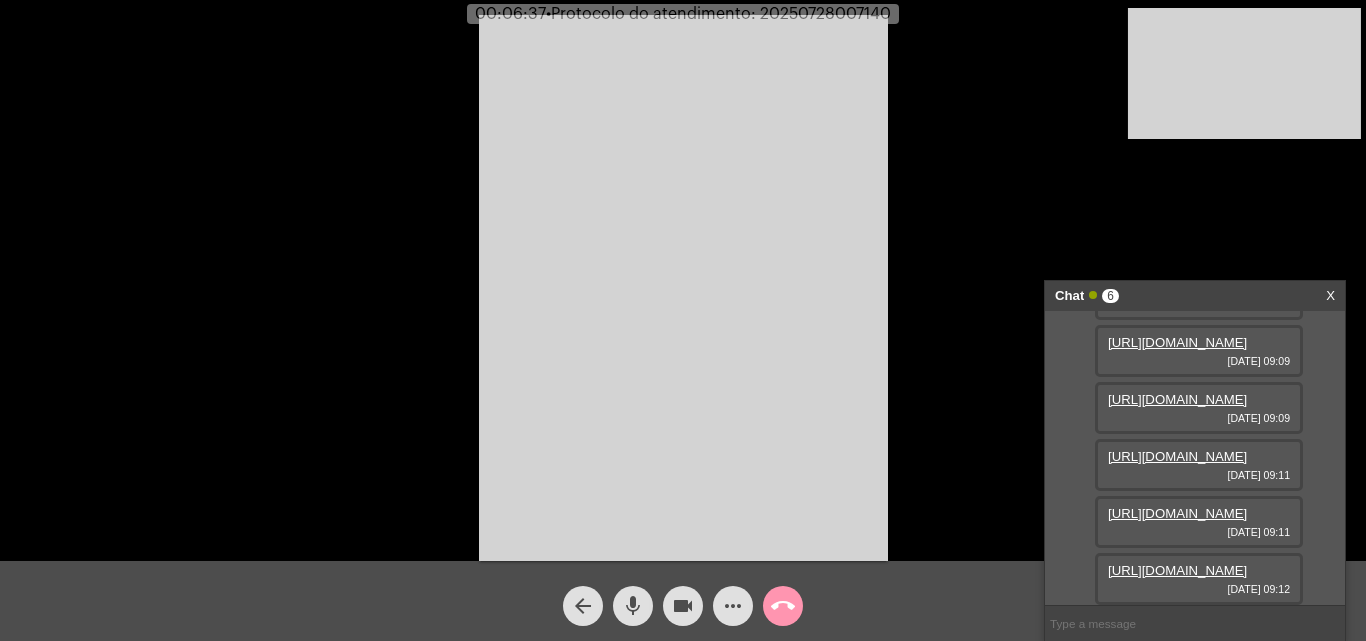 scroll, scrollTop: 323, scrollLeft: 0, axis: vertical 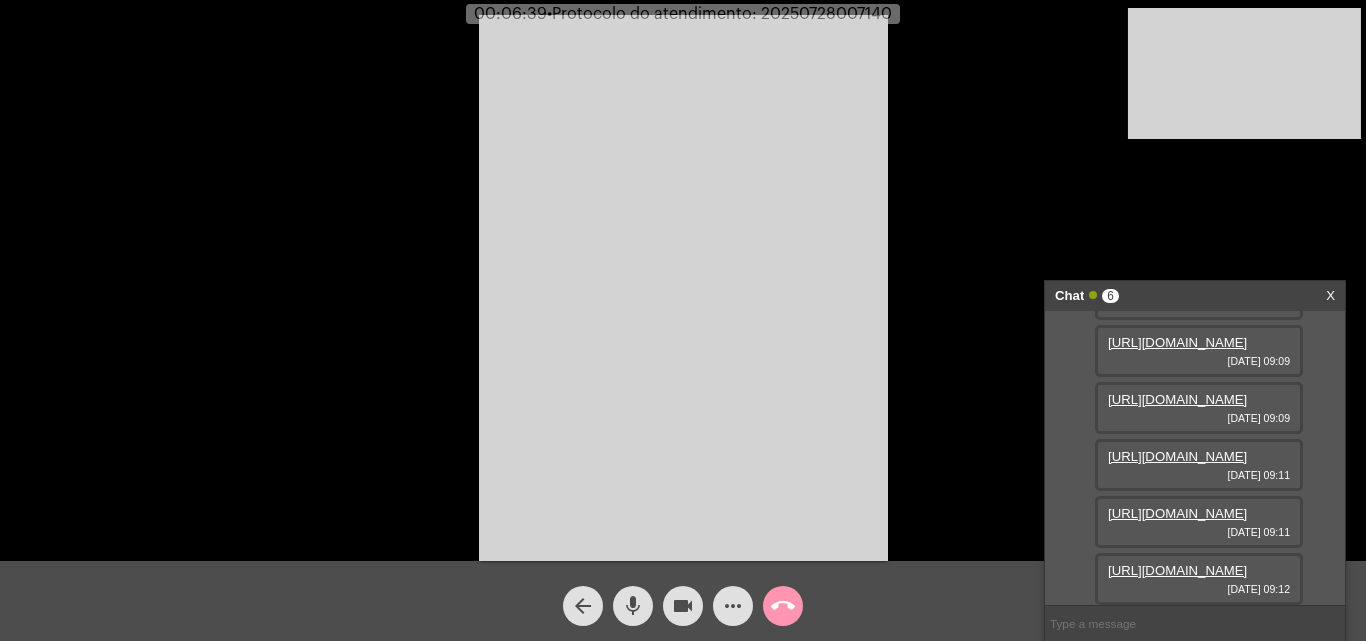 click on "https://neft-transfer-bucket.s3.amazonaws.com/temp-7aa400da-c9cc-accb-c349-47b646407f37.pdf" at bounding box center (1177, 570) 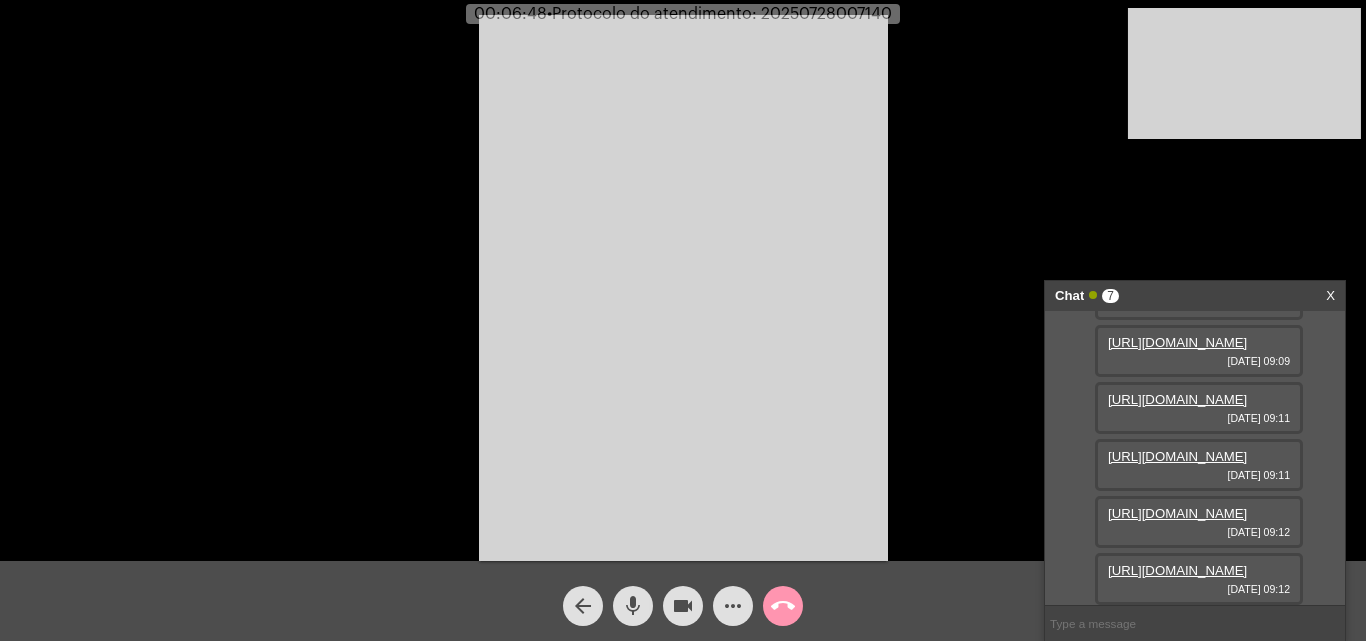 scroll, scrollTop: 425, scrollLeft: 0, axis: vertical 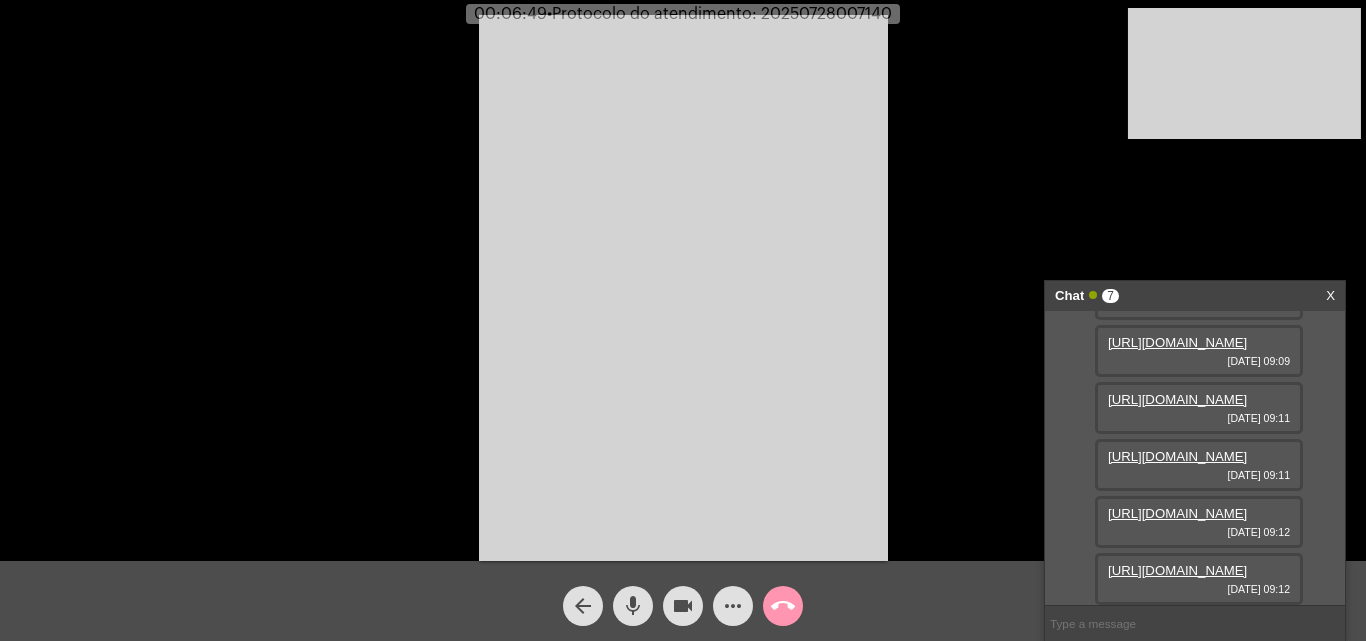 click on "https://neft-transfer-bucket.s3.amazonaws.com/temp-17da6c0b-7d34-8cd1-1d58-226fa825fe3a.PDF" at bounding box center (1177, 570) 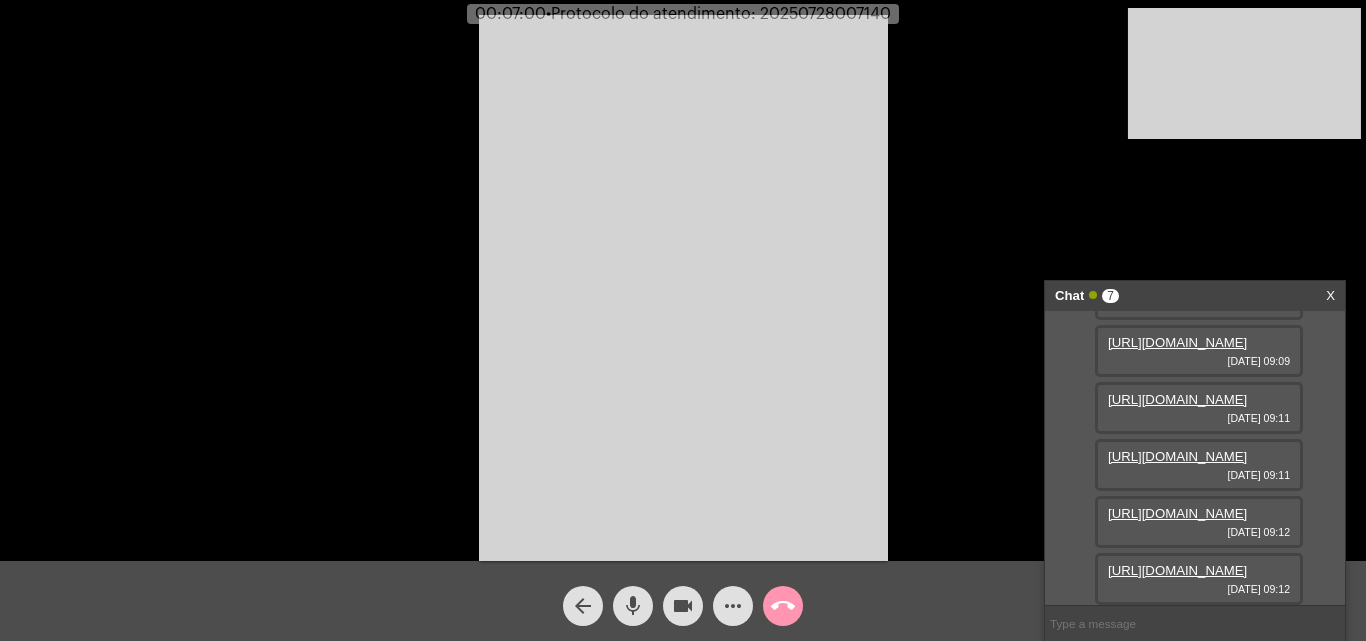 scroll, scrollTop: 425, scrollLeft: 0, axis: vertical 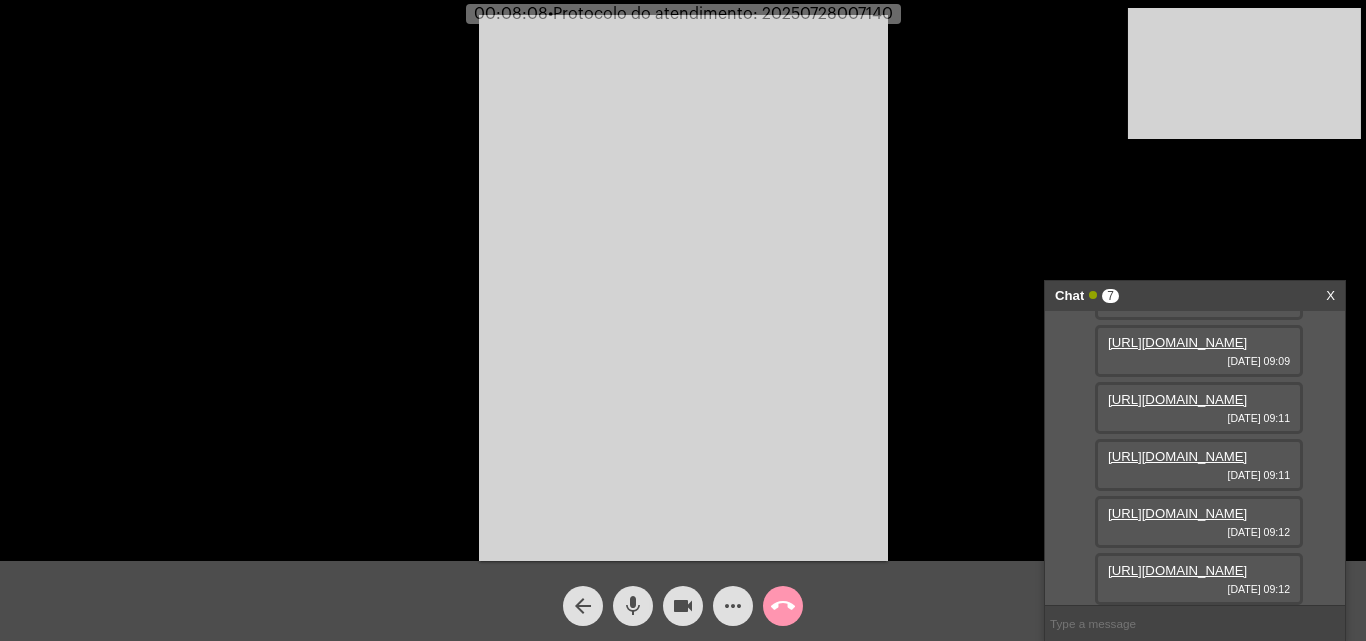 click on "mic" 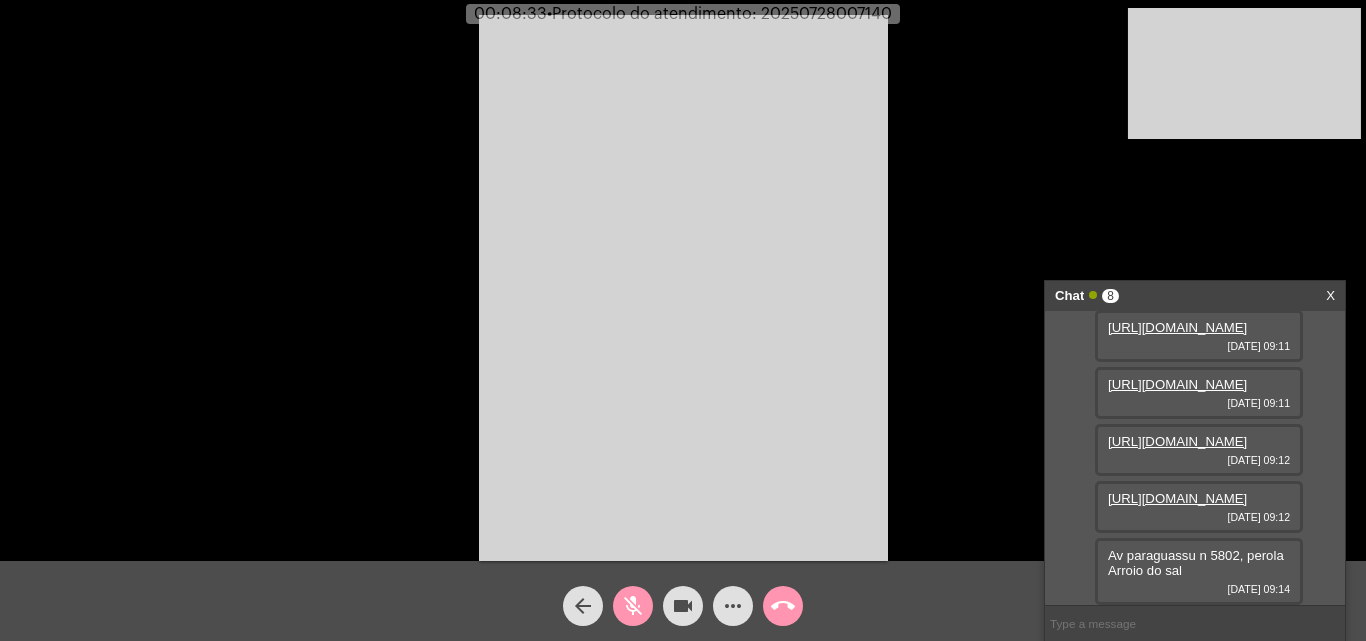scroll, scrollTop: 497, scrollLeft: 0, axis: vertical 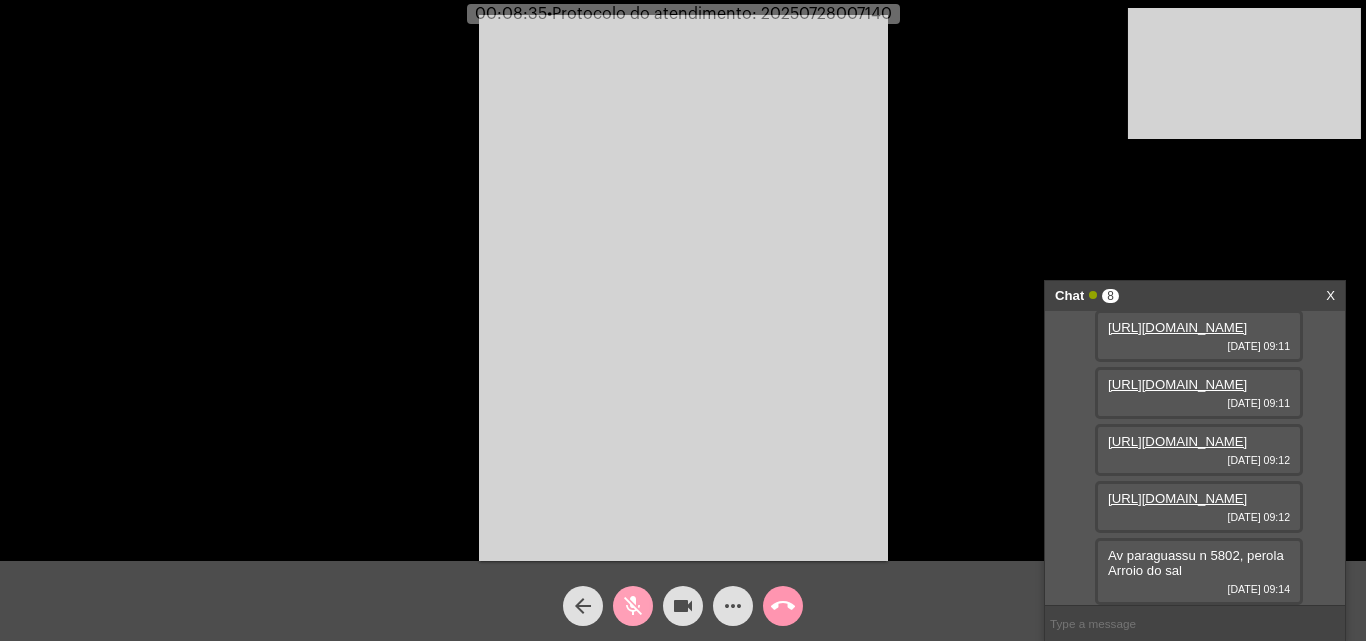 click on "mic_off" 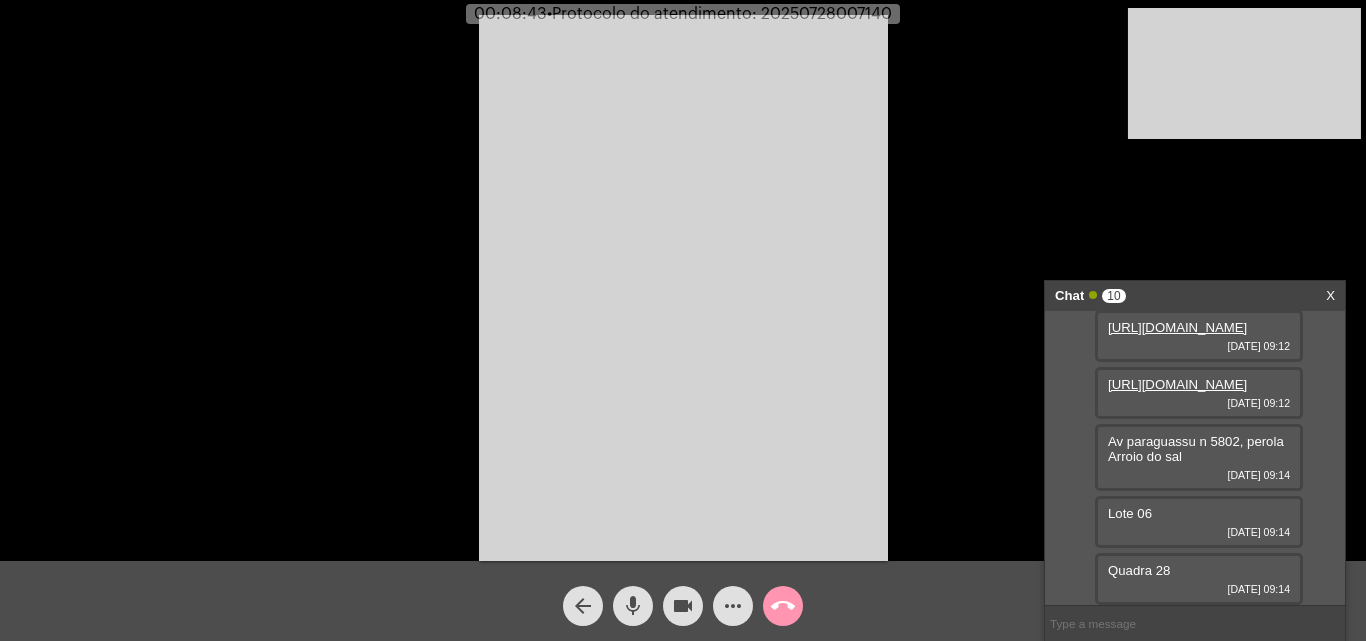 scroll, scrollTop: 611, scrollLeft: 0, axis: vertical 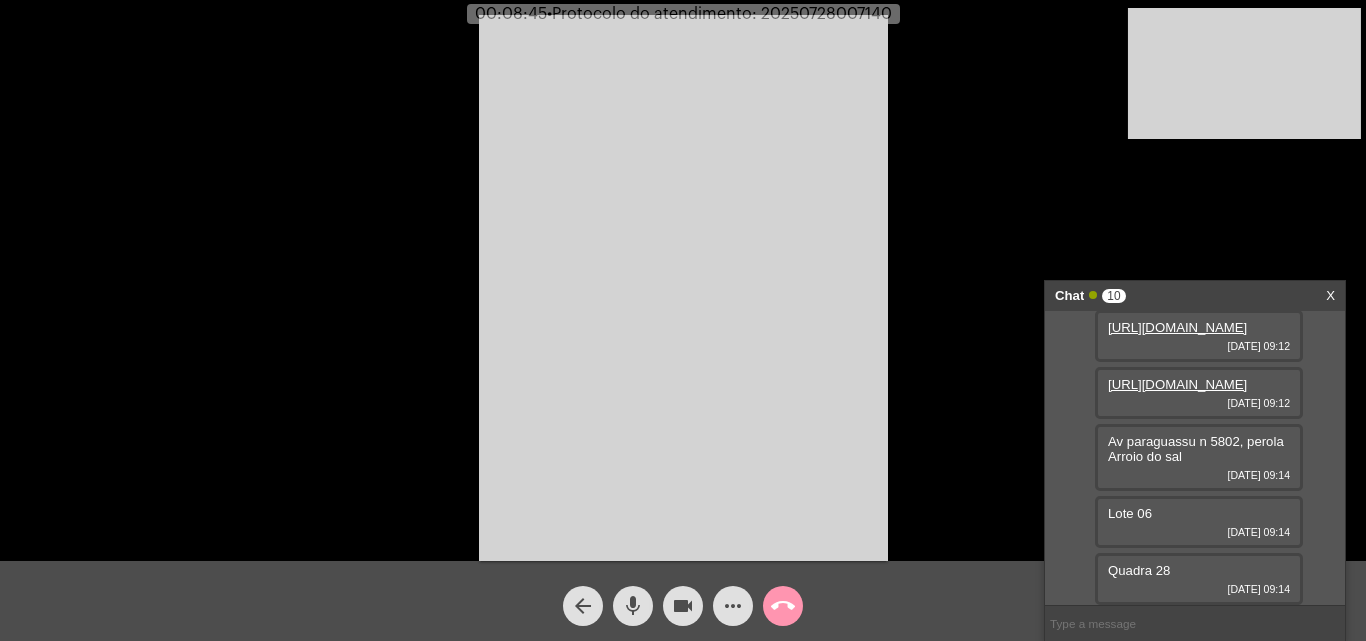 click on "mic" 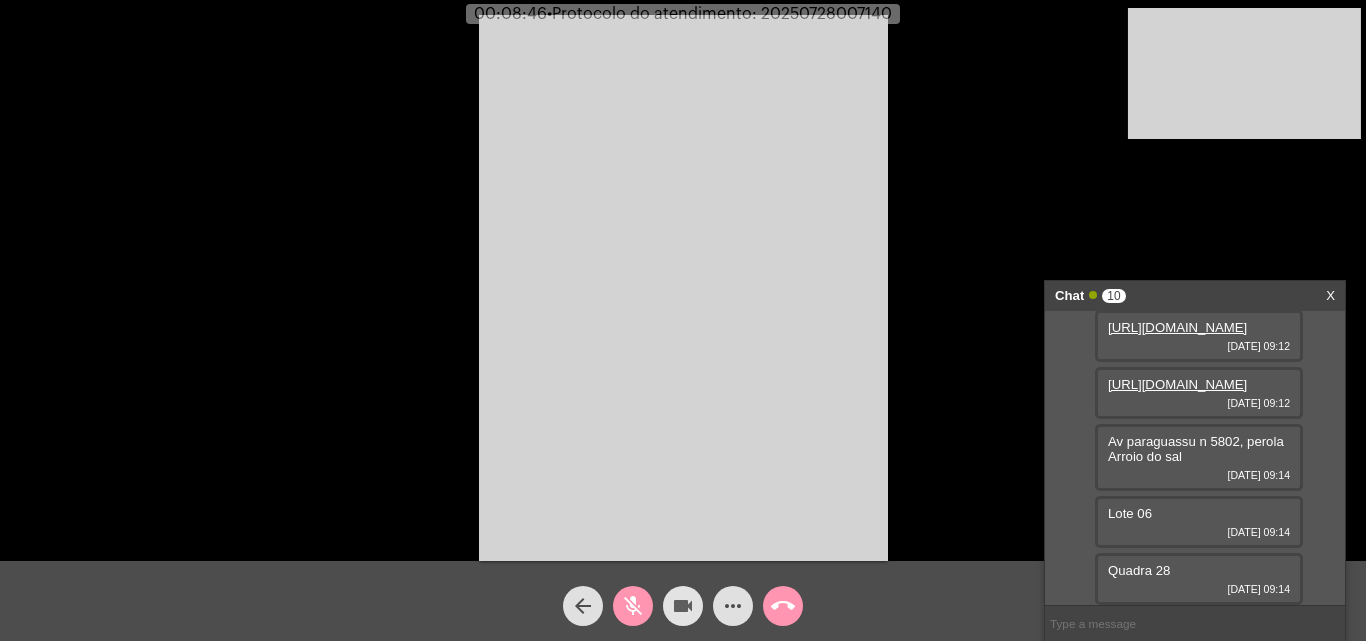 click on "videocam" 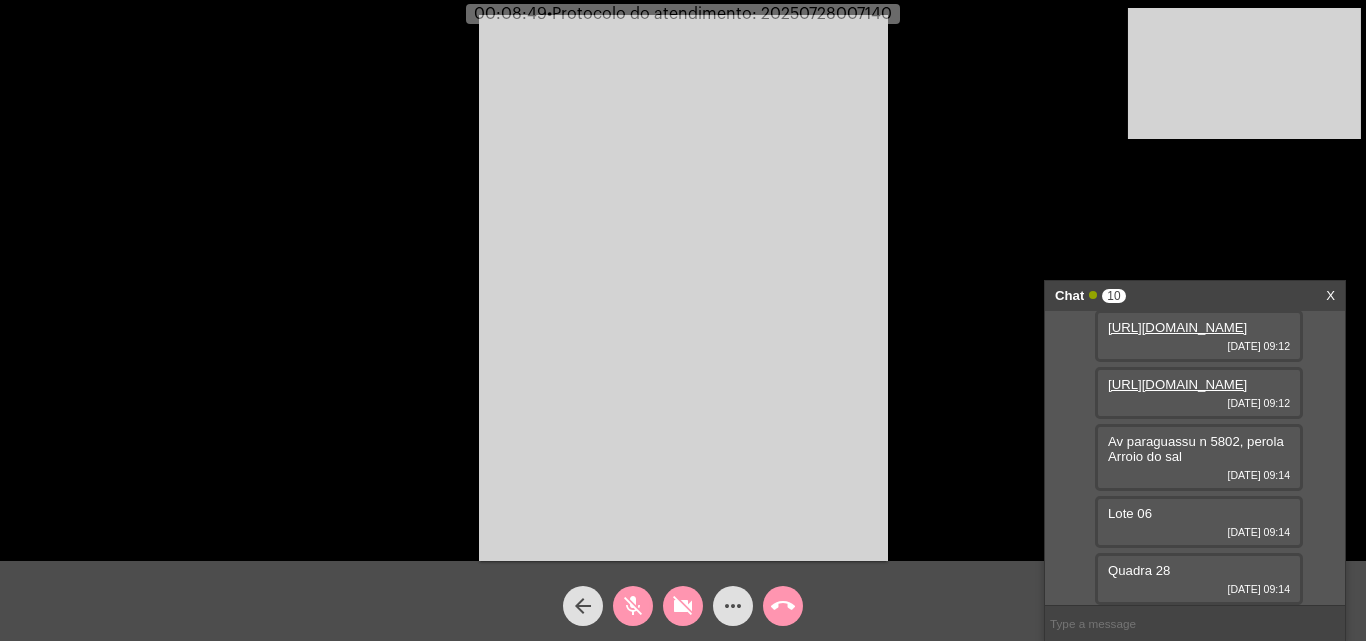 click on "videocam_off" 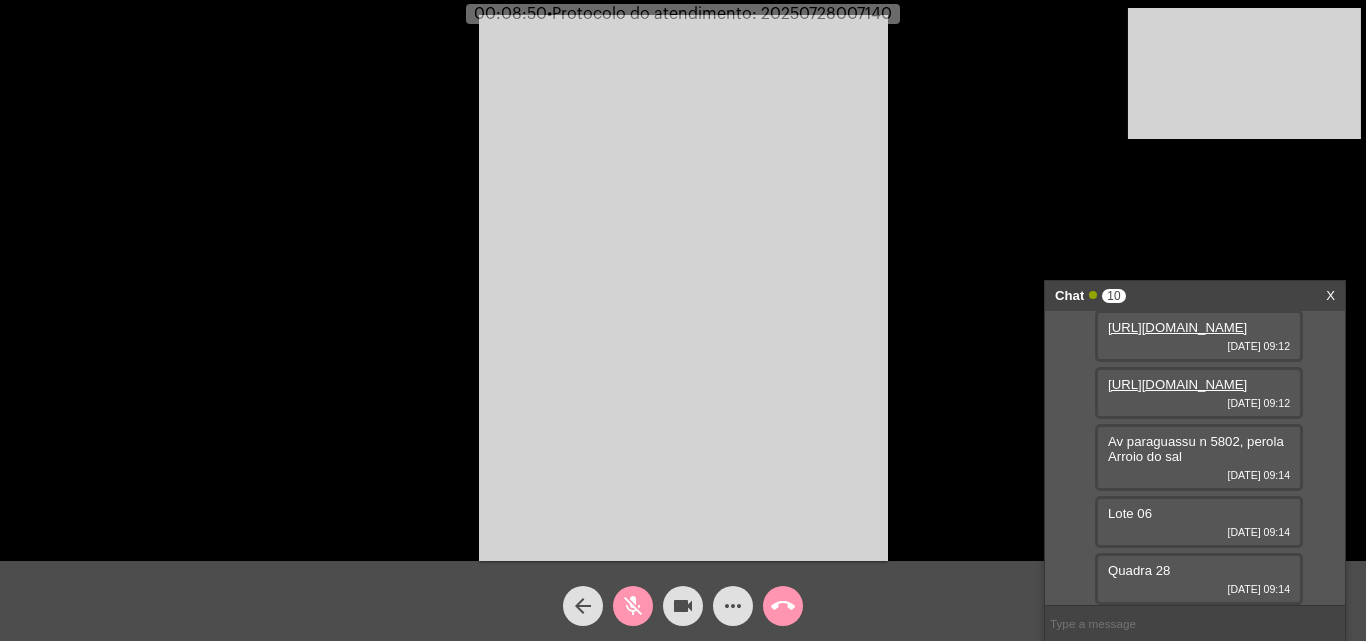 click on "mic_off" 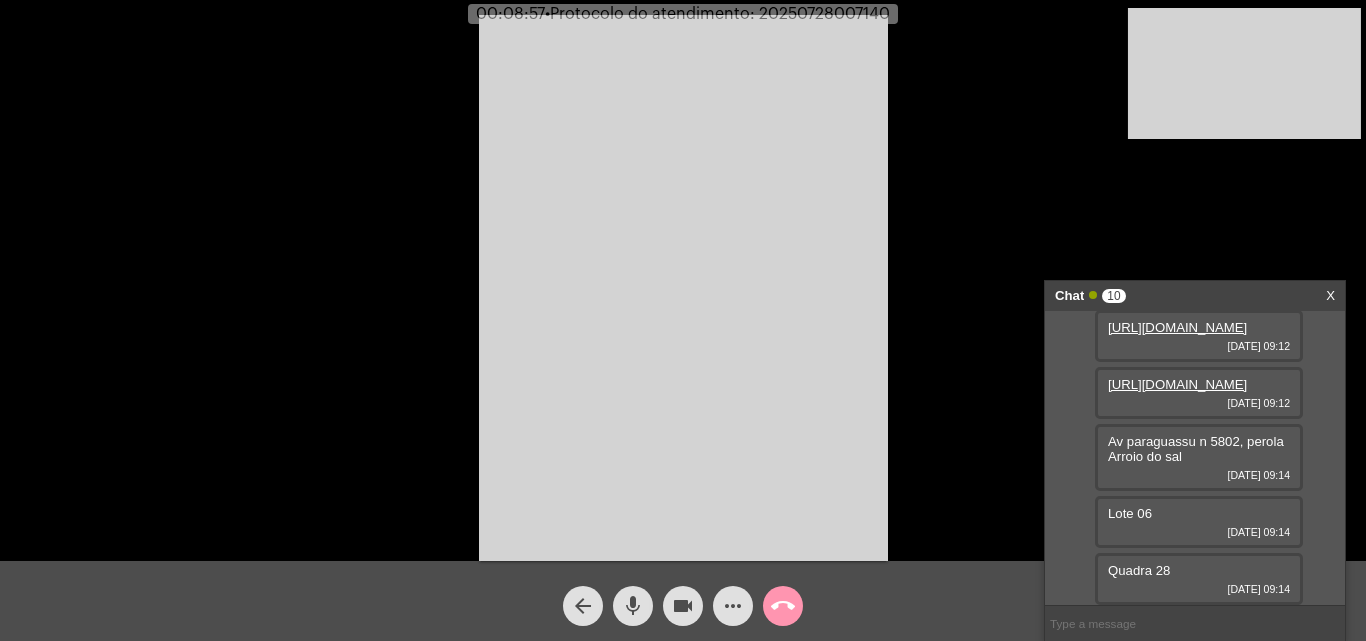 click on "mic" 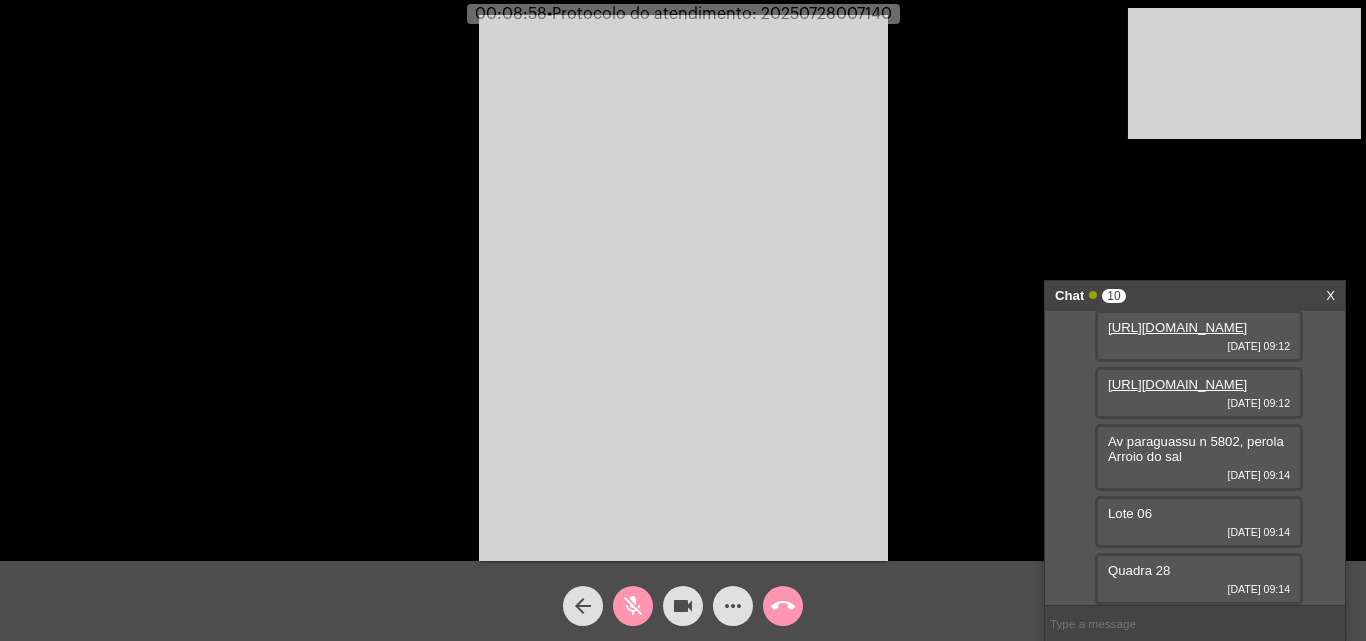 click on "videocam" 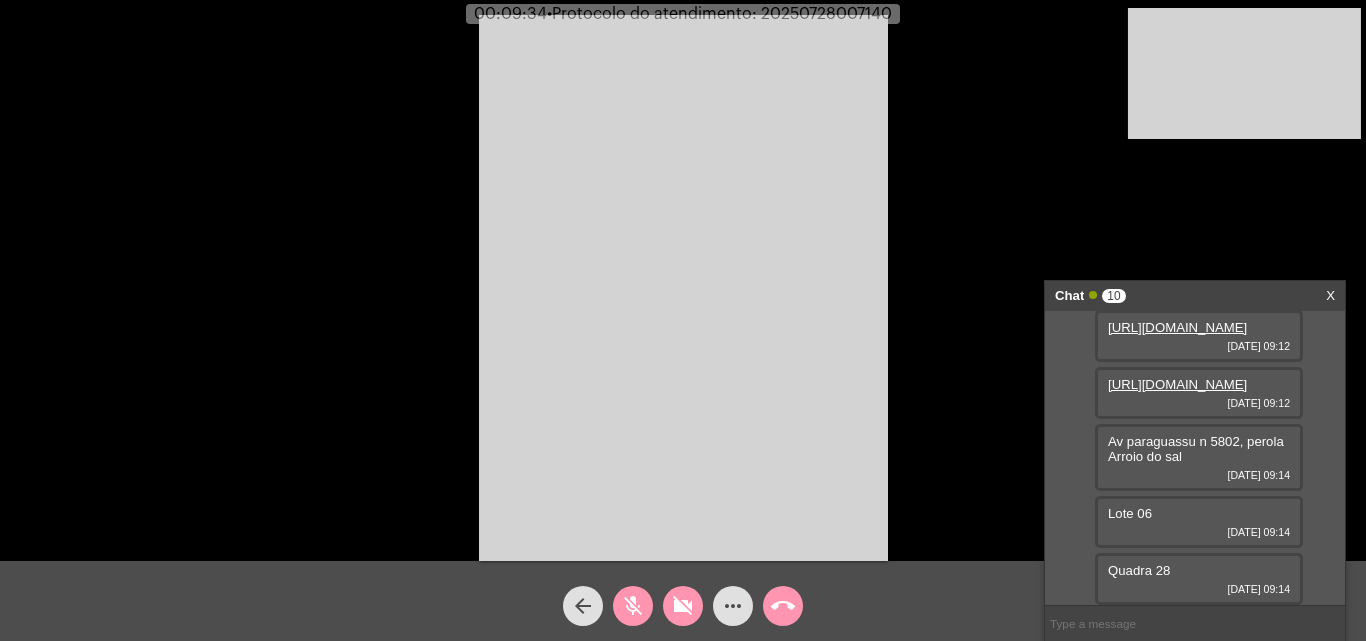 click on "mic_off" 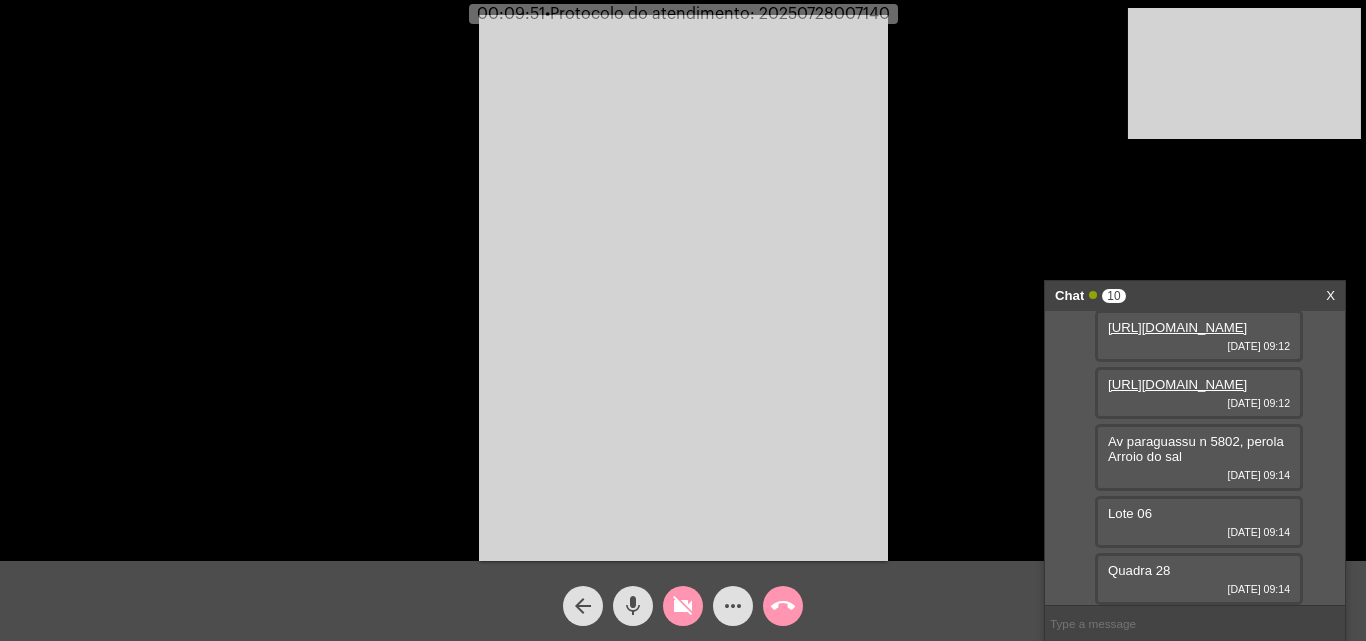 click on "videocam_off" 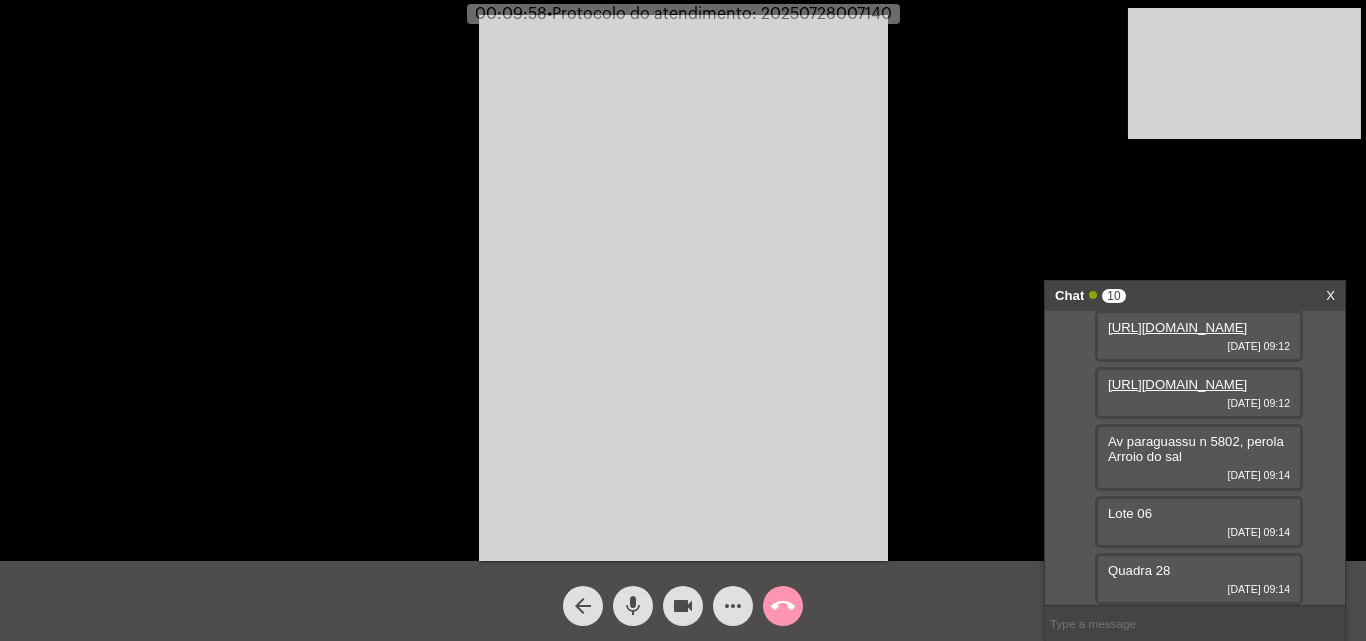 click on "mic" 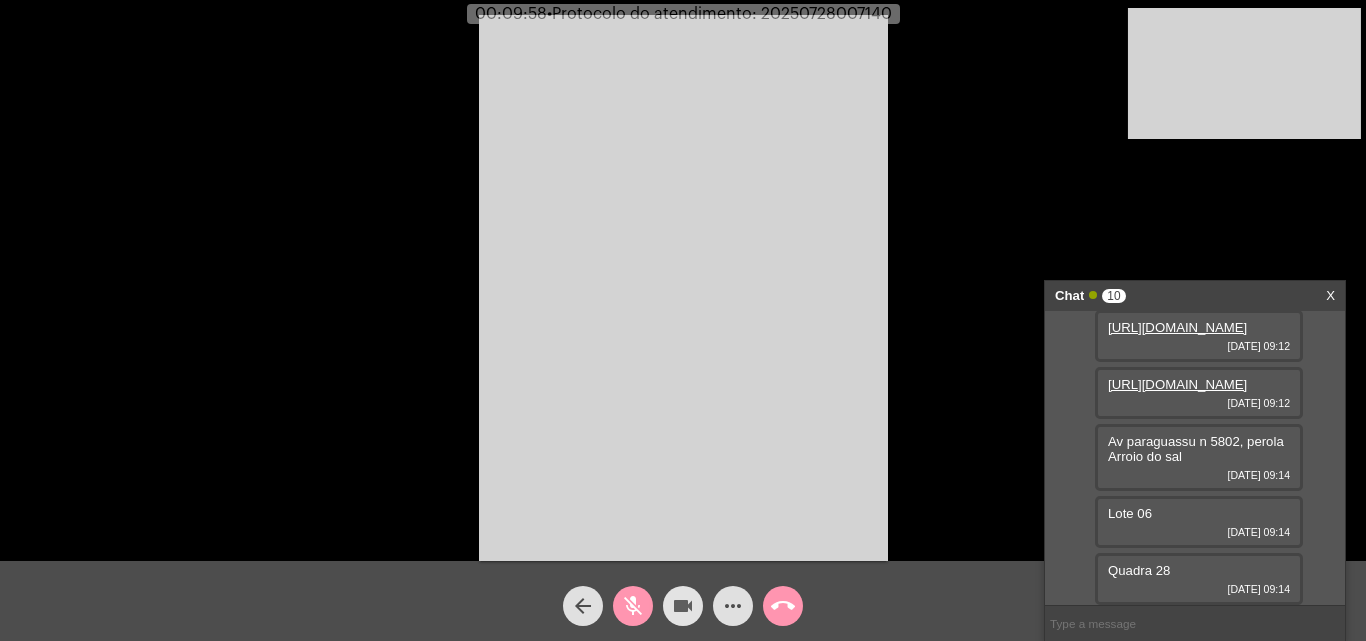 click on "videocam" 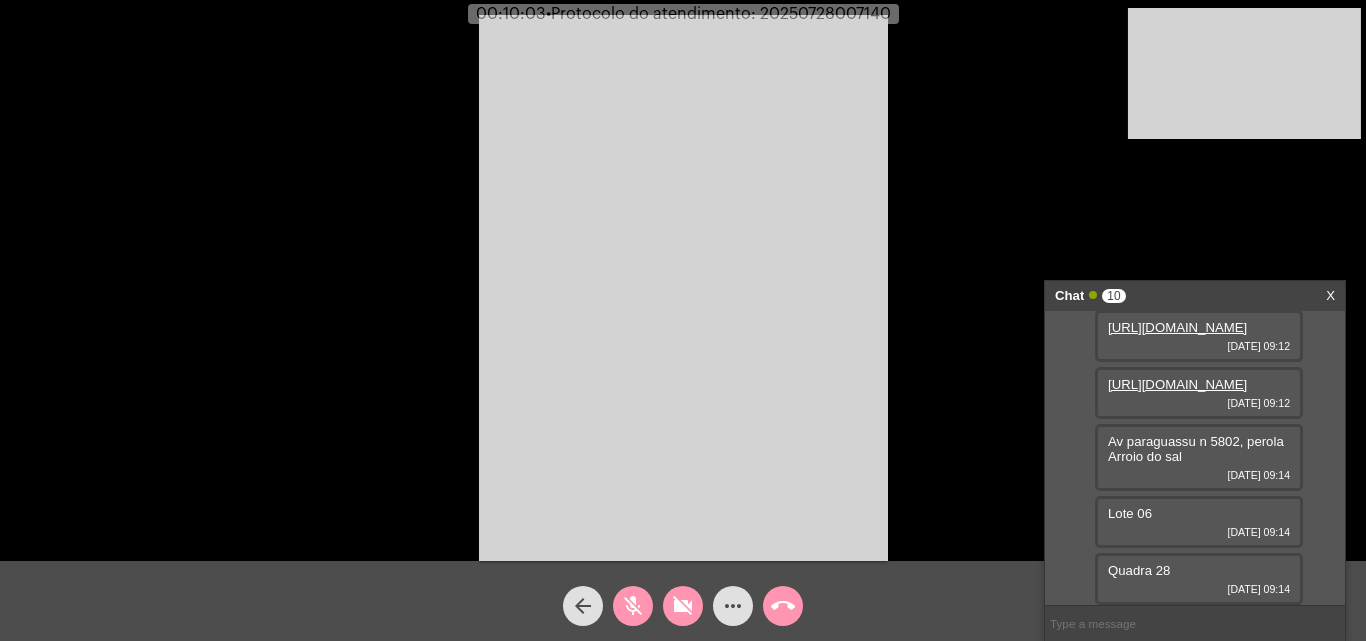 click on "videocam_off" 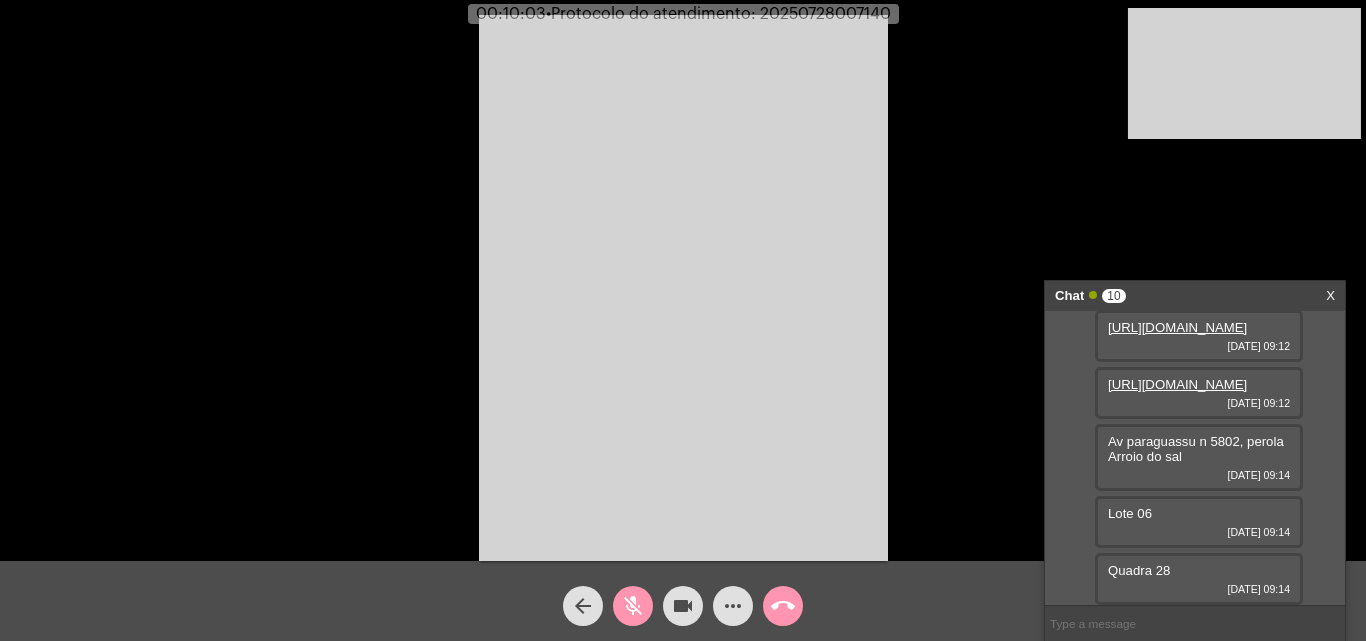 click on "mic_off" 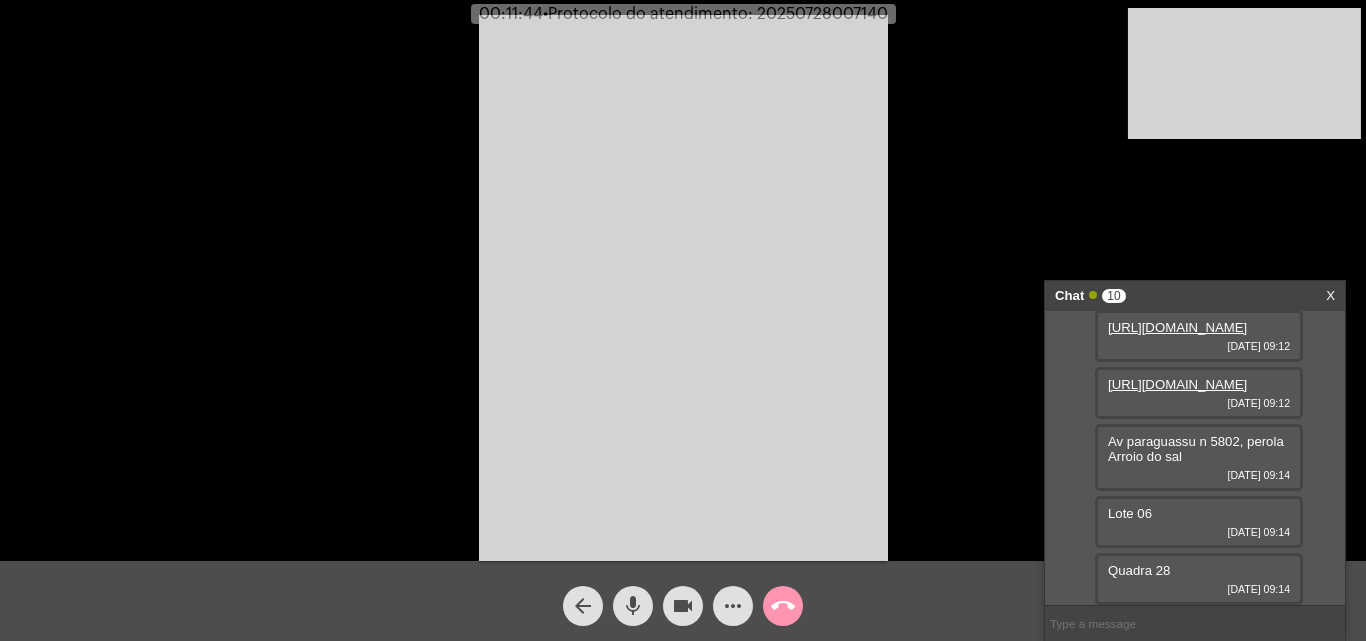 click on "mic" 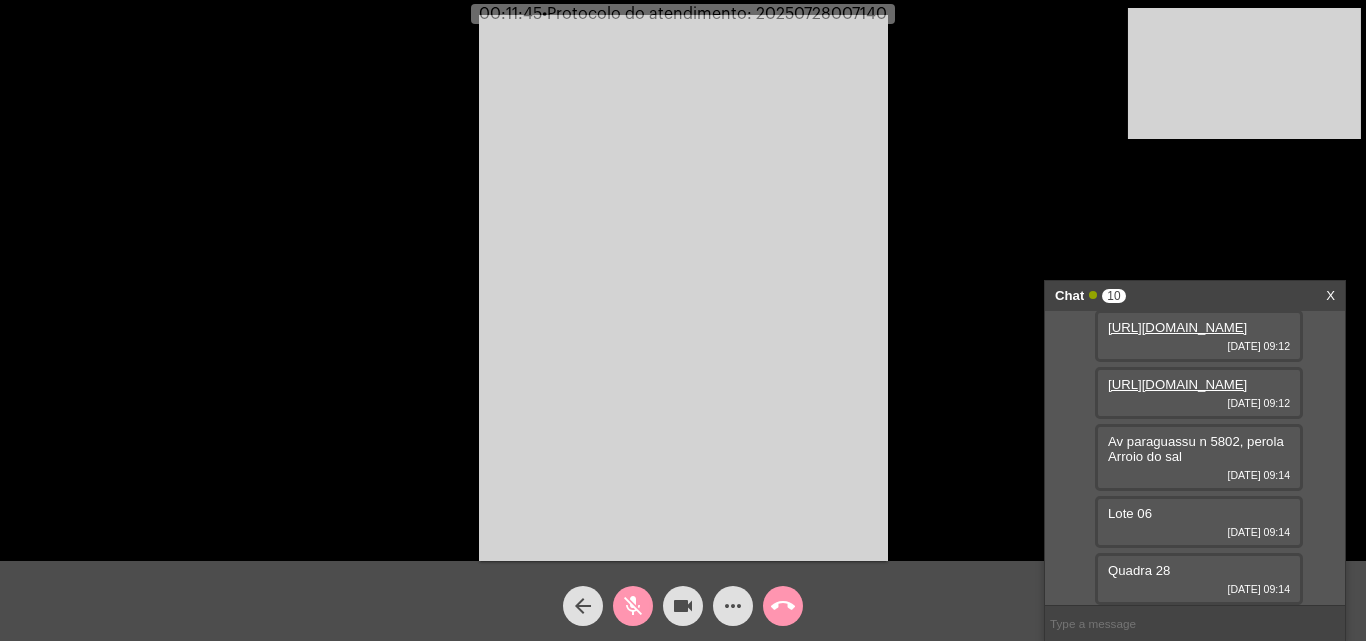 click on "videocam" 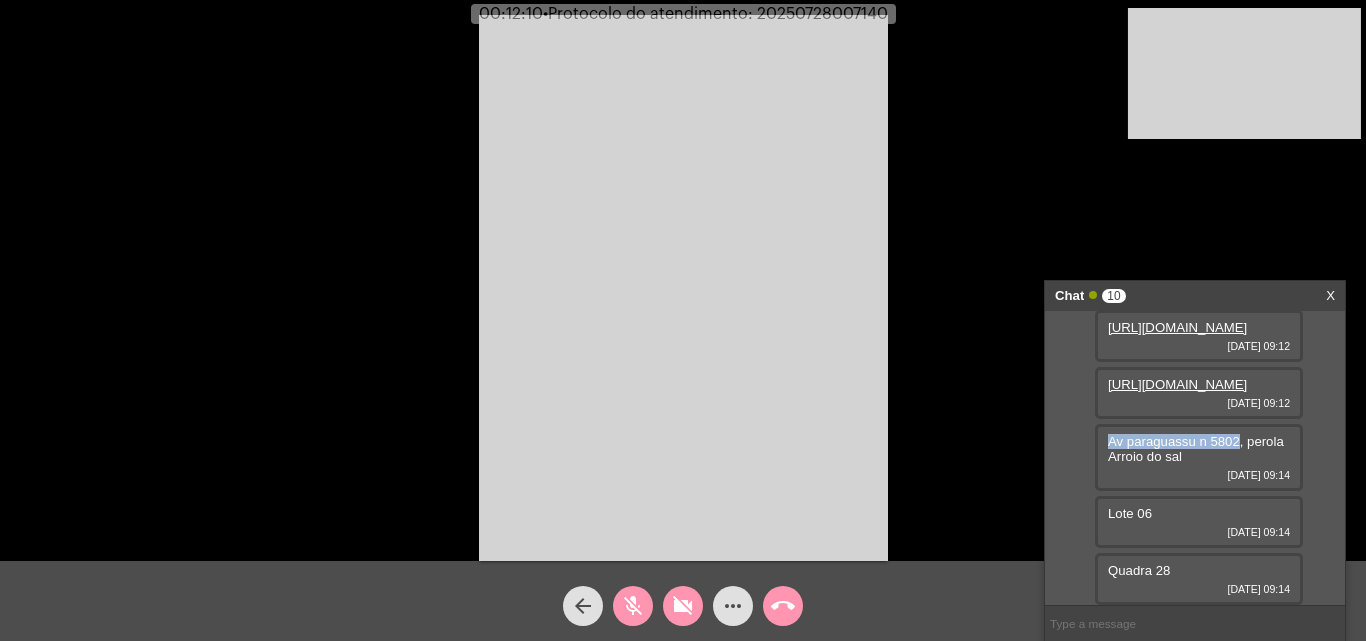 drag, startPoint x: 1111, startPoint y: 443, endPoint x: 1241, endPoint y: 441, distance: 130.01538 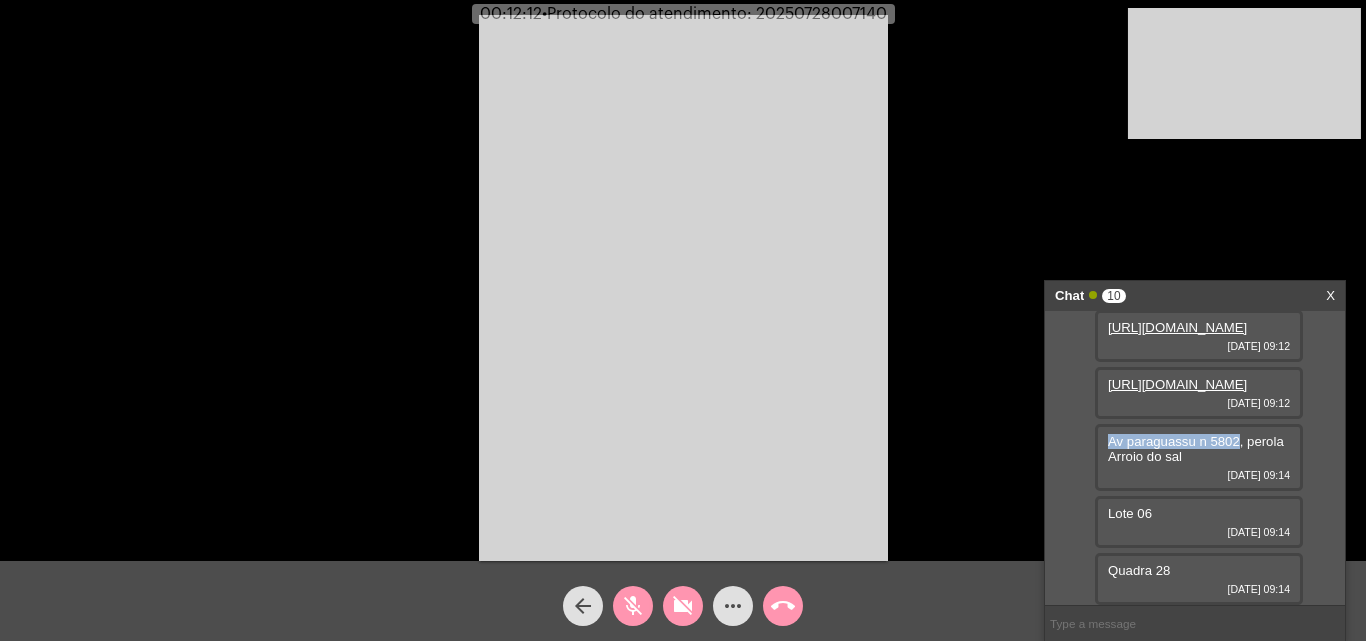 copy on "Av paraguassu n 5802" 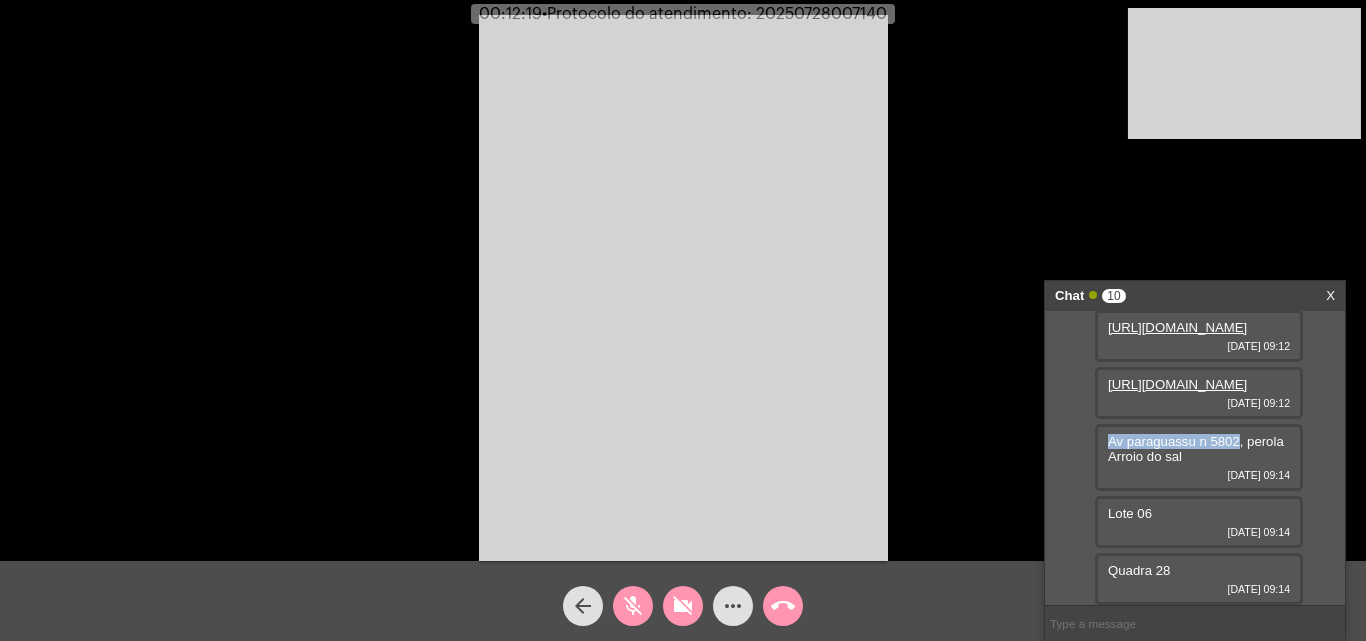 copy on "Av paraguassu n 5802" 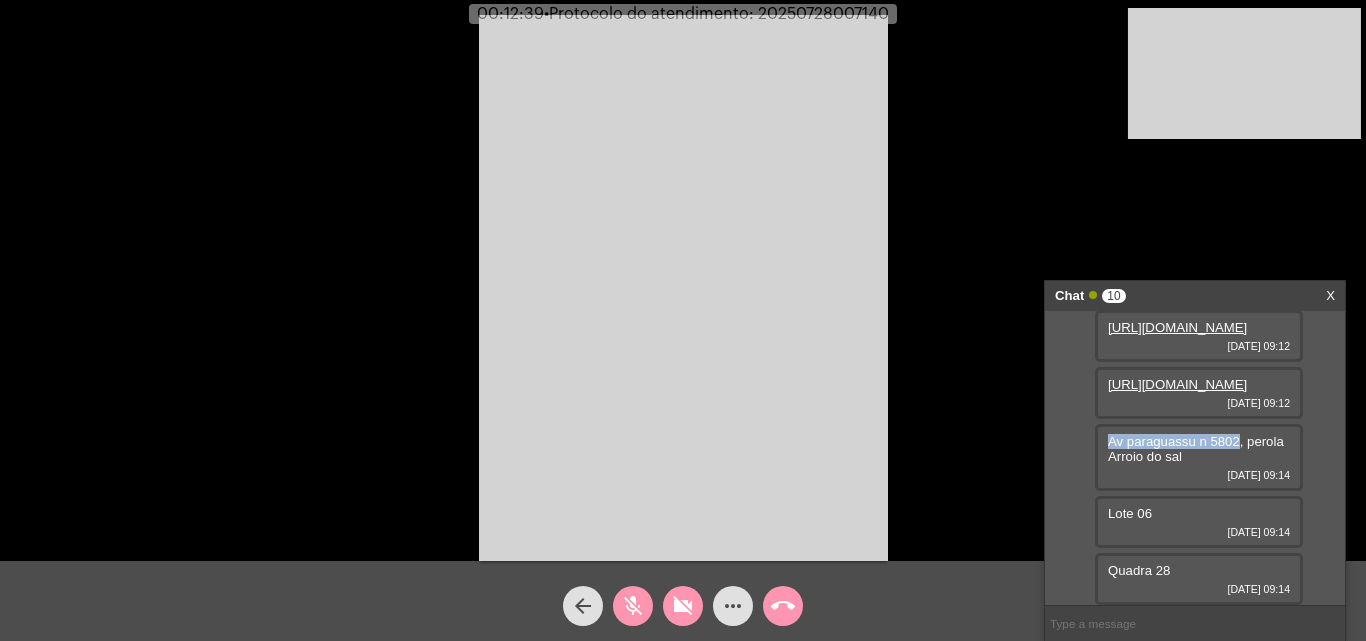 click on "mic_off" 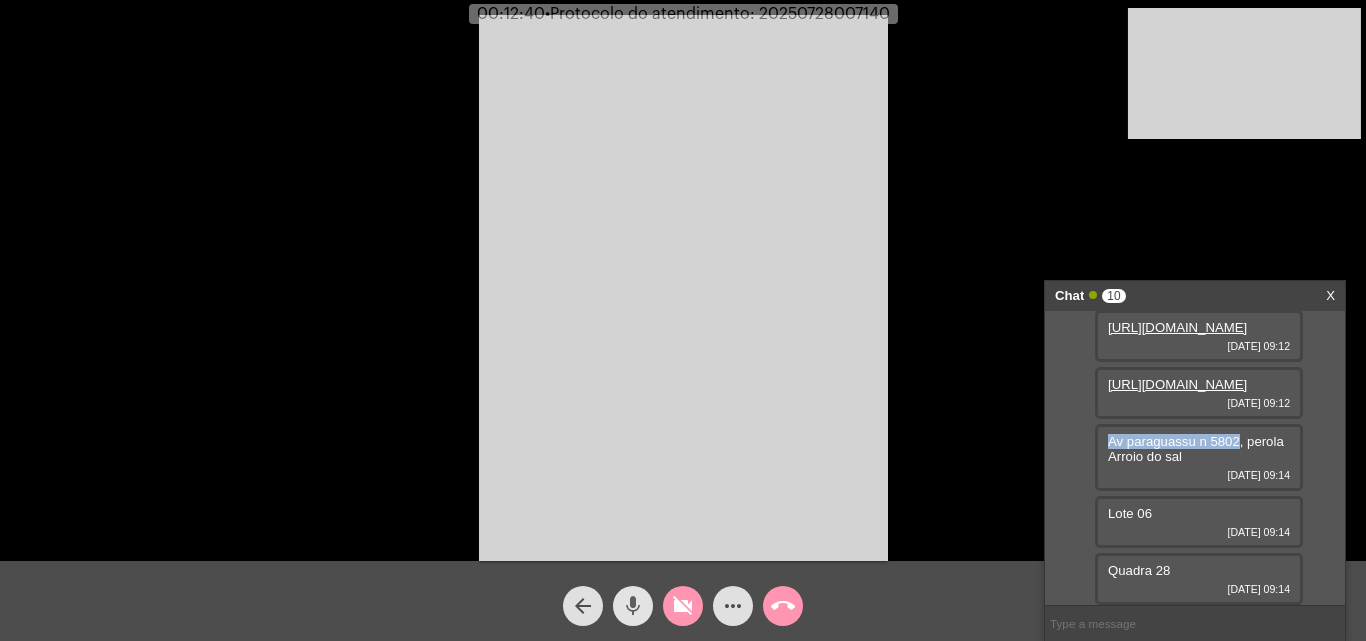 click on "mic" 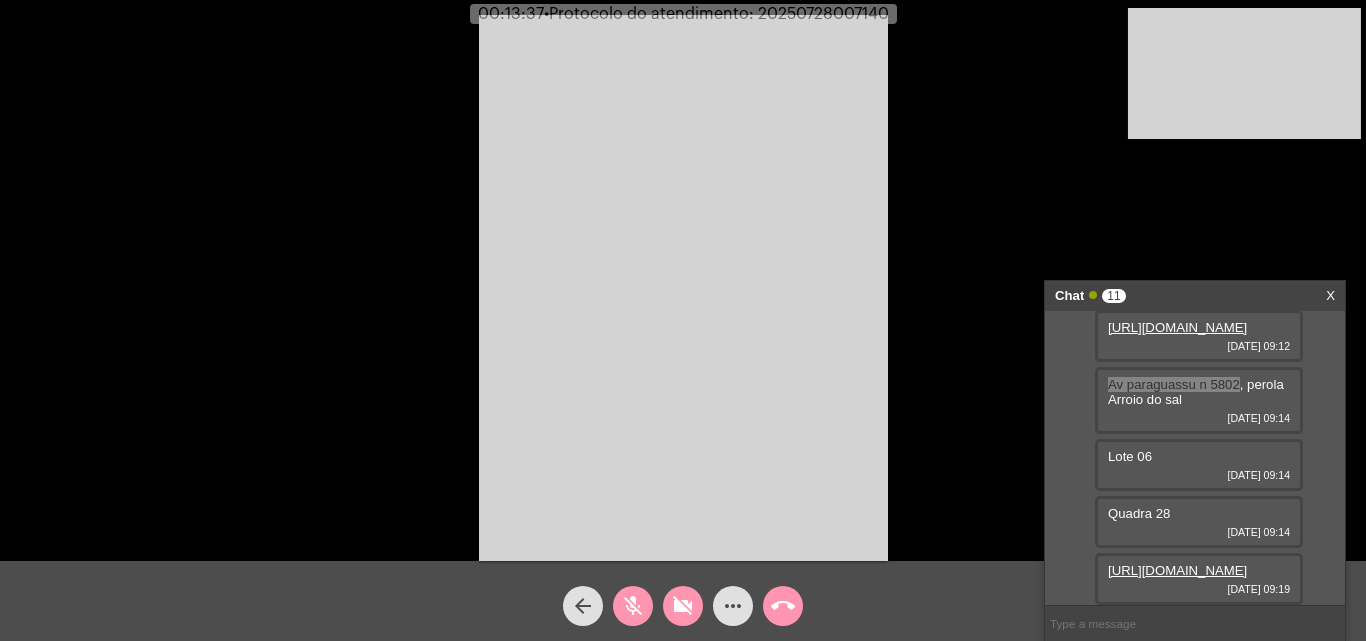 scroll, scrollTop: 713, scrollLeft: 0, axis: vertical 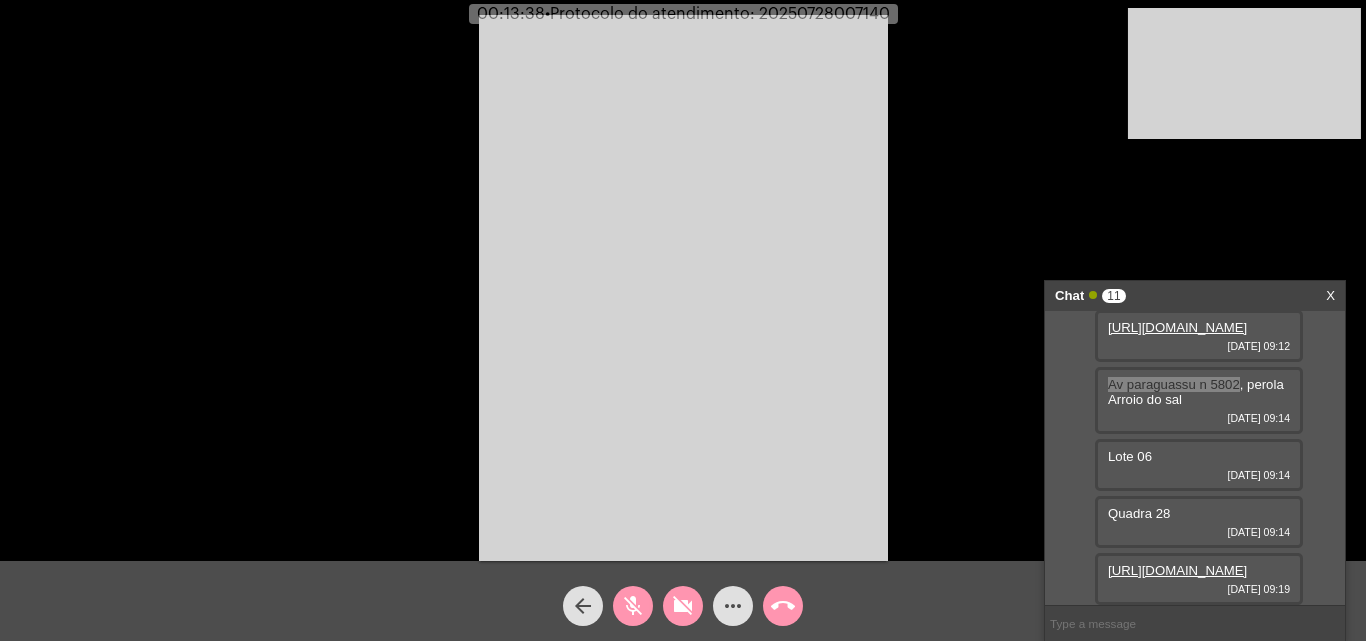 click on "https://neft-transfer-bucket.s3.amazonaws.com/temp-03cf1e85-245e-8fdd-6862-aadc0f4089b1.pdf" at bounding box center (1177, 570) 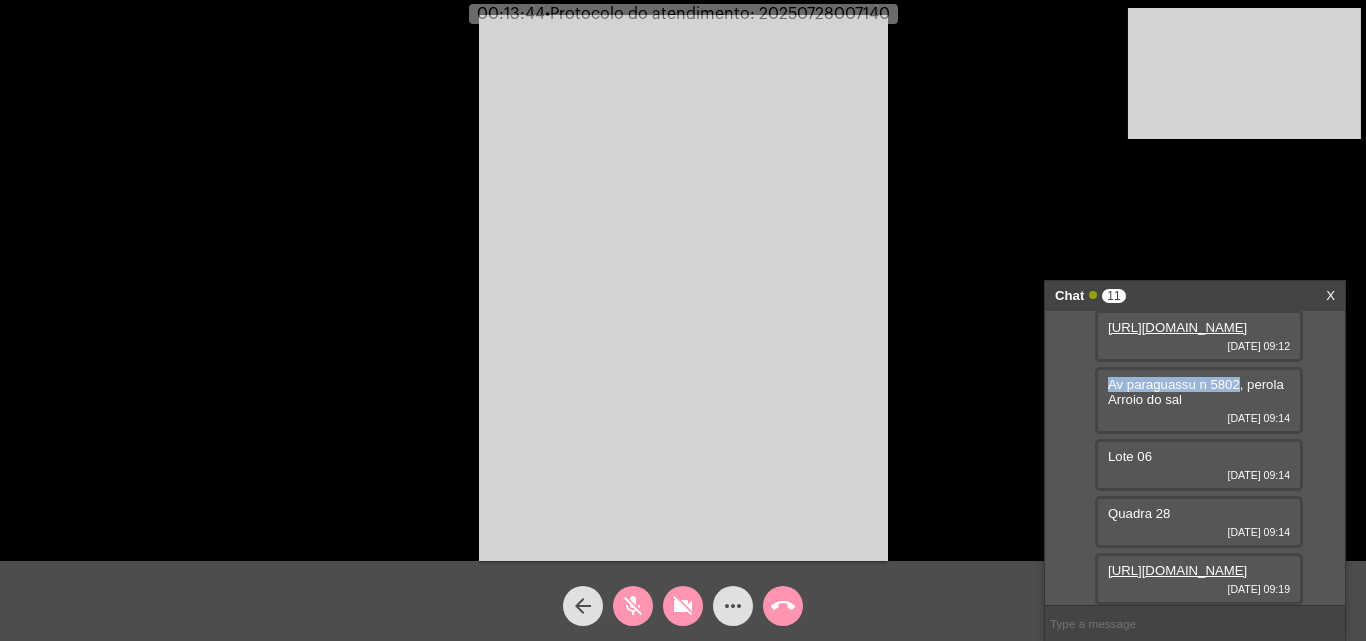click on "mic_off" 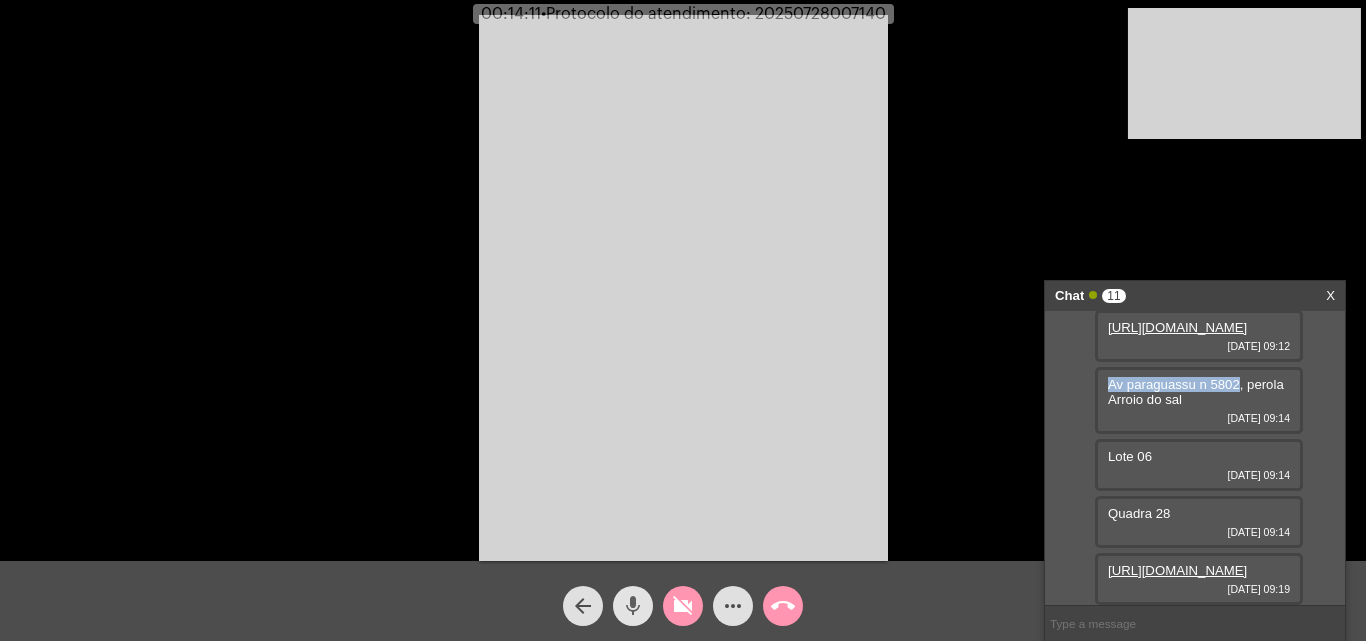 click on "mic" 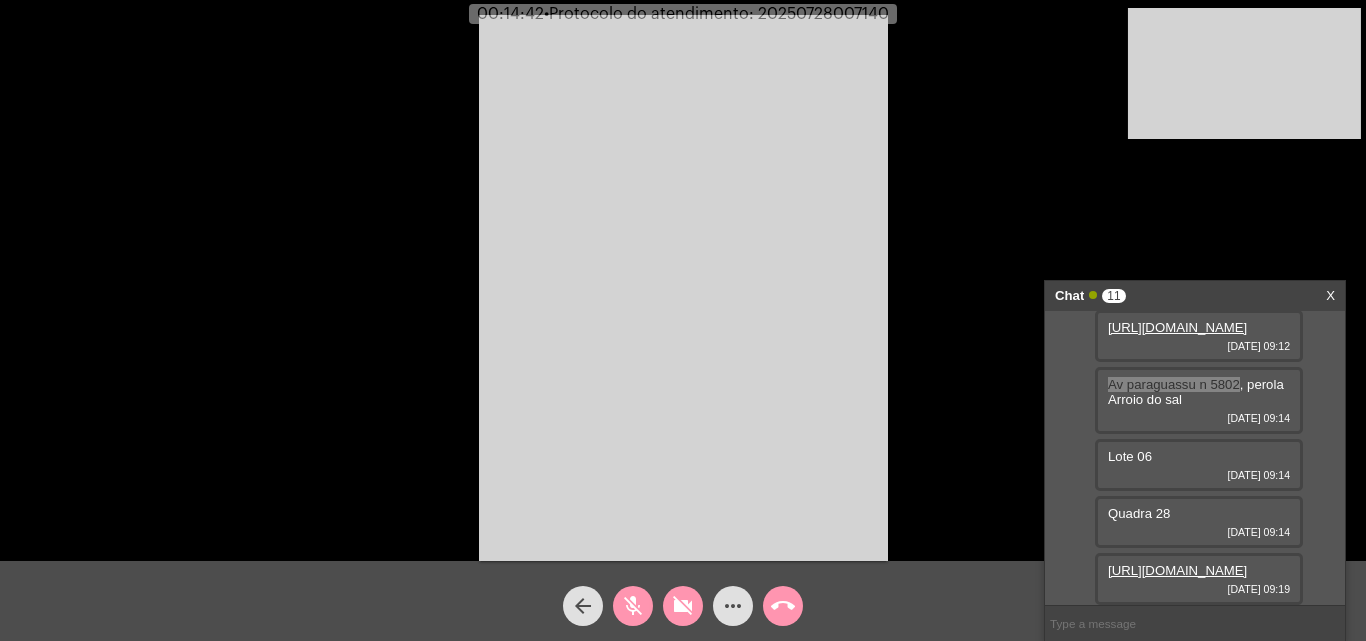 scroll, scrollTop: 613, scrollLeft: 0, axis: vertical 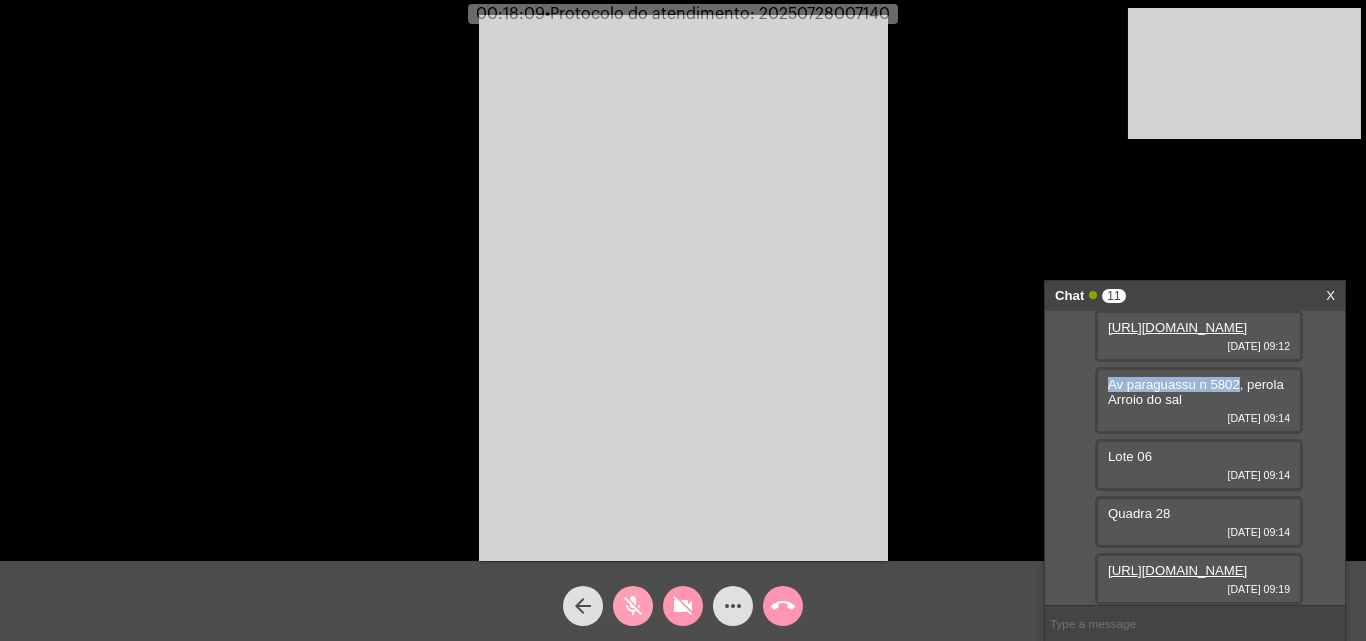 click on "mic_off" 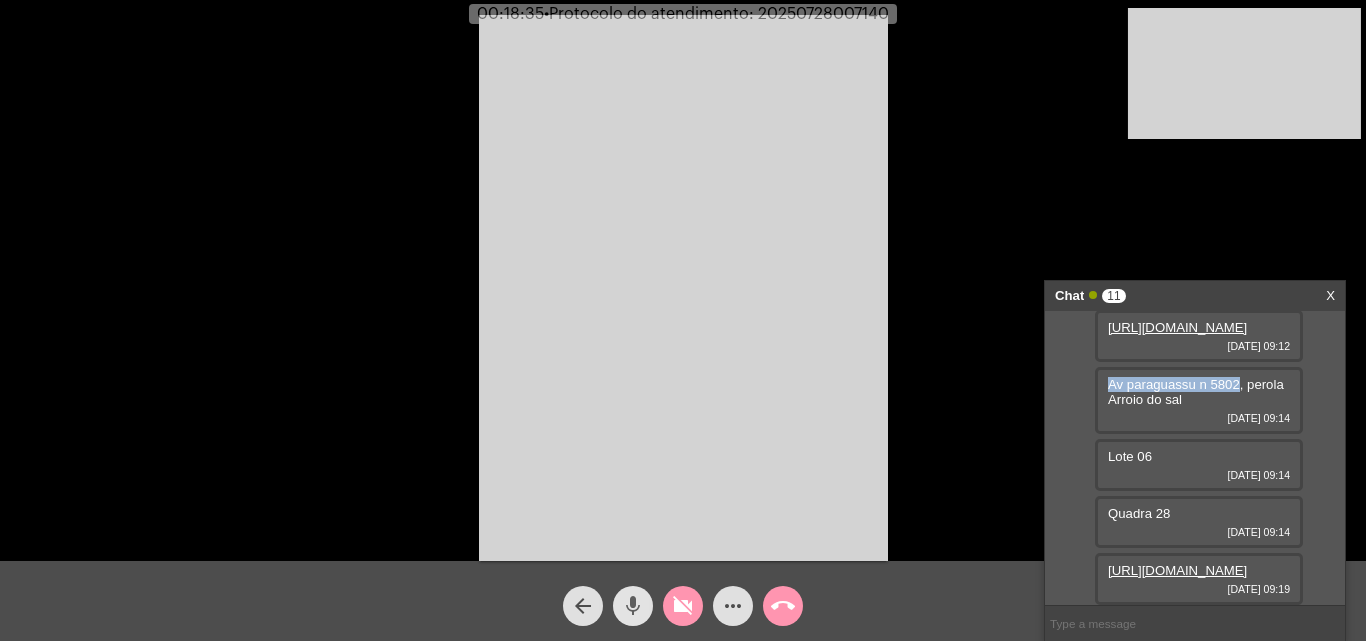 click on "mic" 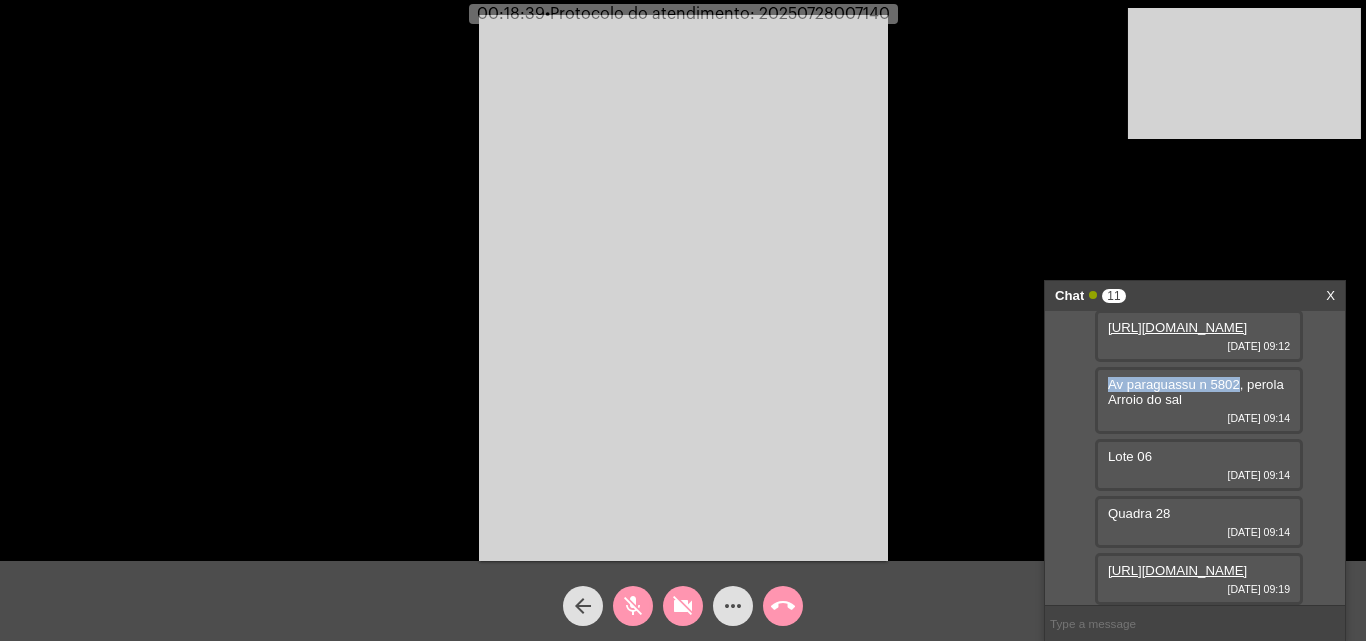 click on "mic_off" 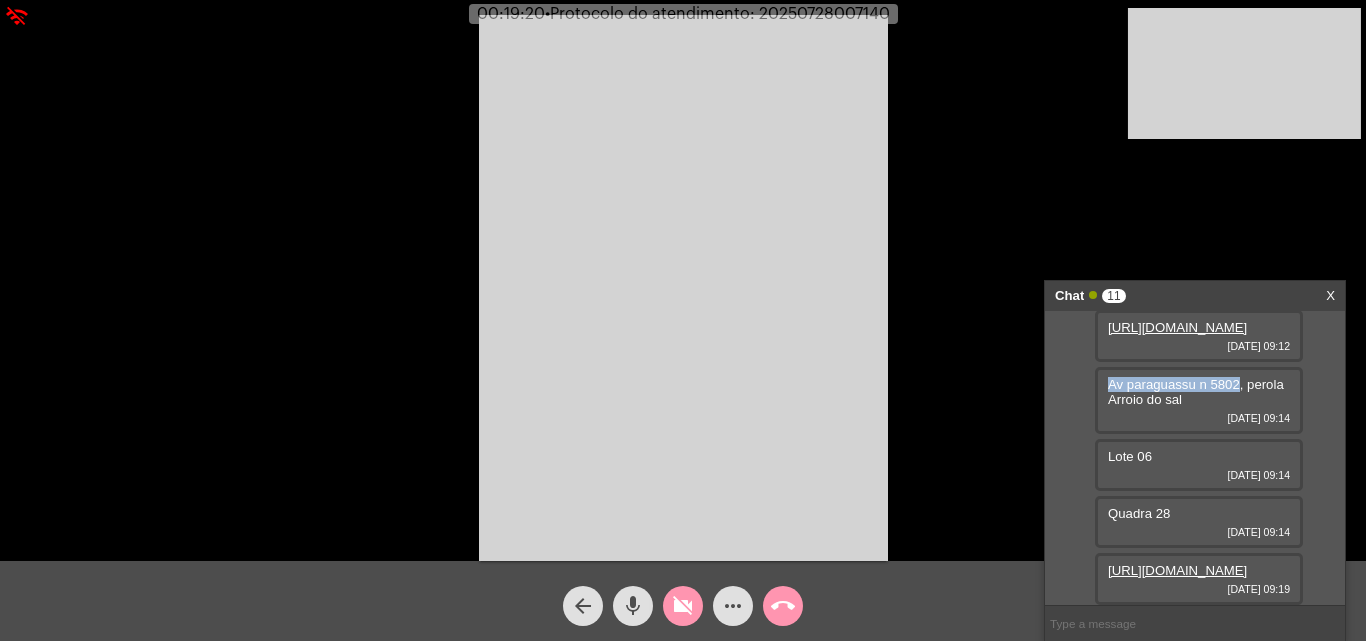 click on "videocam_off" 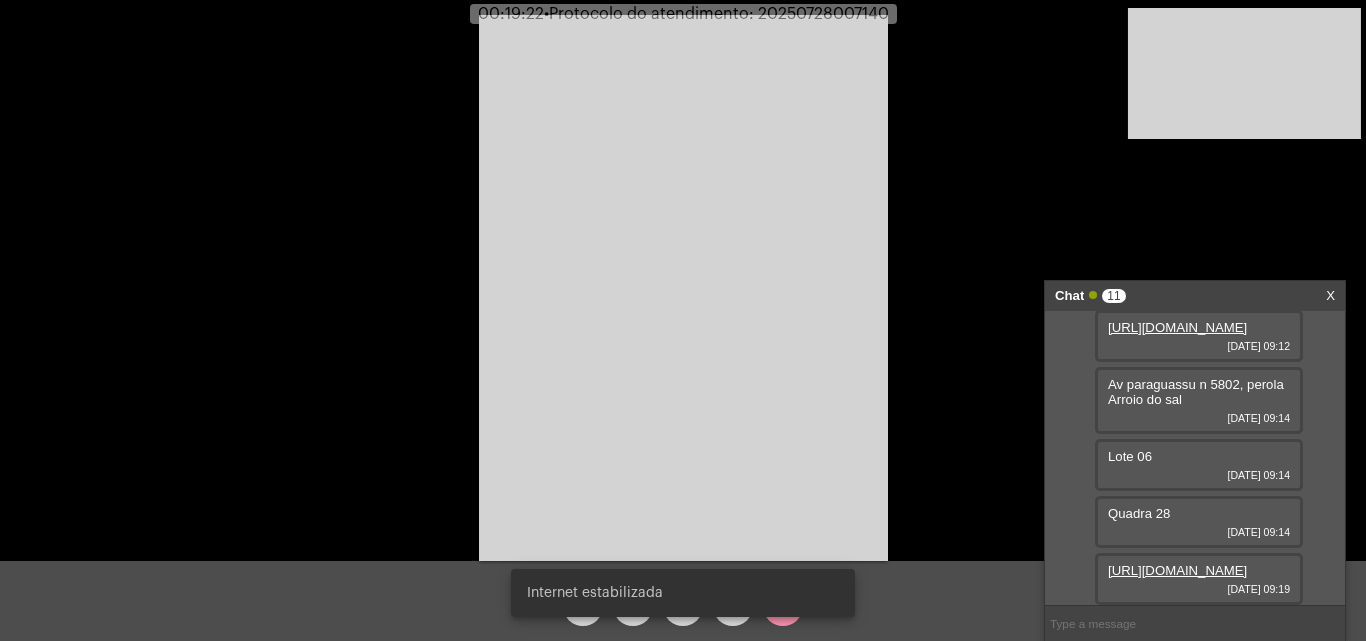 click on "Internet estabilizada" at bounding box center [683, 593] 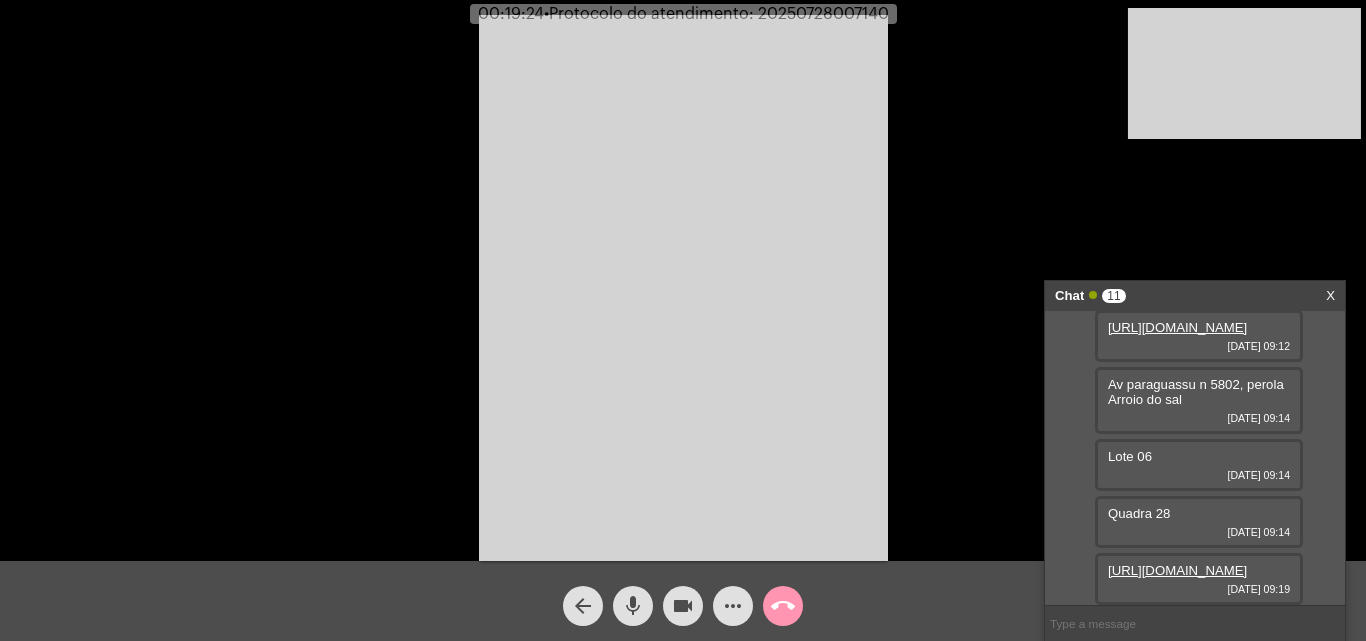 click on "mic" 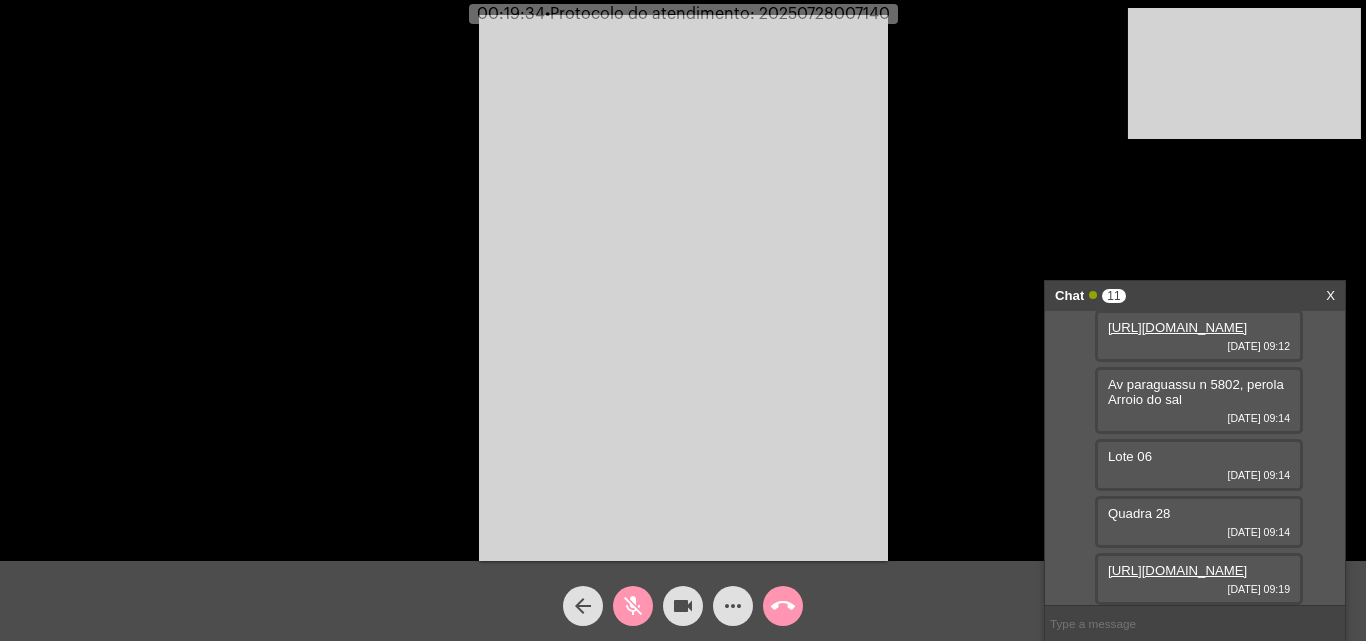 click on "mic_off" 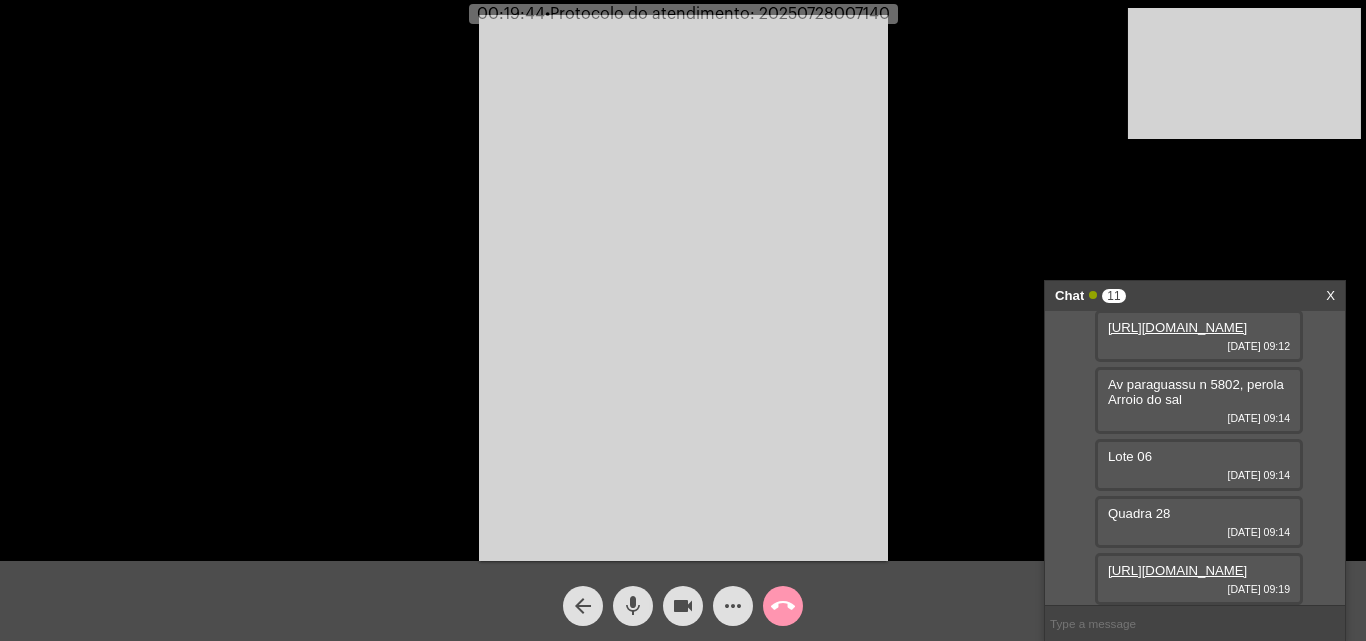 click on "mic" 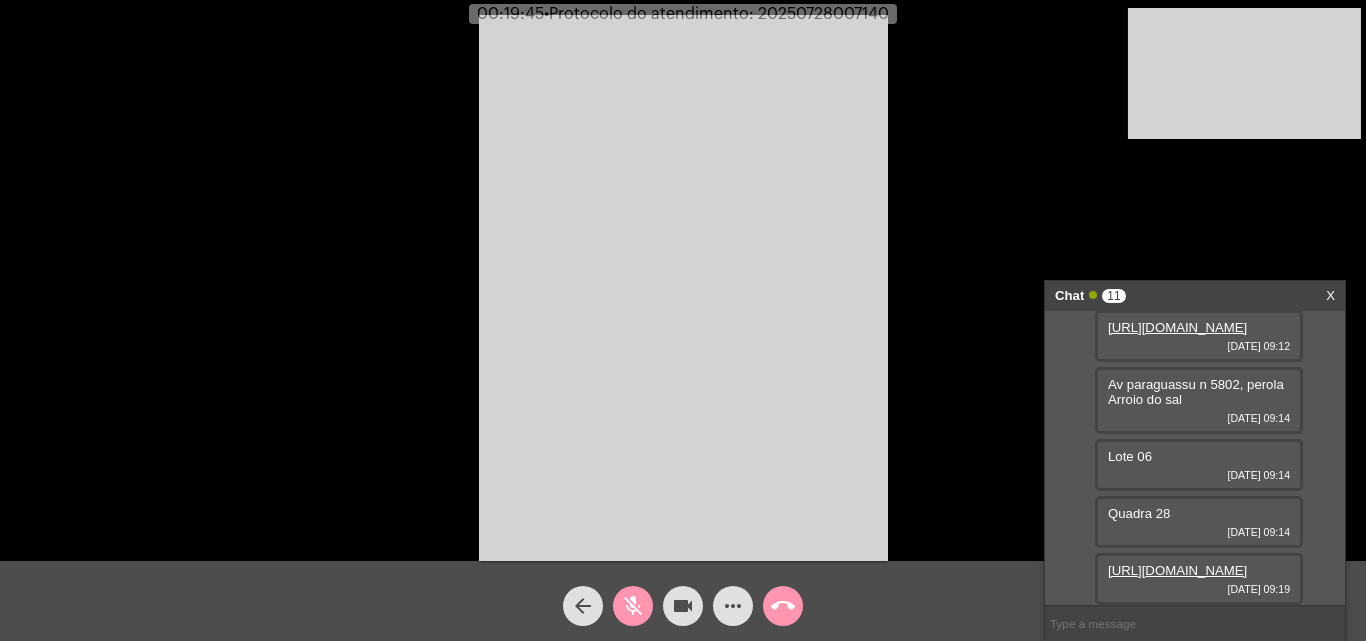 click on "videocam" 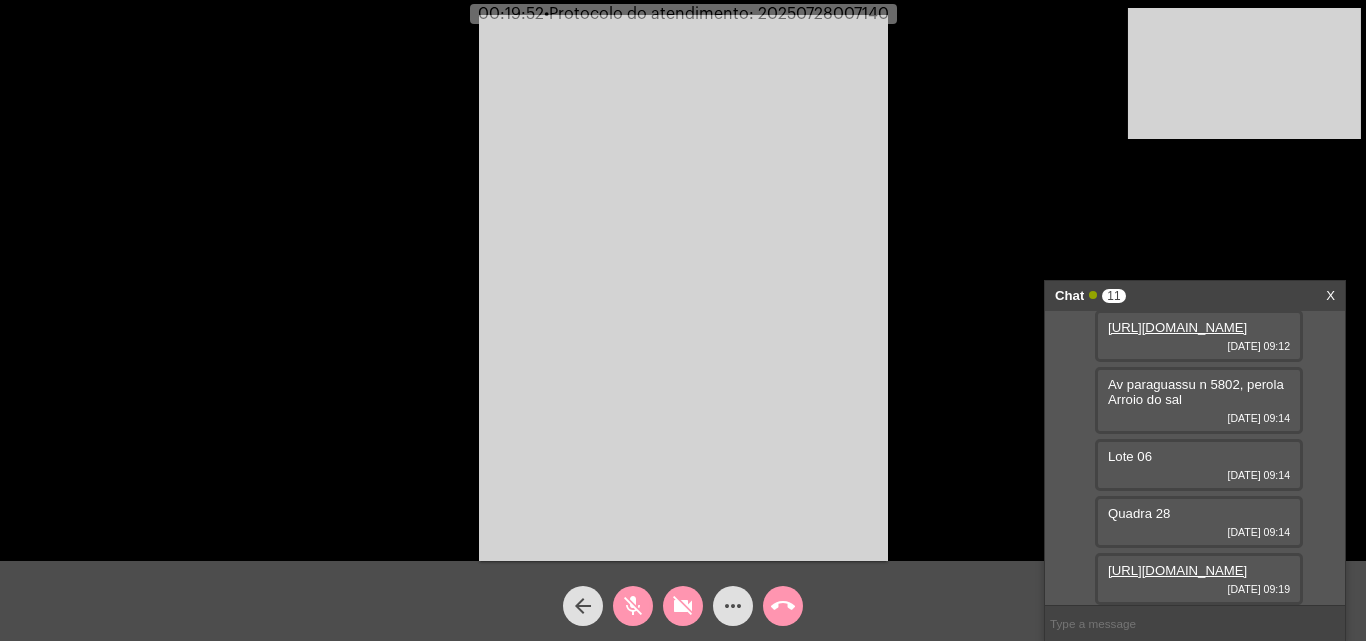 click on "Av paraguassu n 5802, perola Arroio do sal" at bounding box center (1196, 392) 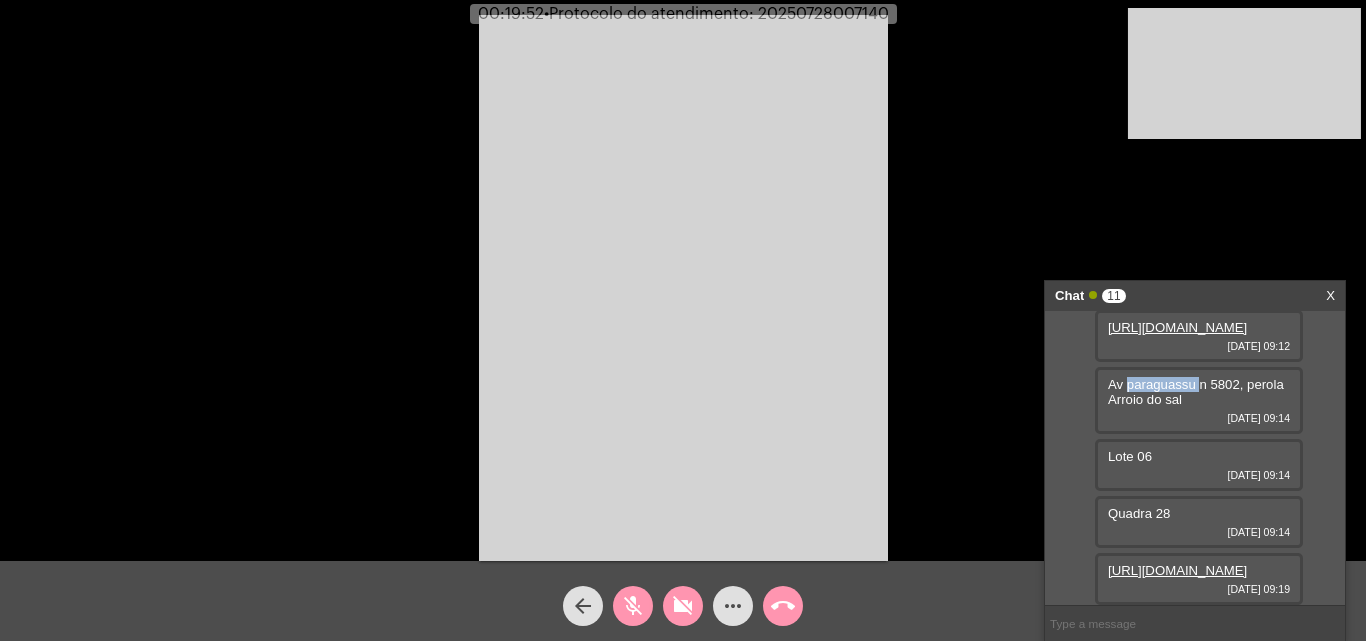 click on "Av paraguassu n 5802, perola Arroio do sal" at bounding box center (1196, 392) 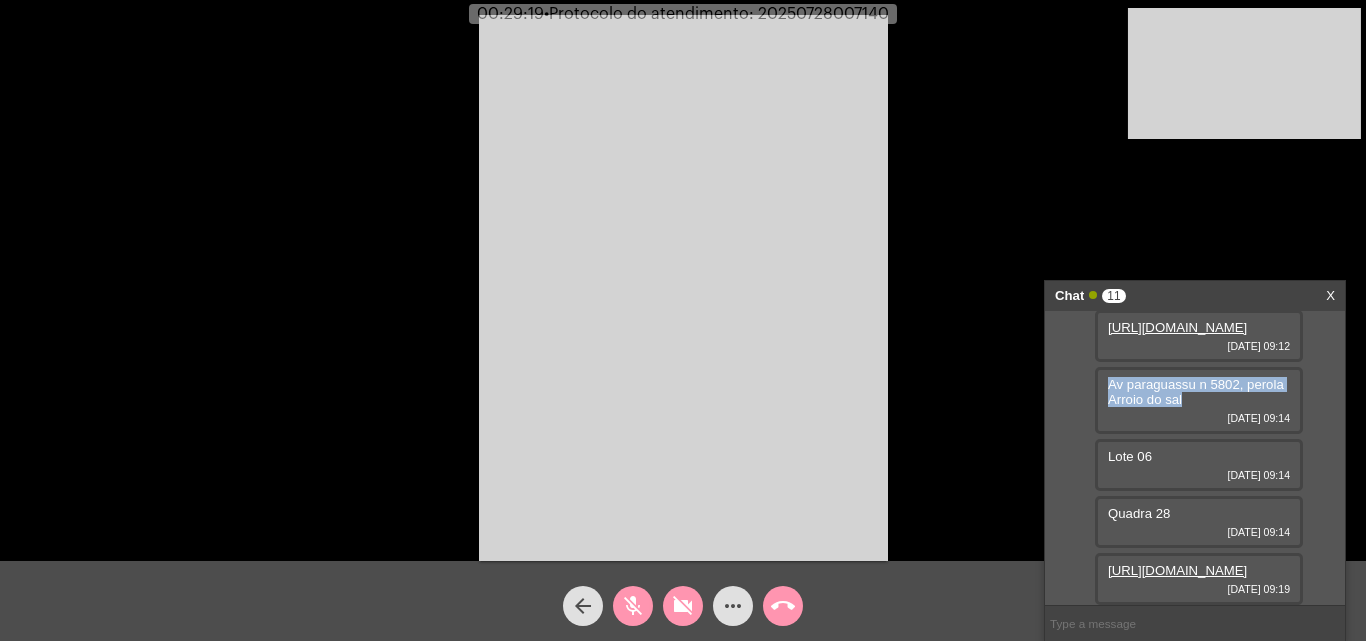 drag, startPoint x: 1112, startPoint y: 436, endPoint x: 1181, endPoint y: 459, distance: 72.73238 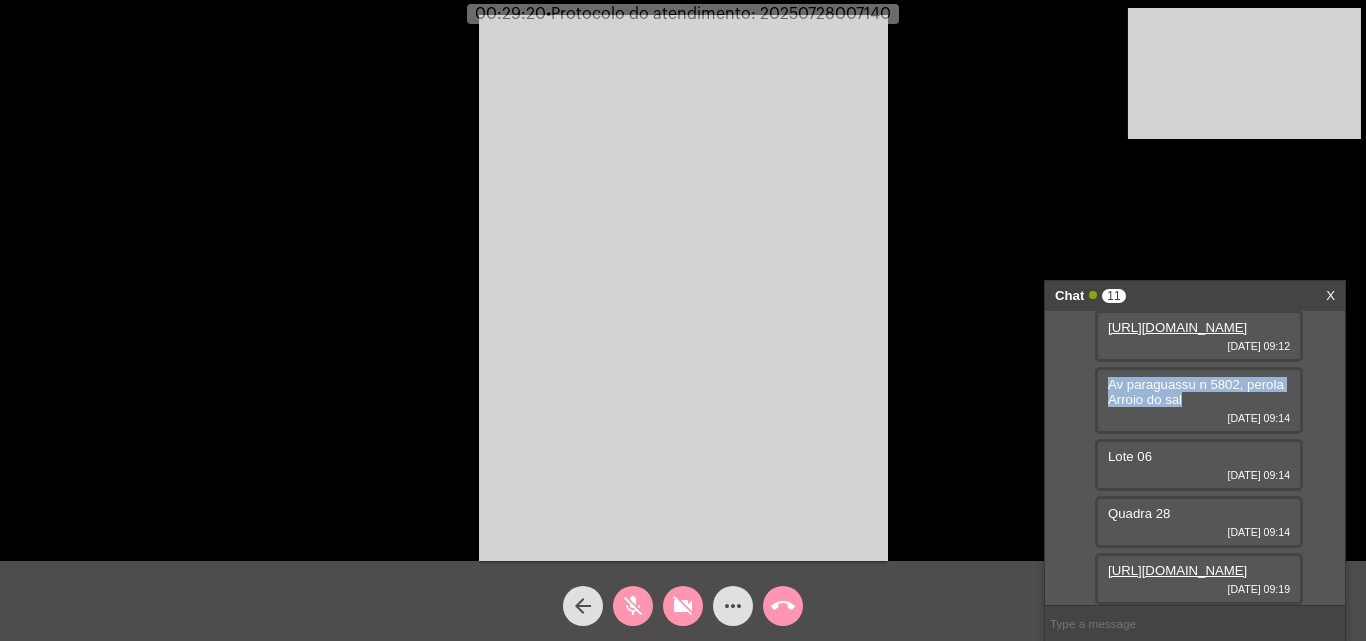 copy on "Av paraguassu n 5802, perola Arroio do sal" 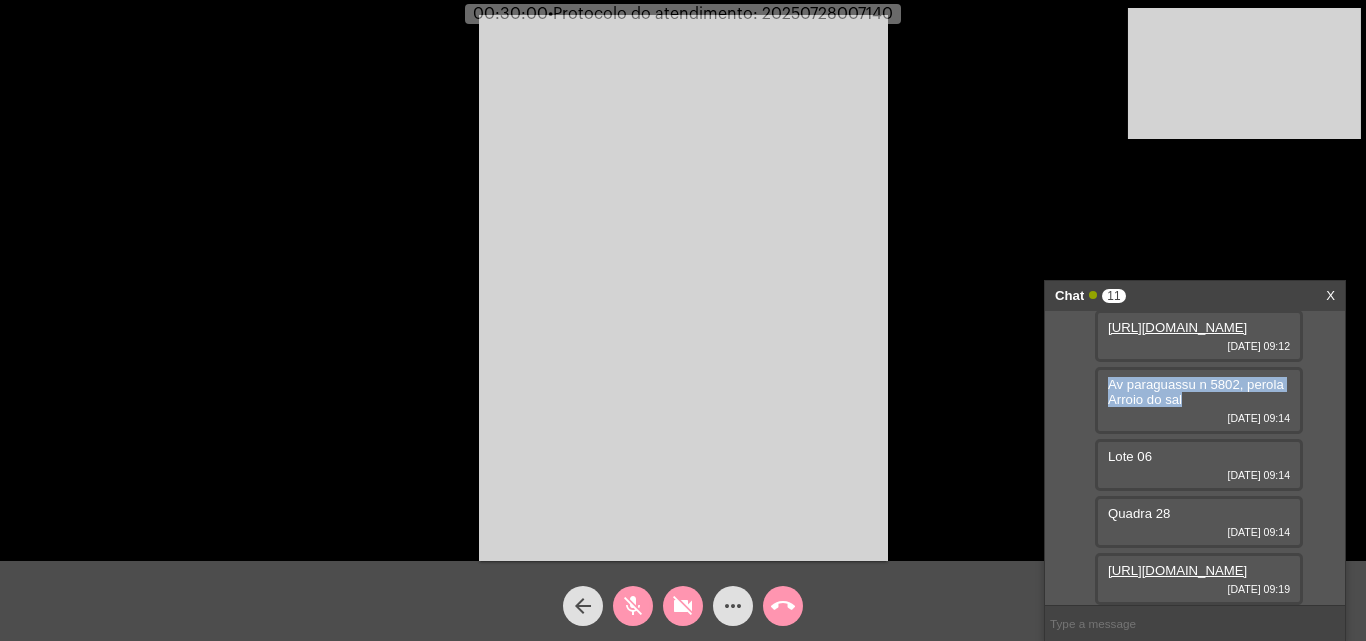 click on "mic_off" 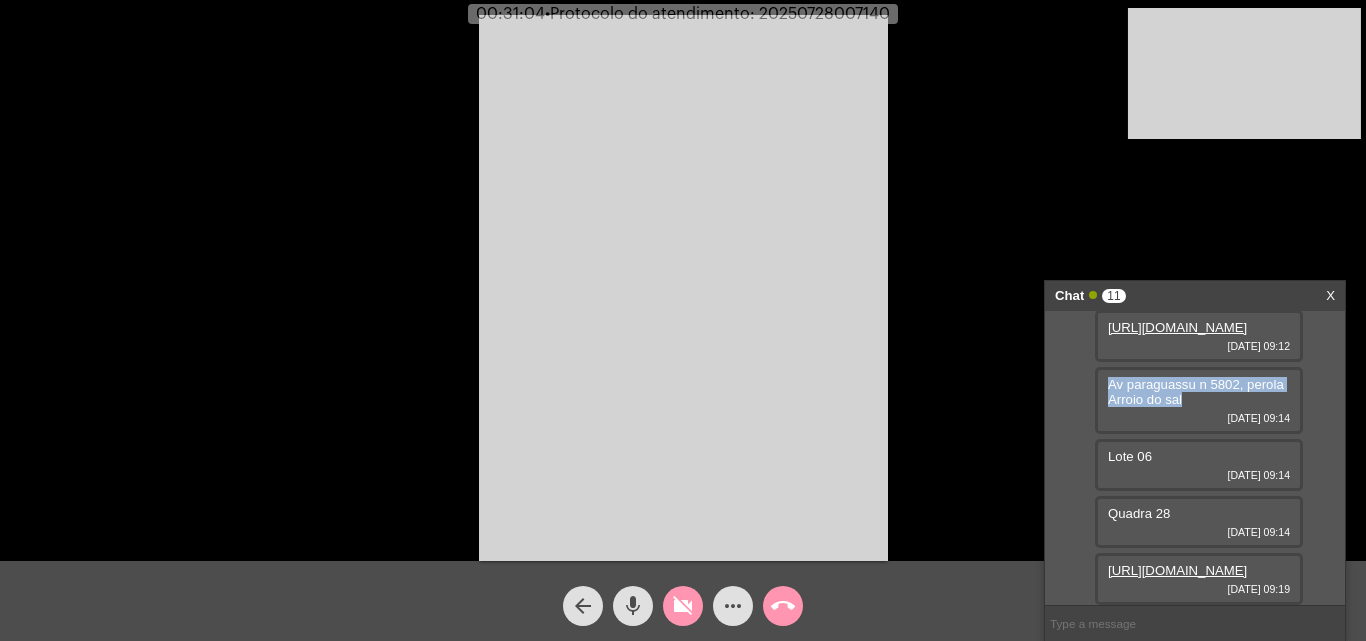 click on "mic" 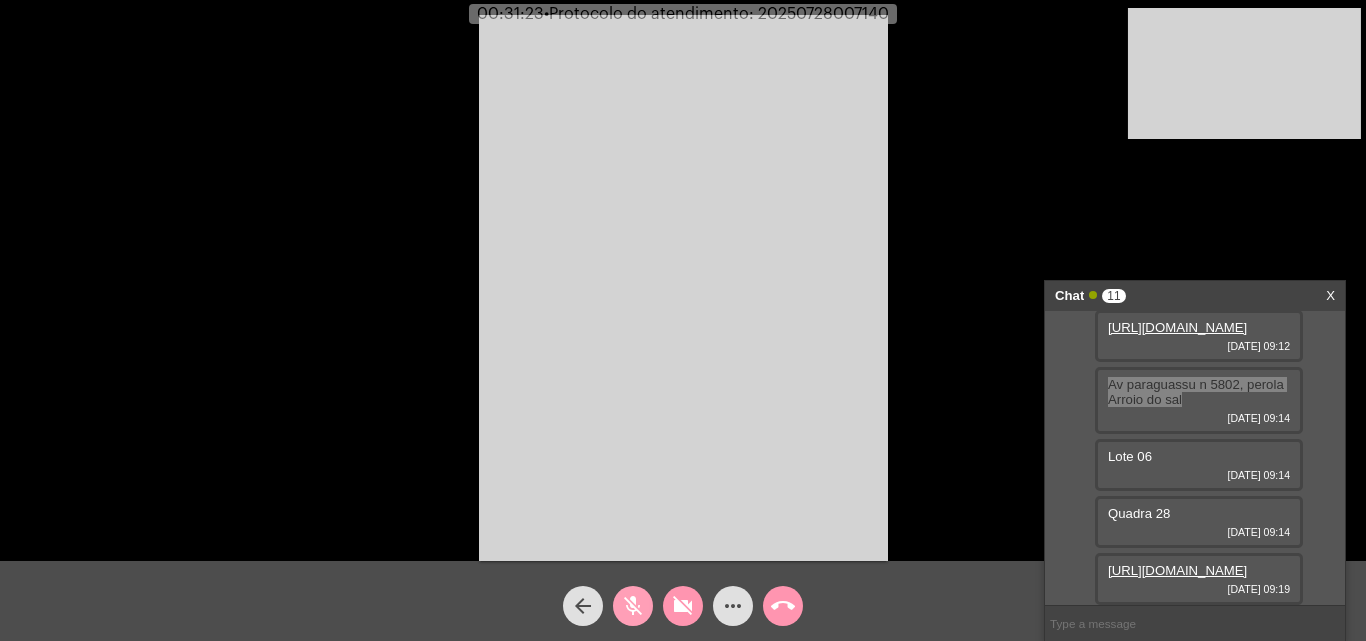 click on "mic_off" 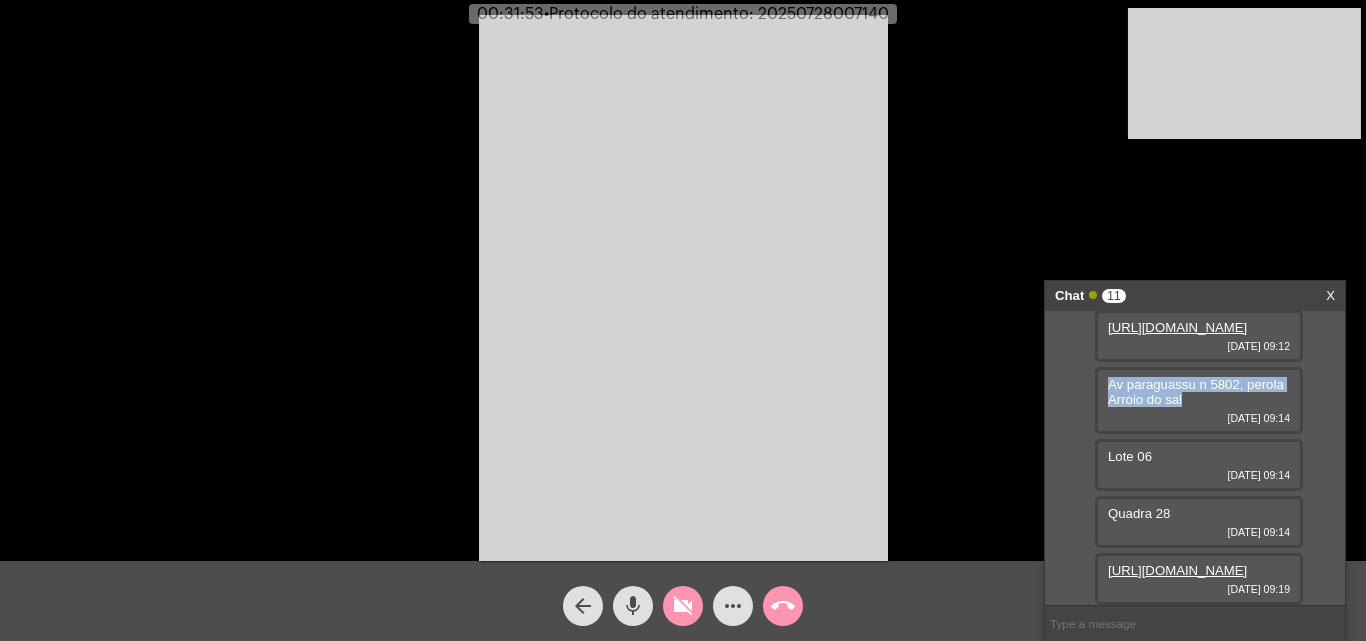 click on "mic" 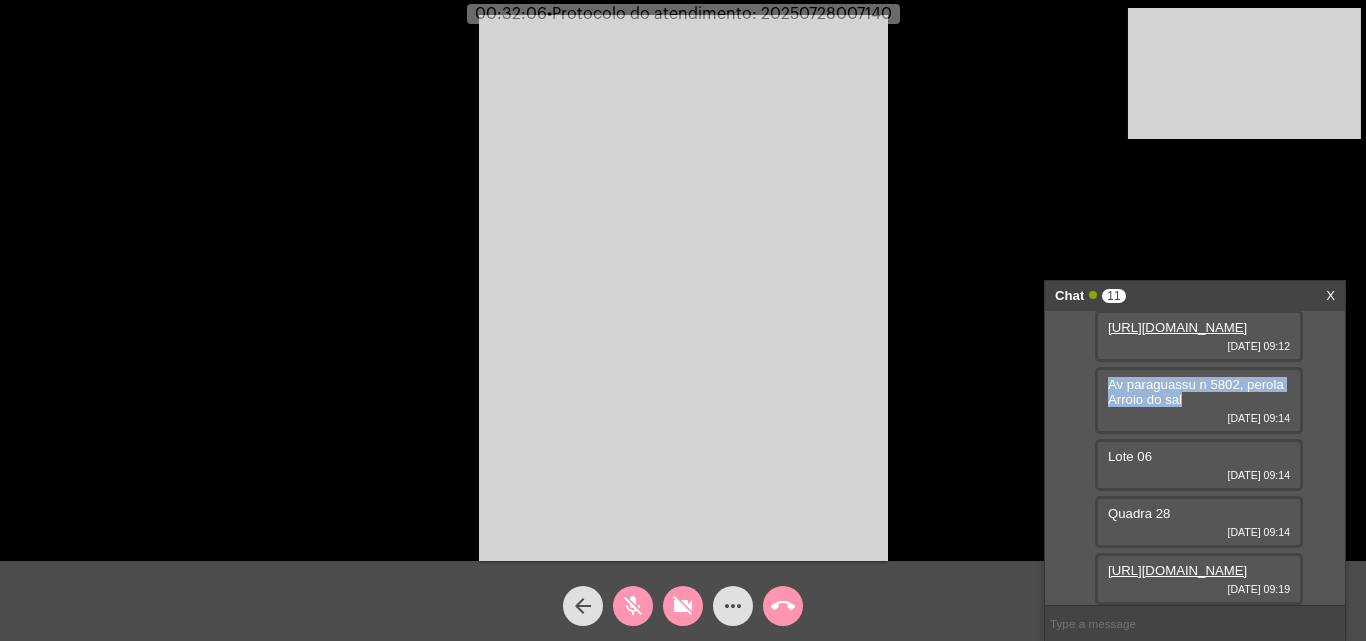 click on "mic_off" 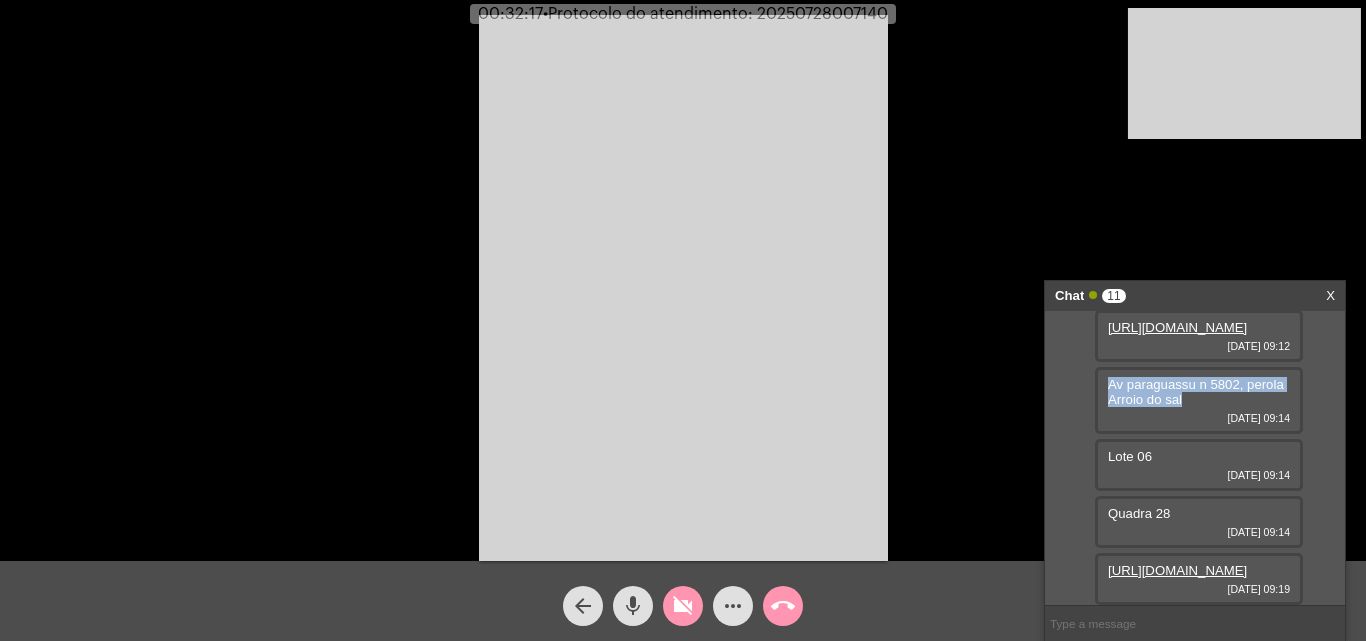 click on "videocam_off" 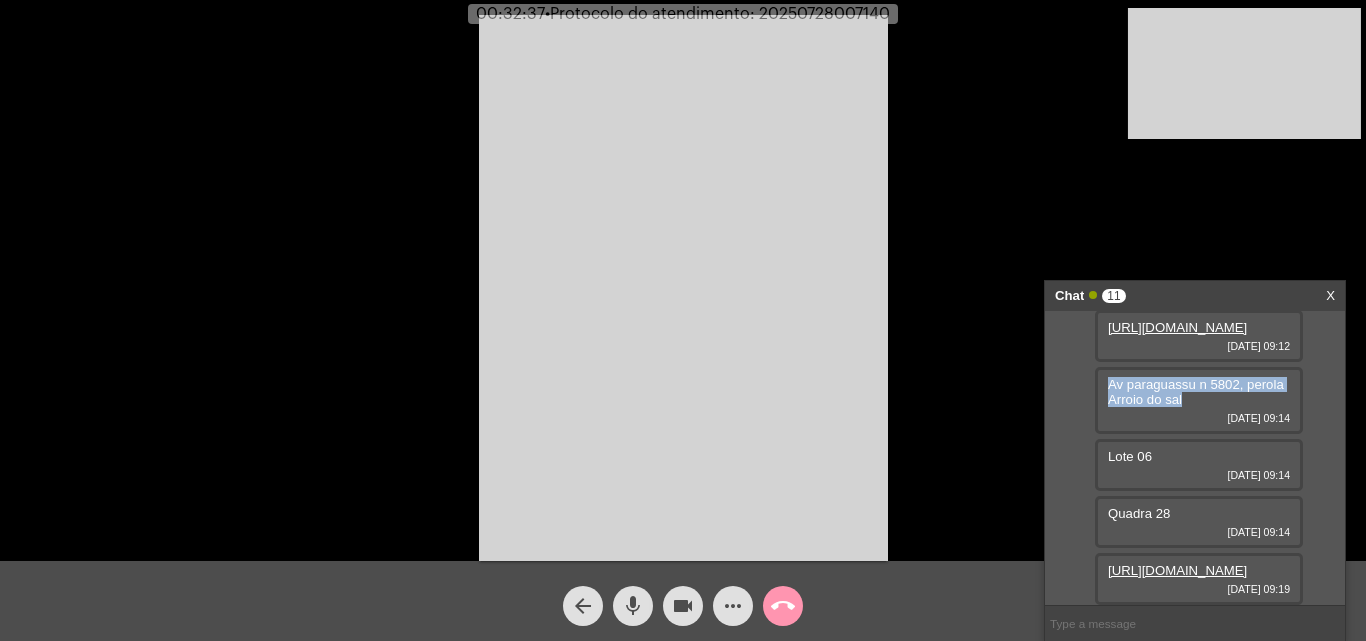 click on "videocam" 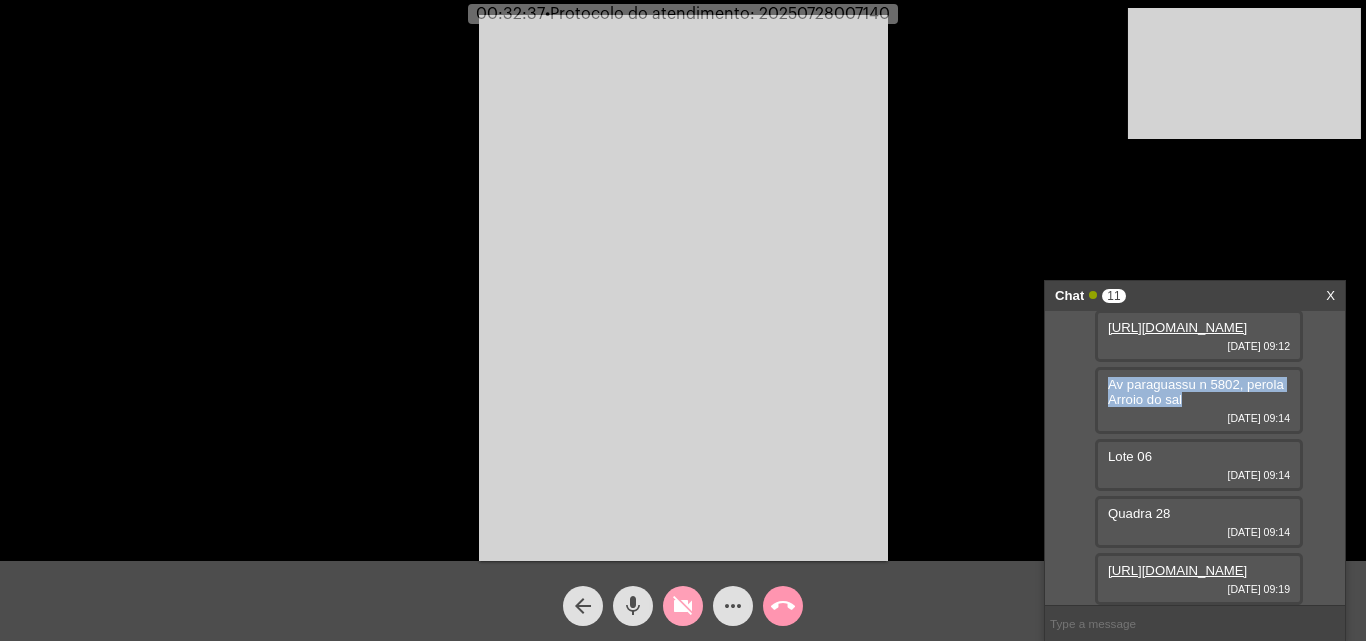 click on "mic" 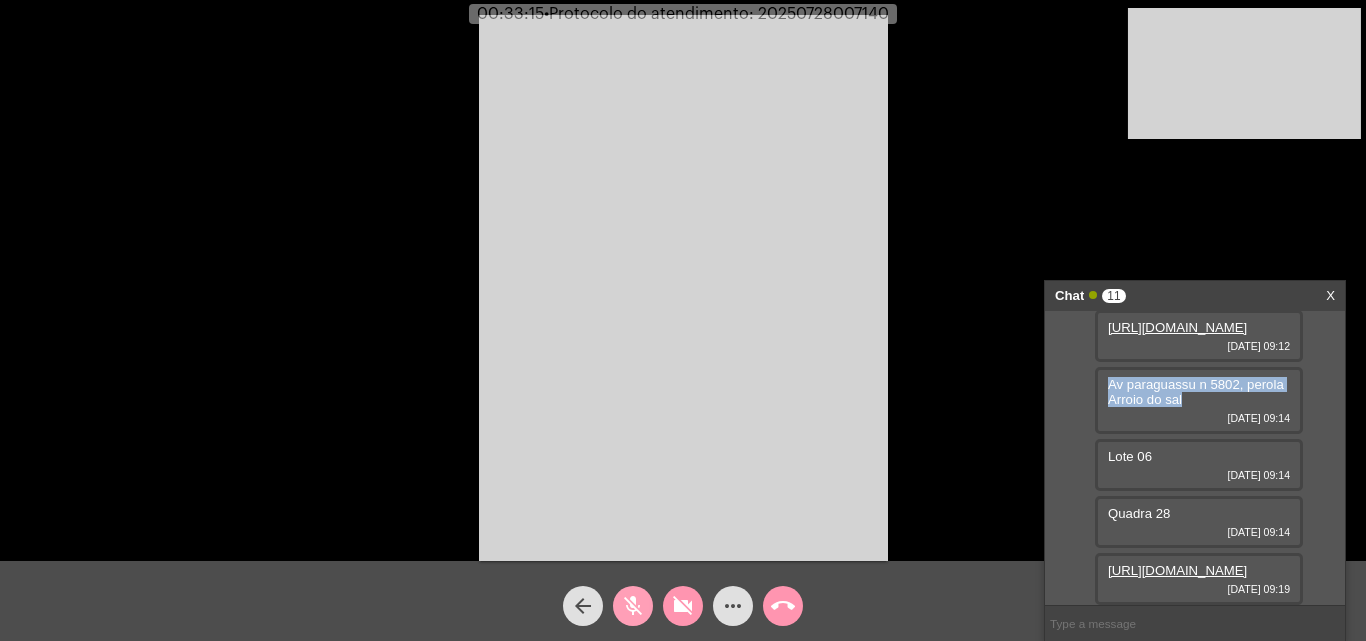 click on "mic_off" 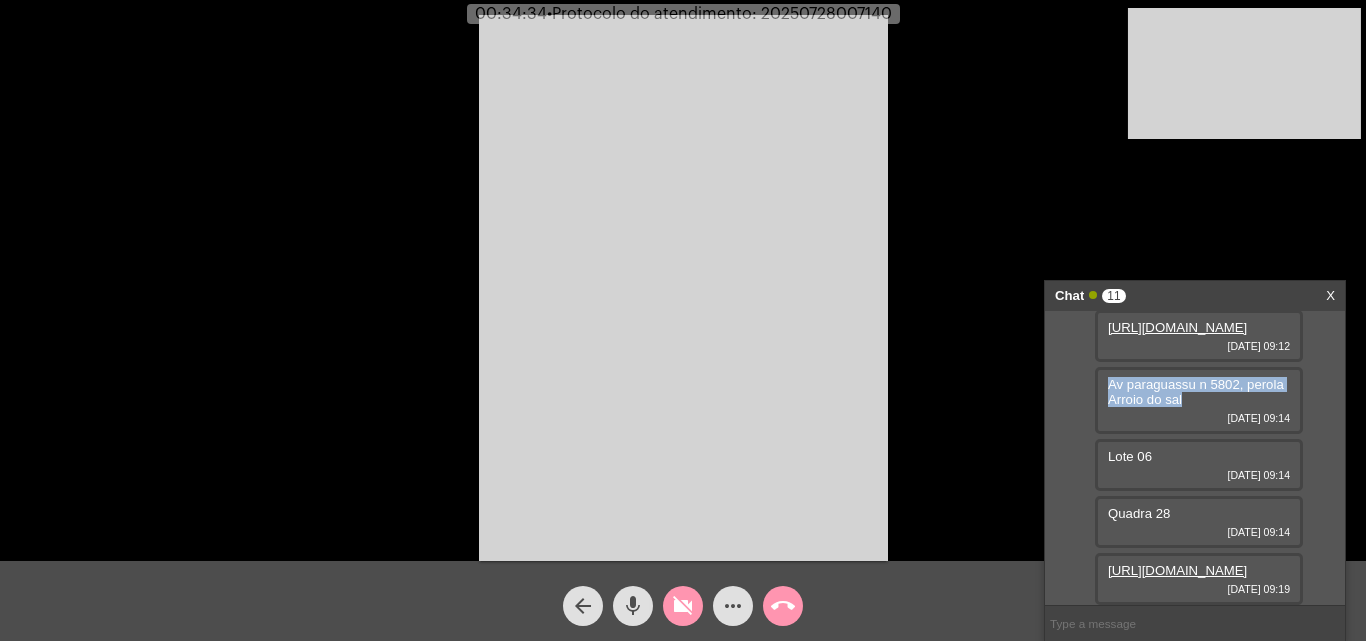 click at bounding box center (683, 288) 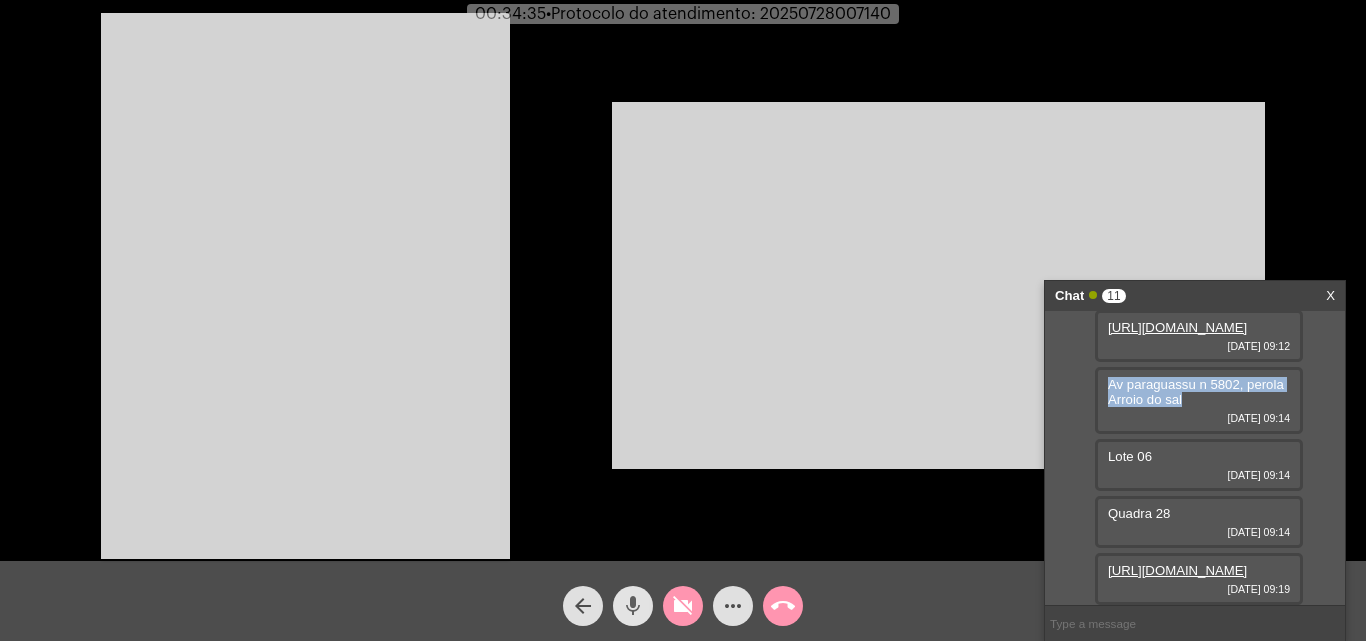 click on "mic" 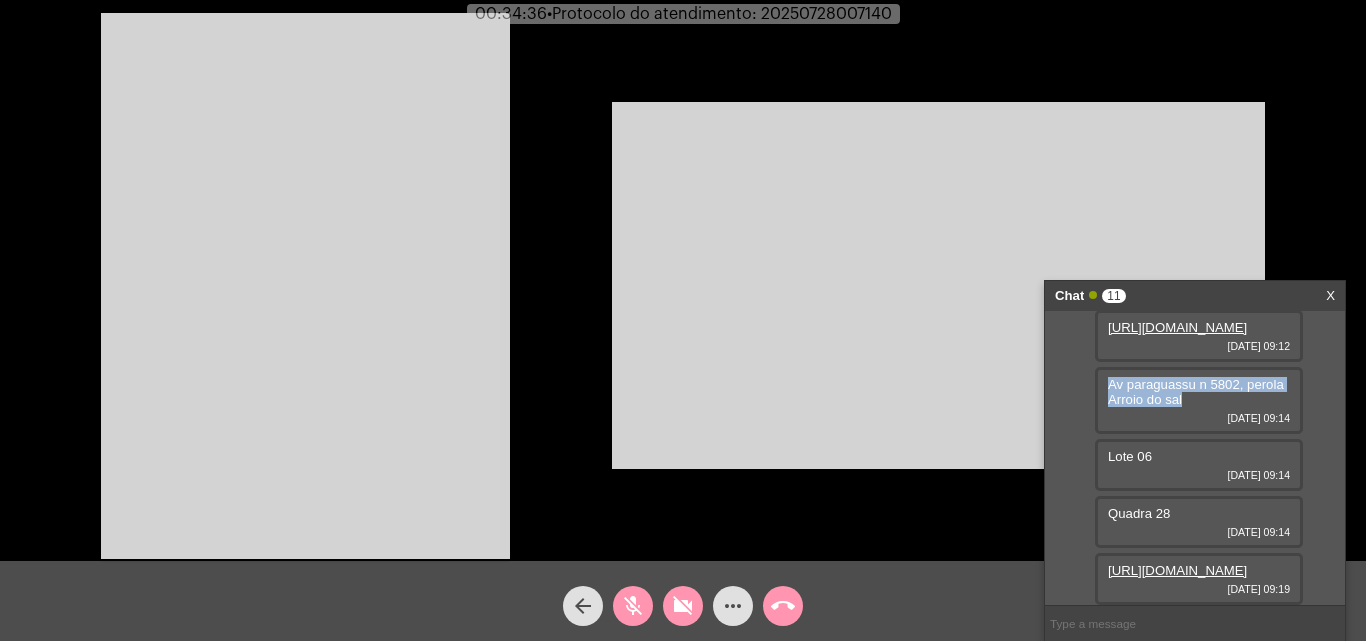 click at bounding box center [305, 286] 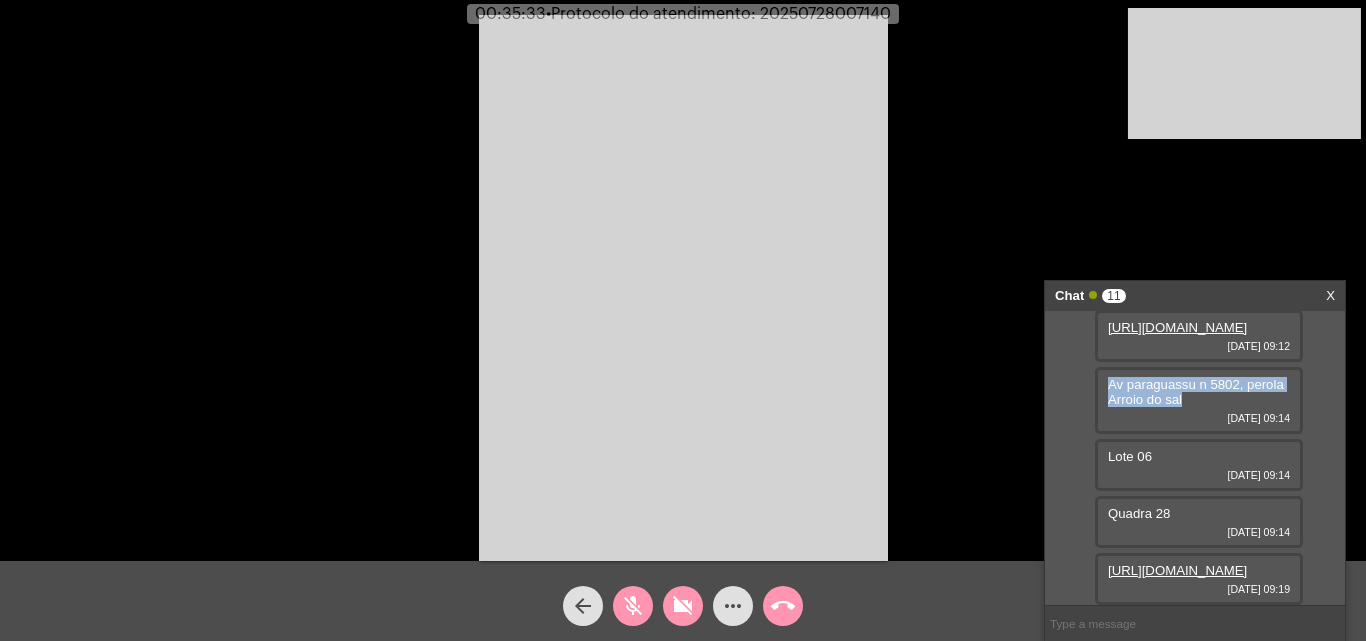 scroll, scrollTop: 713, scrollLeft: 0, axis: vertical 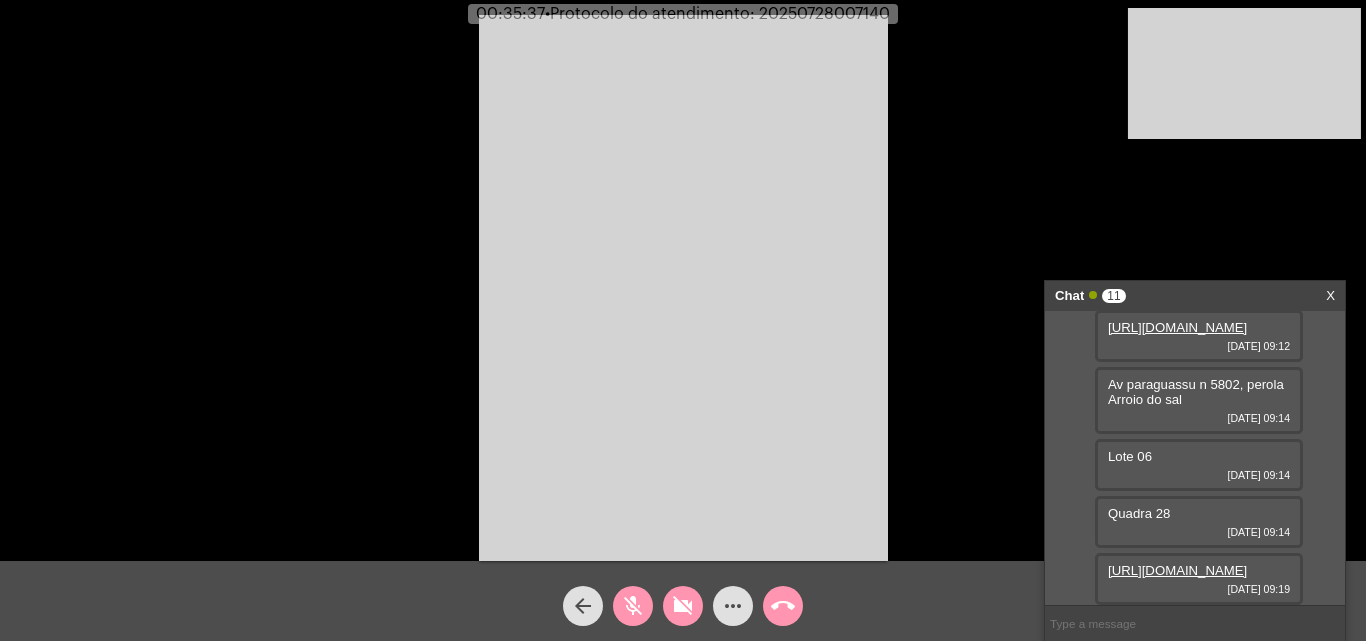 click on "•  Protocolo do atendimento: 20250728007140" 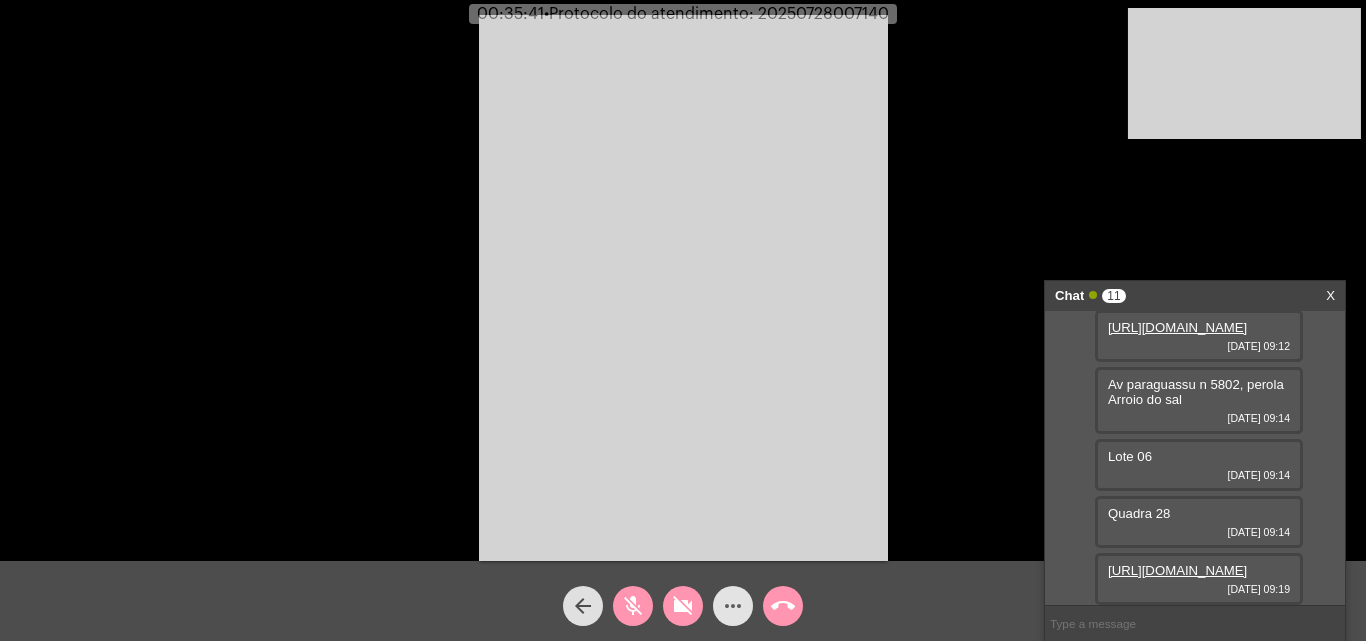 click on "more_horiz" 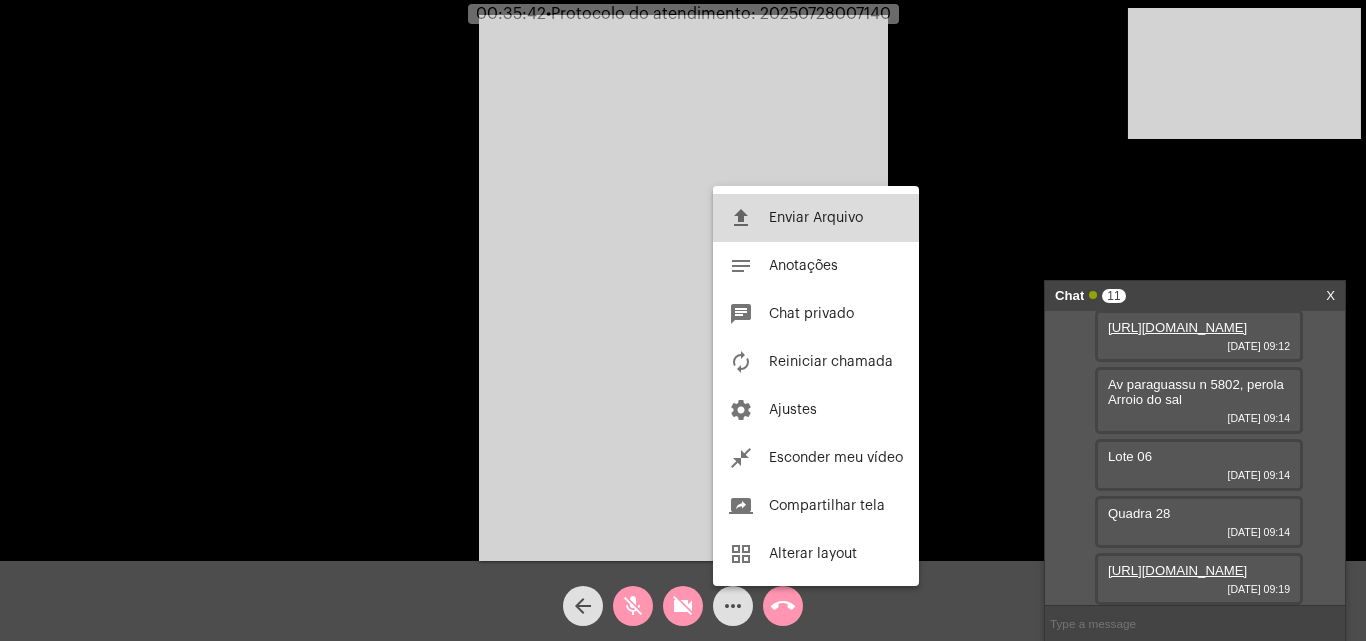 click on "file_upload Enviar Arquivo" at bounding box center [816, 218] 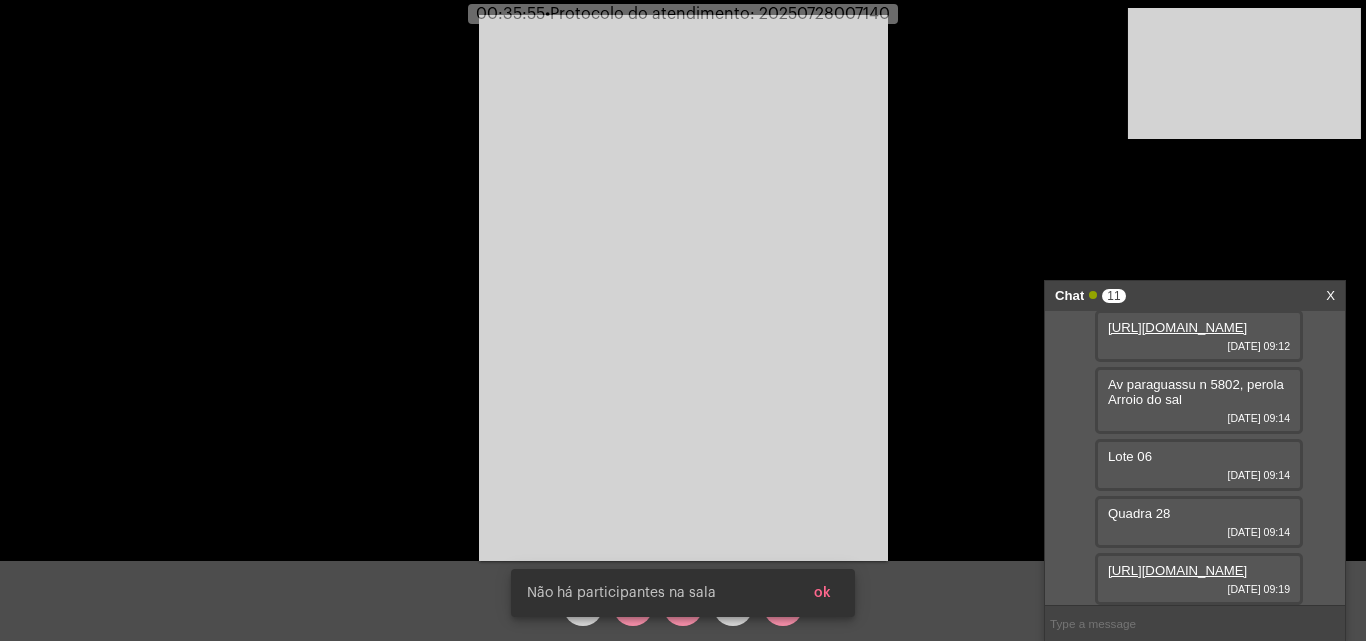 click on "ok" at bounding box center (822, 593) 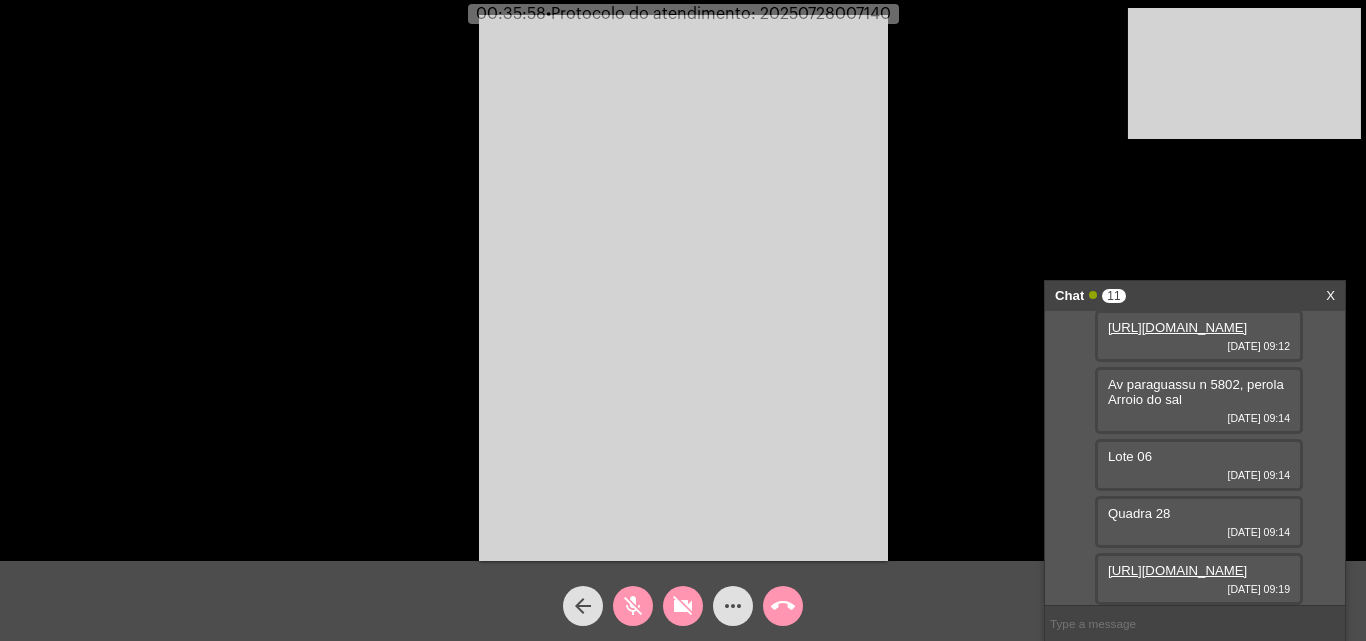 scroll, scrollTop: 713, scrollLeft: 0, axis: vertical 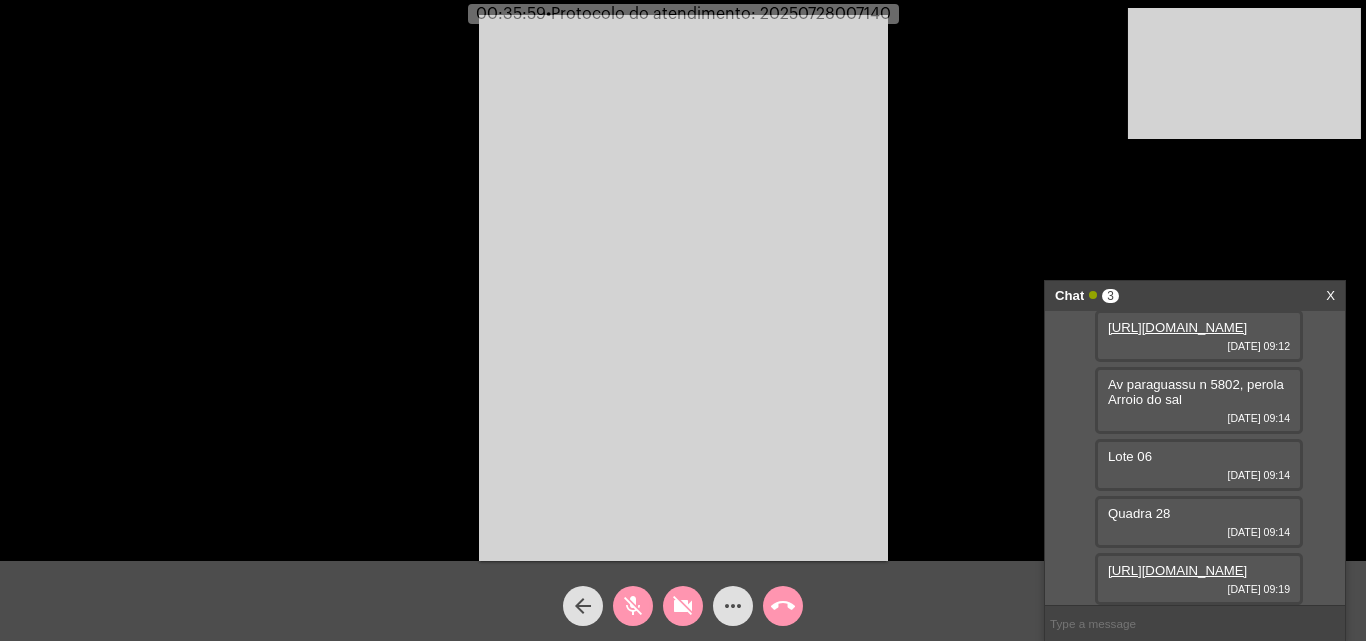 click on "more_horiz" 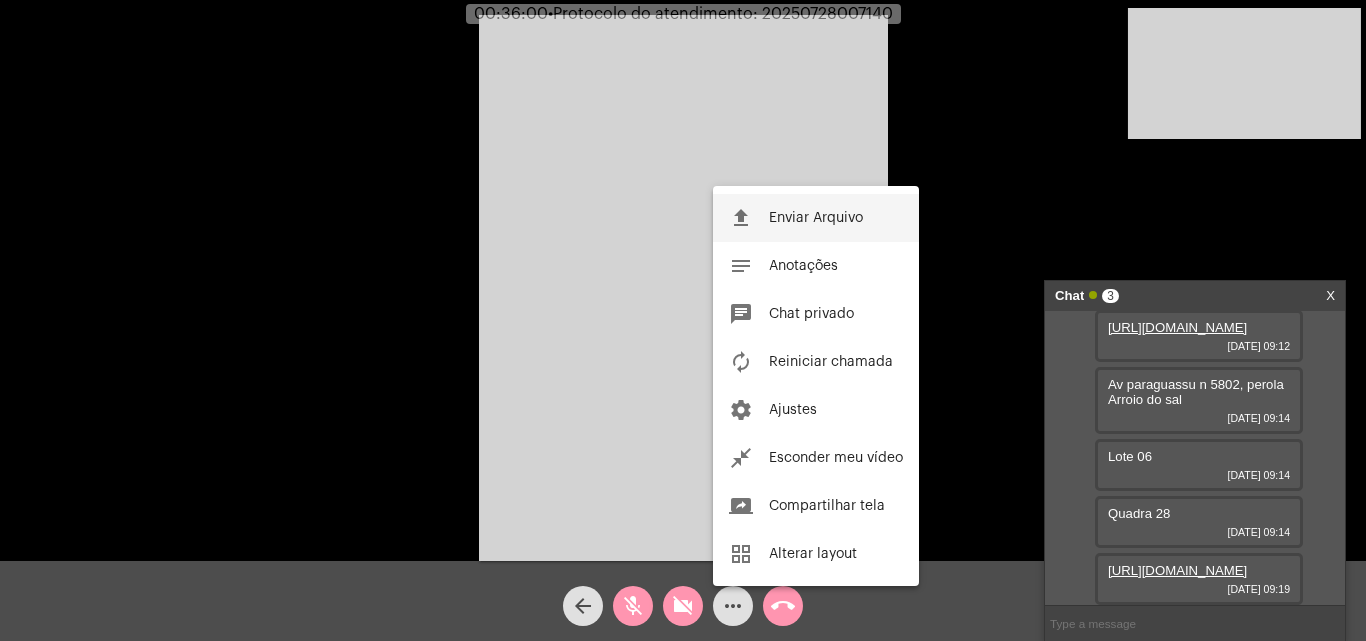click on "Enviar Arquivo" at bounding box center (816, 218) 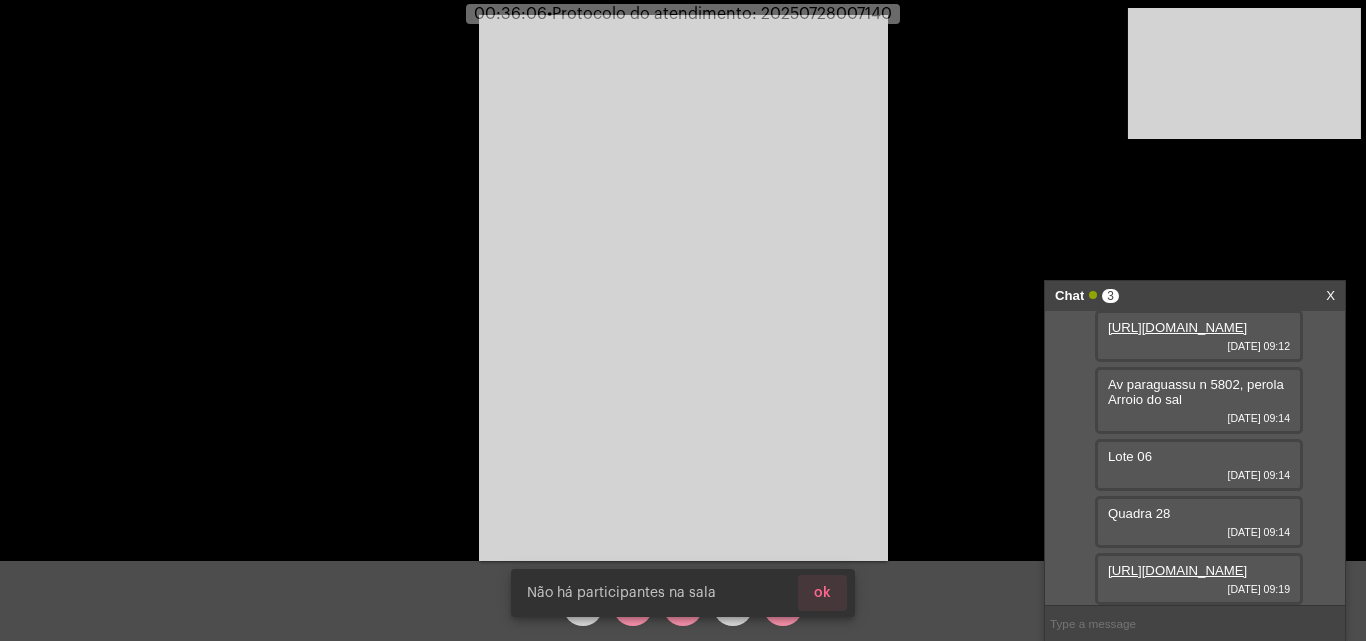 click on "ok" at bounding box center (822, 593) 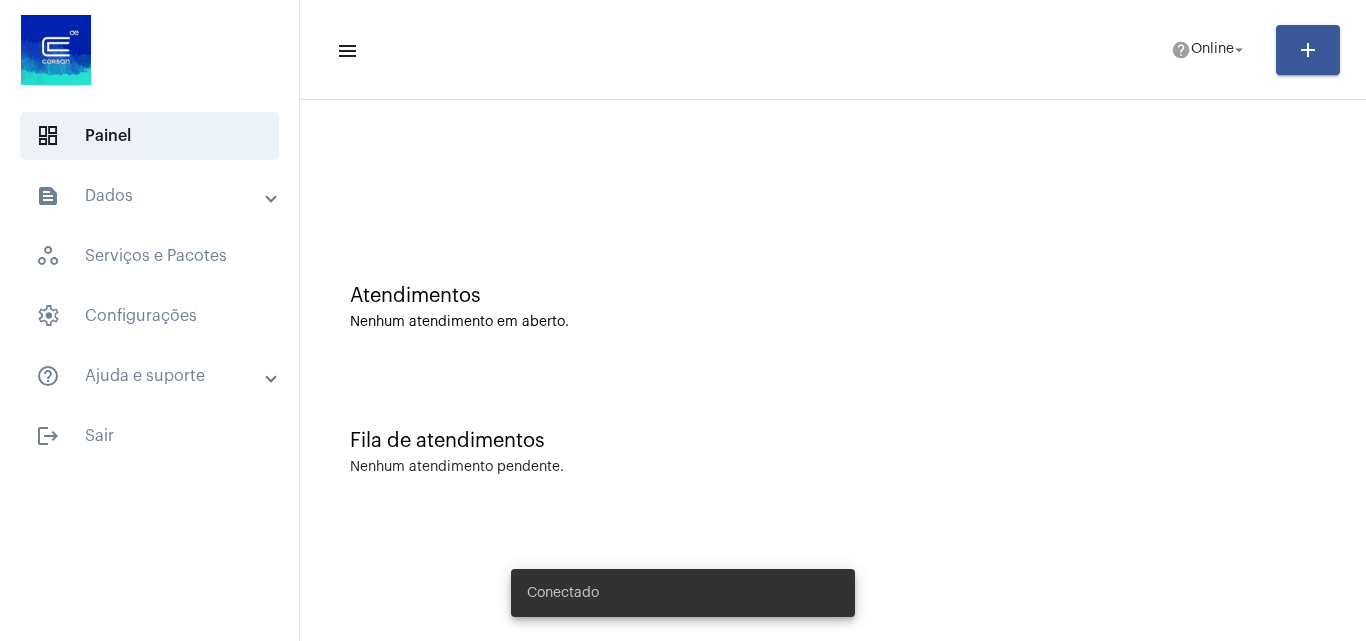 scroll, scrollTop: 0, scrollLeft: 0, axis: both 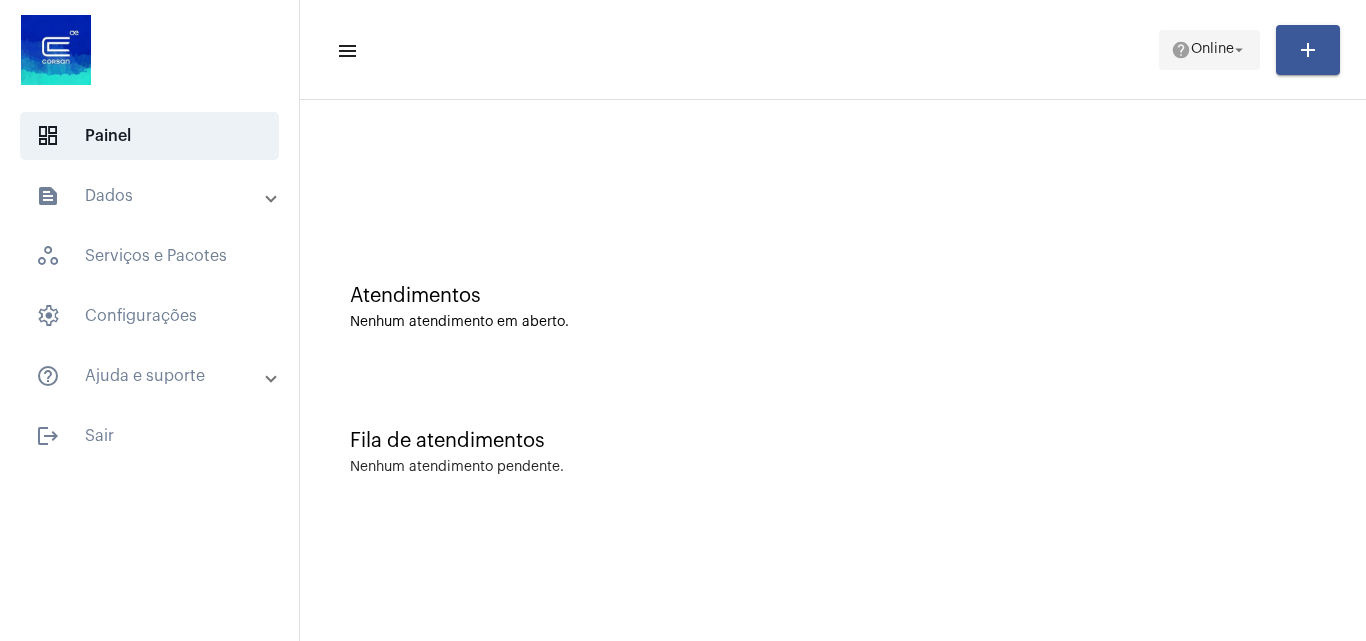 click on "Online" 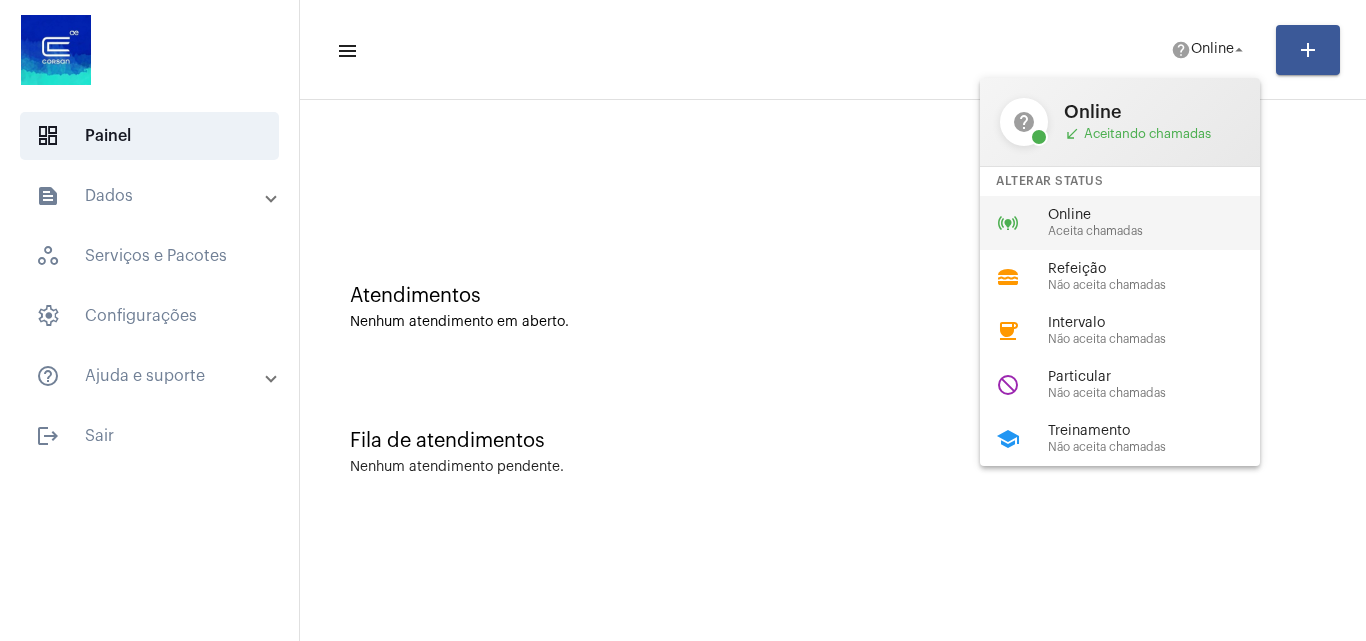 click on "Online" at bounding box center [1162, 215] 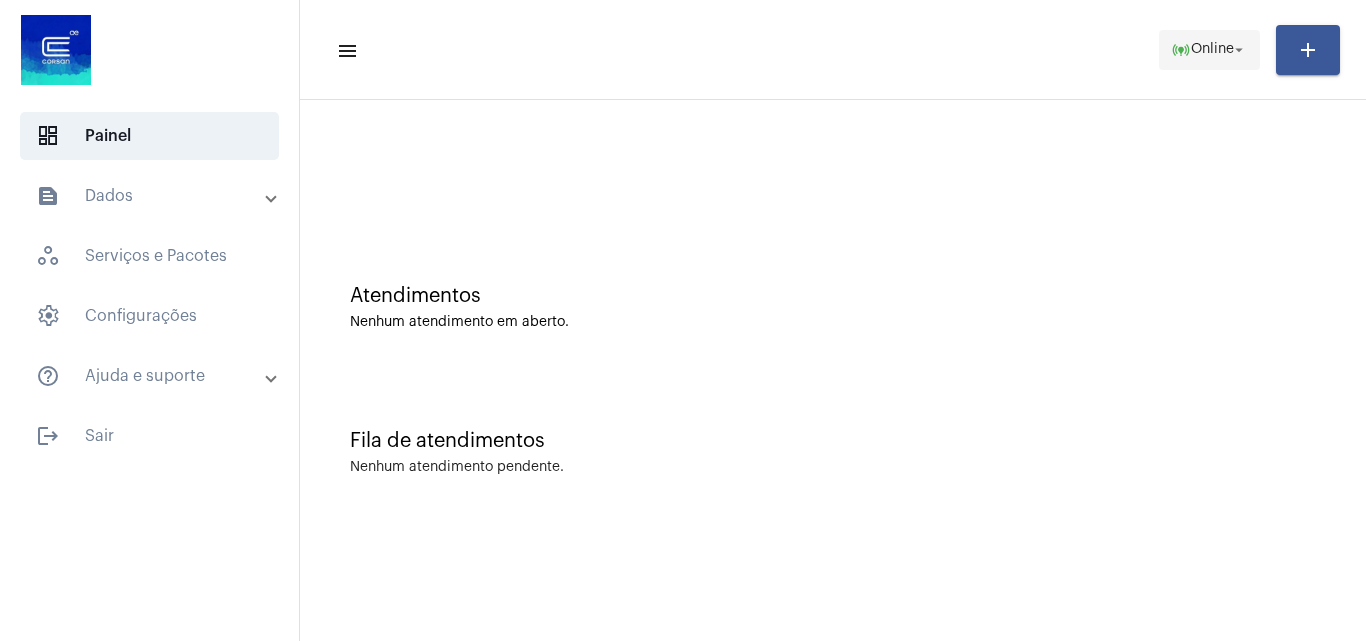 click on "Online" 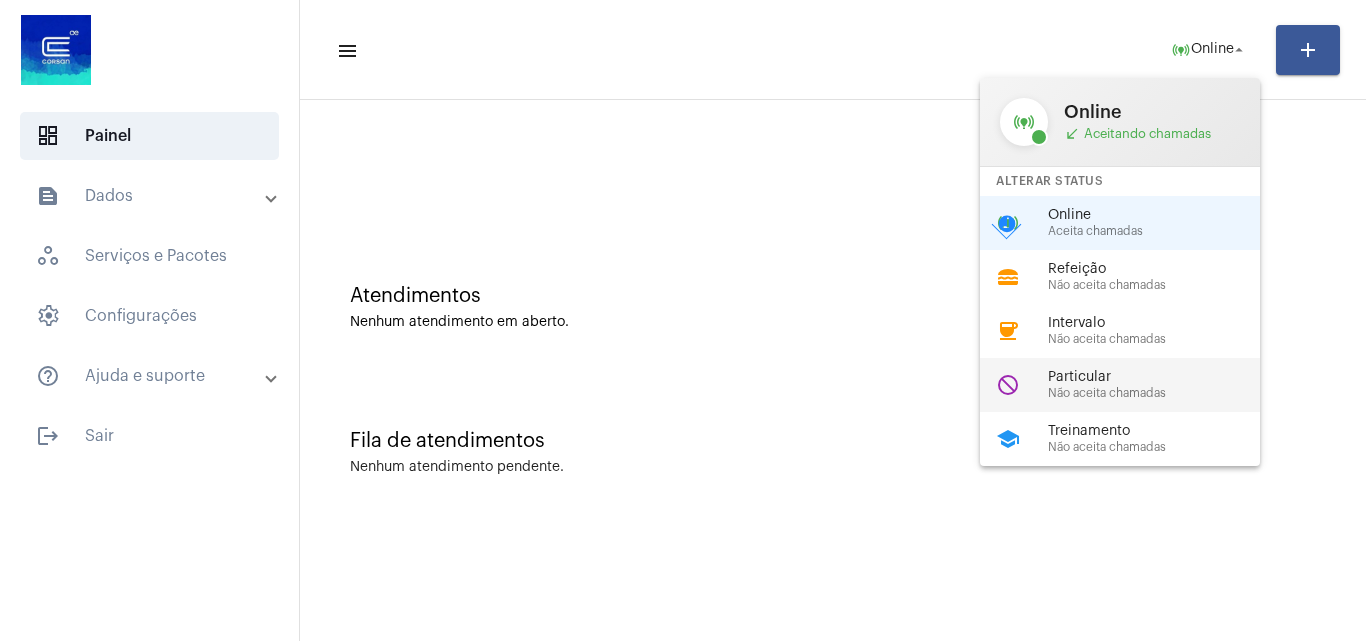 click on "Particular" at bounding box center [1162, 377] 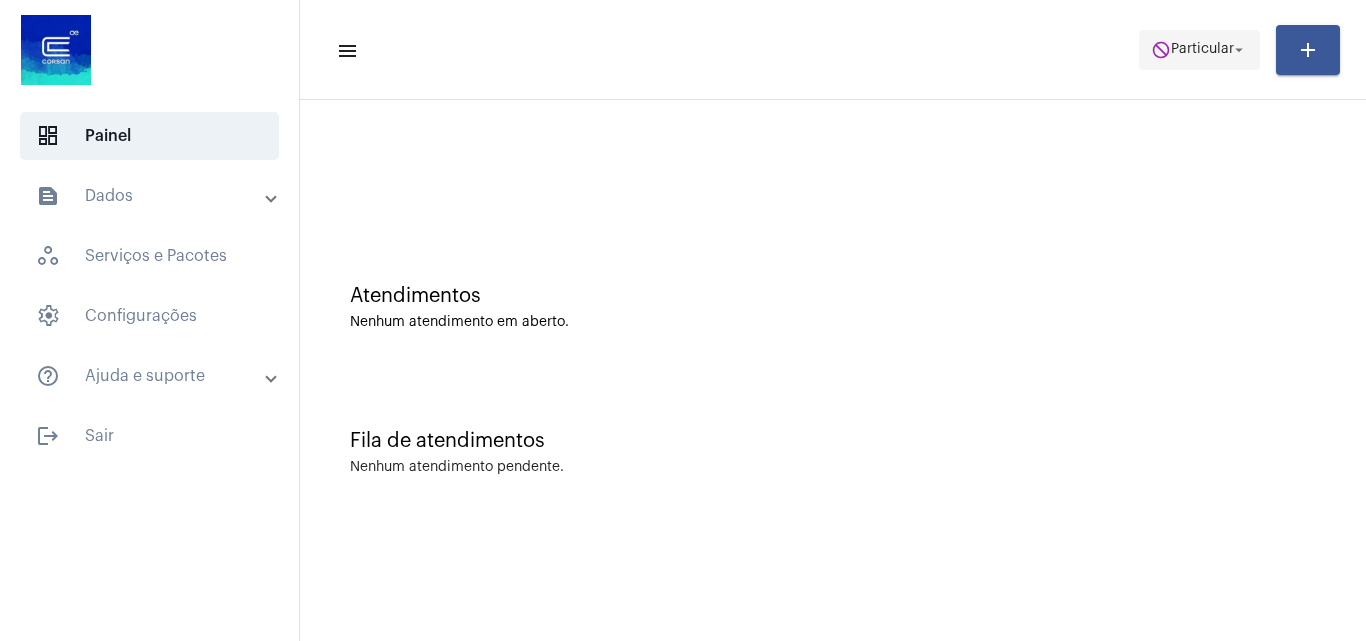 drag, startPoint x: 1213, startPoint y: 40, endPoint x: 1186, endPoint y: 66, distance: 37.48333 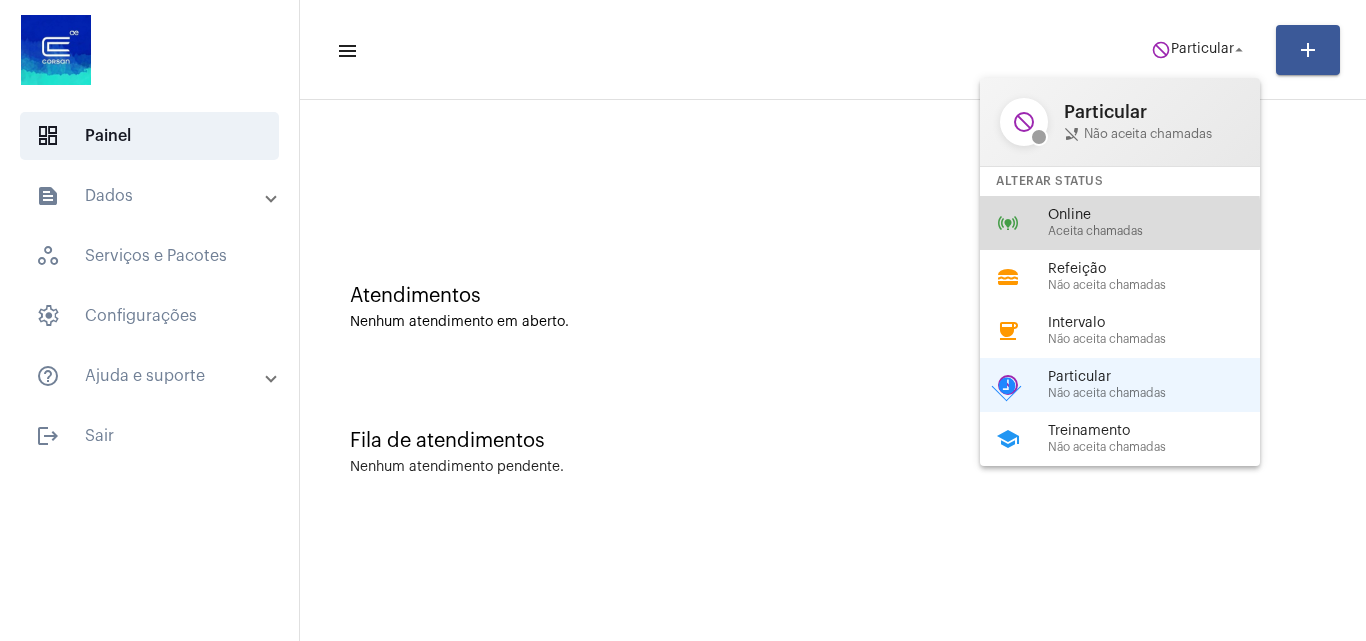click on "Aceita chamadas" at bounding box center [1162, 231] 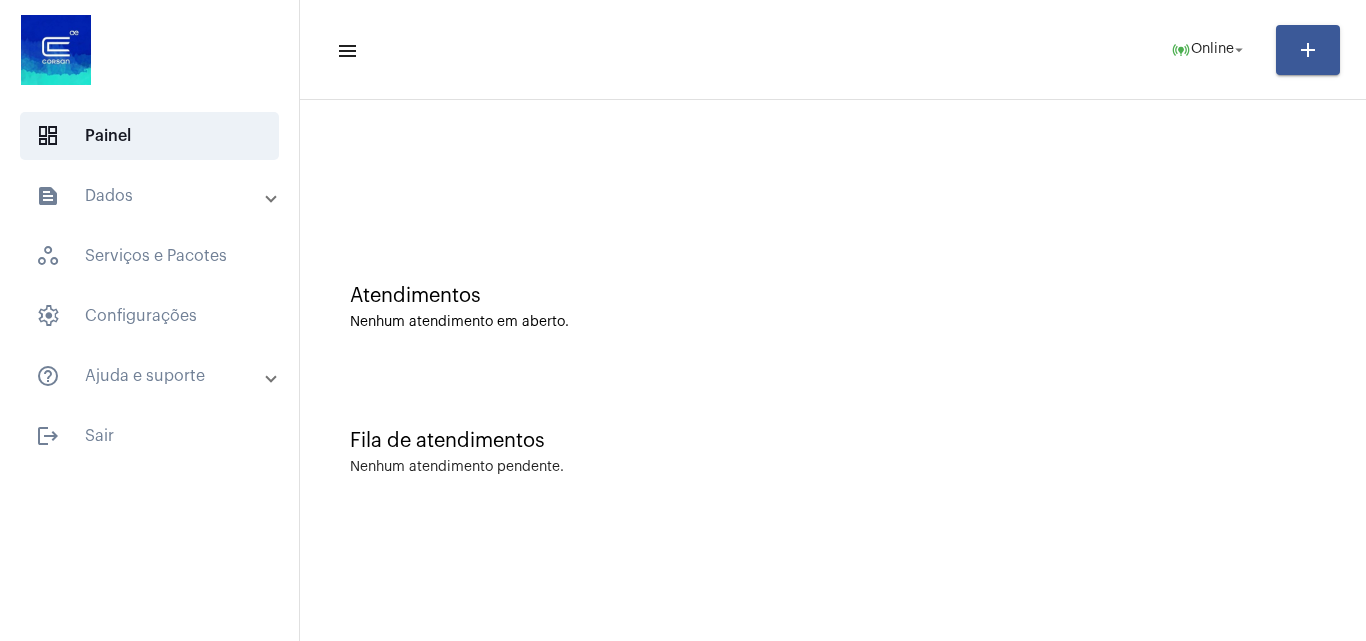 click 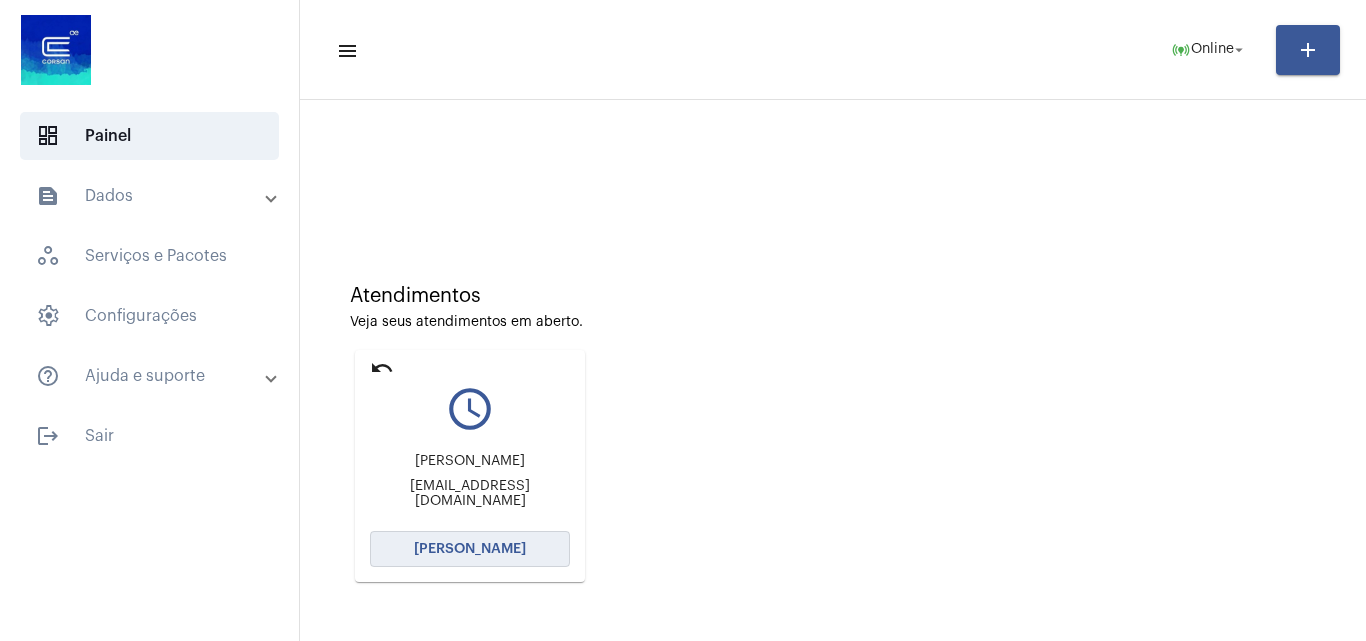 click on "[PERSON_NAME]" 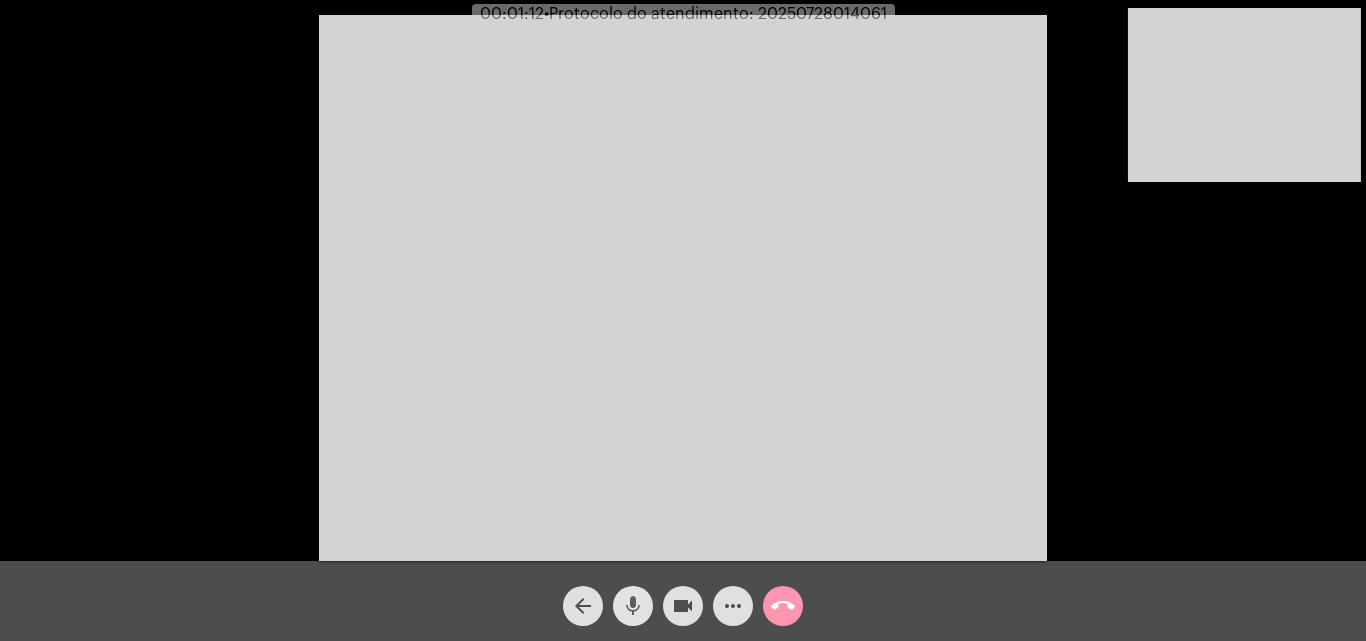 click on "mic" 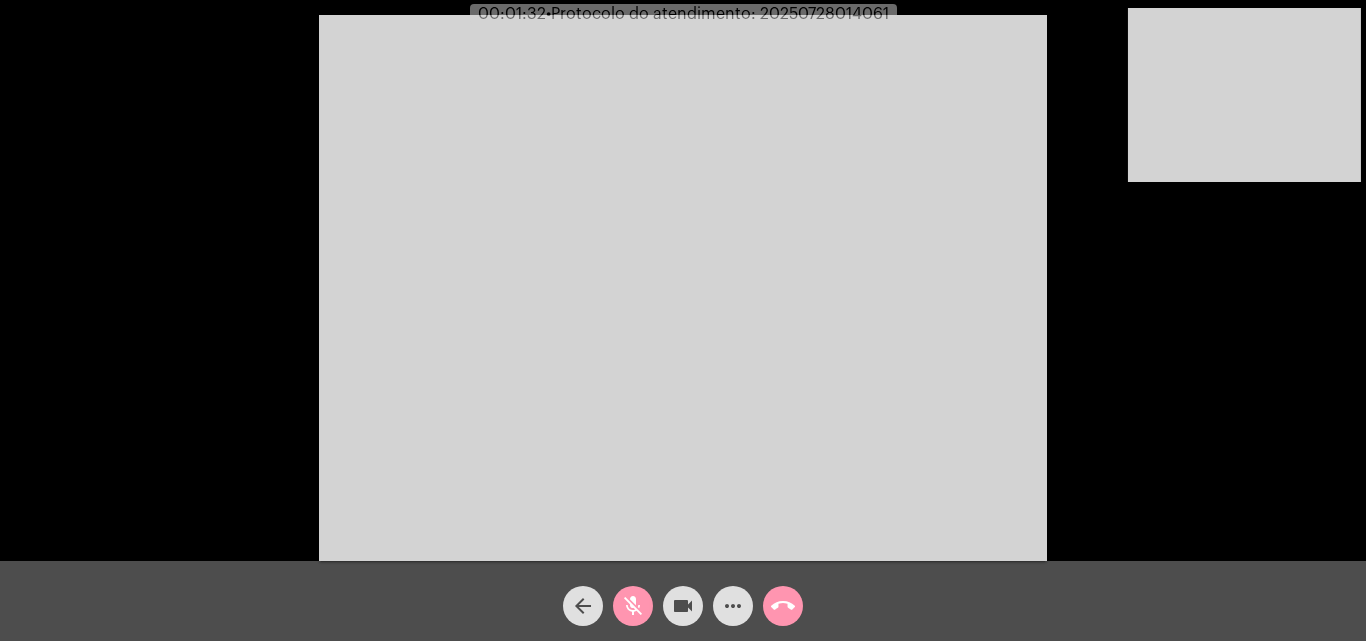 click on "mic_off" 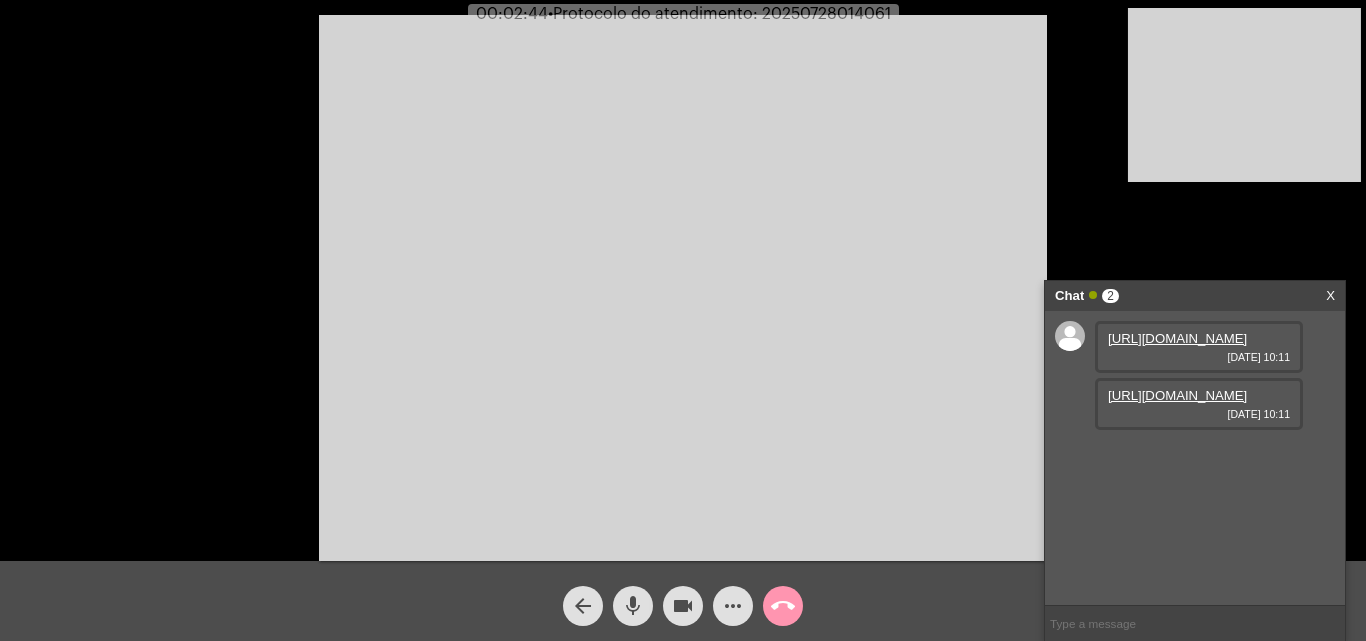 click on "[URL][DOMAIN_NAME]" at bounding box center [1177, 338] 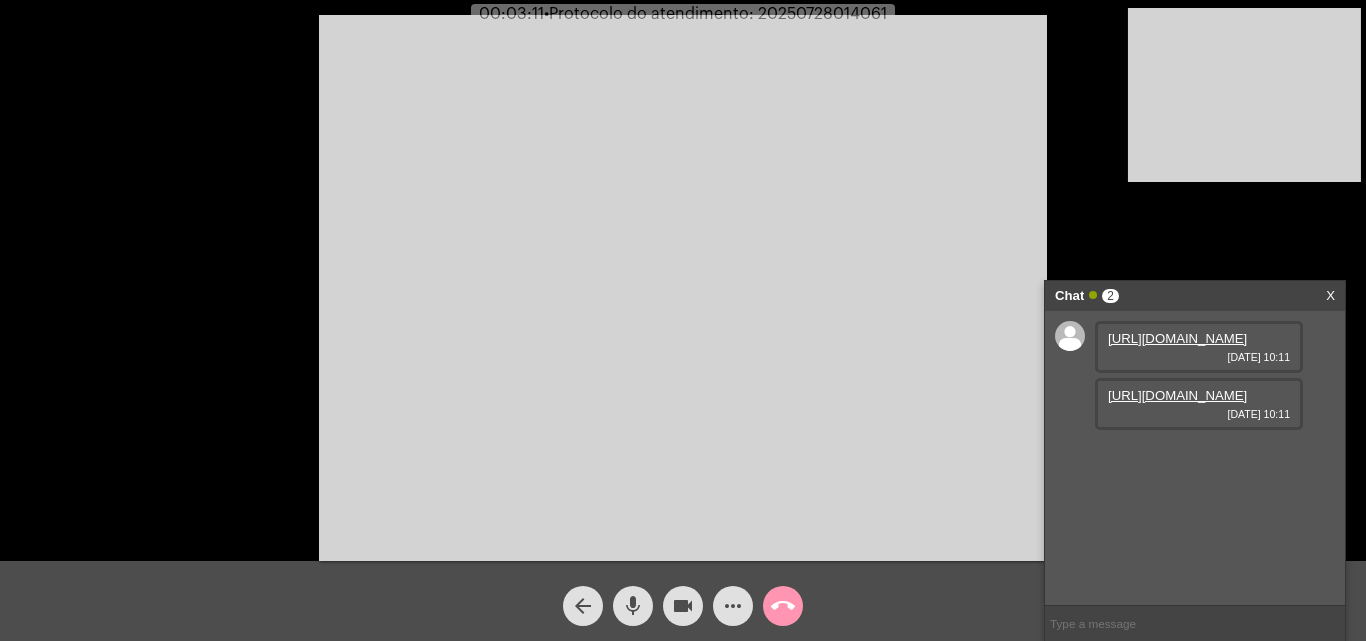 click on "[URL][DOMAIN_NAME]" at bounding box center [1177, 395] 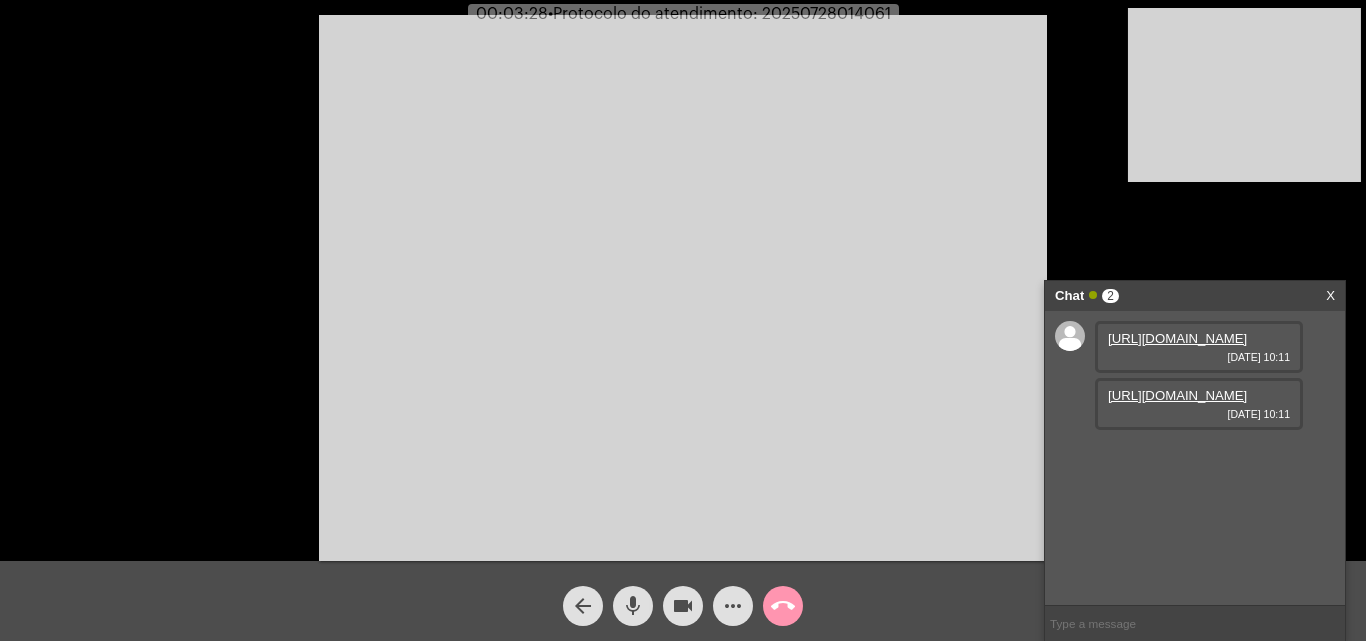 click at bounding box center [683, 288] 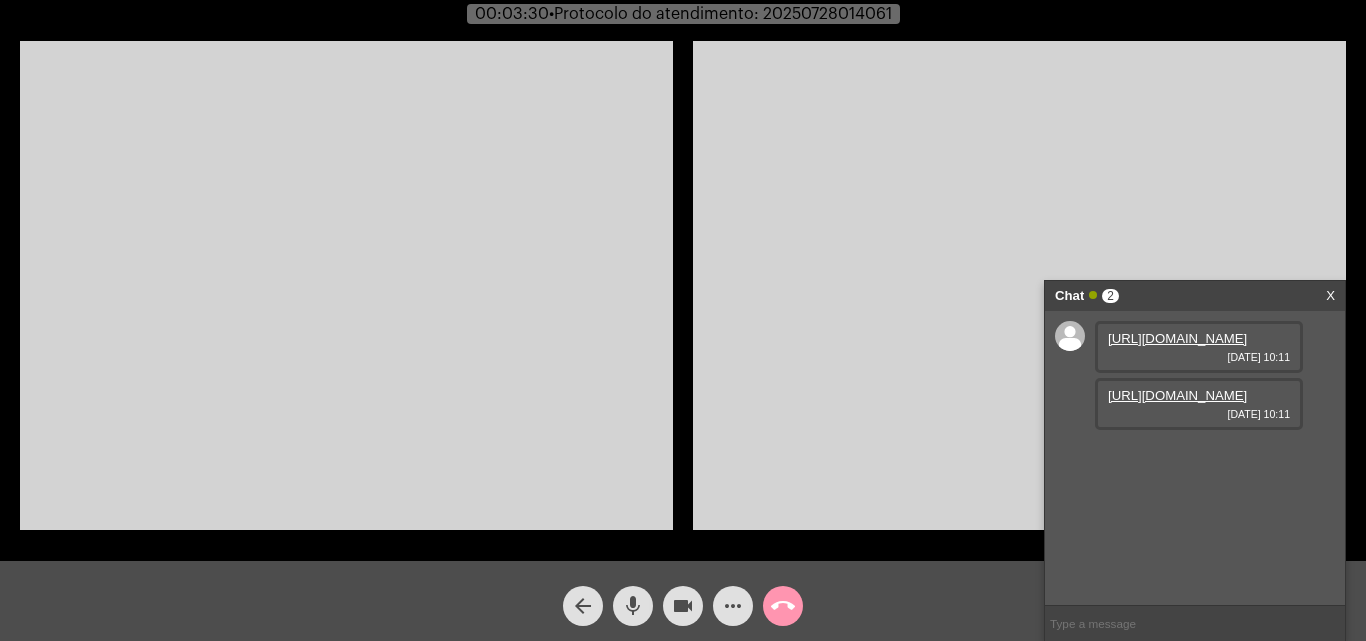 click at bounding box center (346, 285) 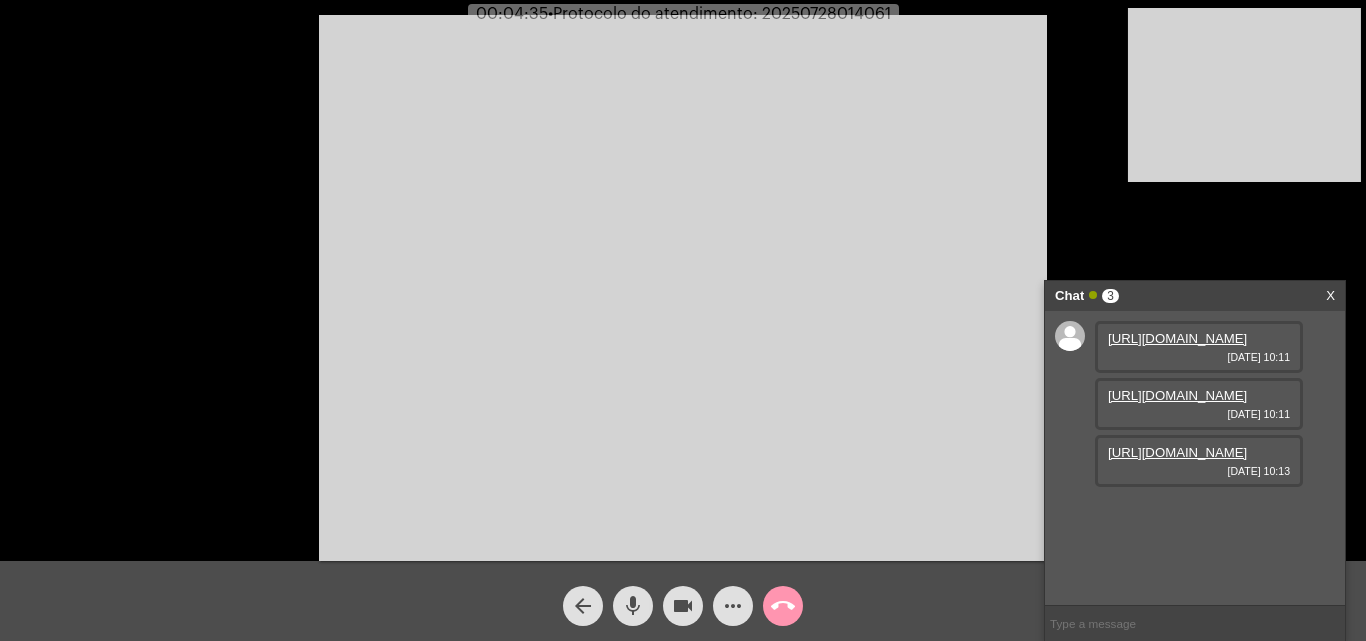 scroll, scrollTop: 17, scrollLeft: 0, axis: vertical 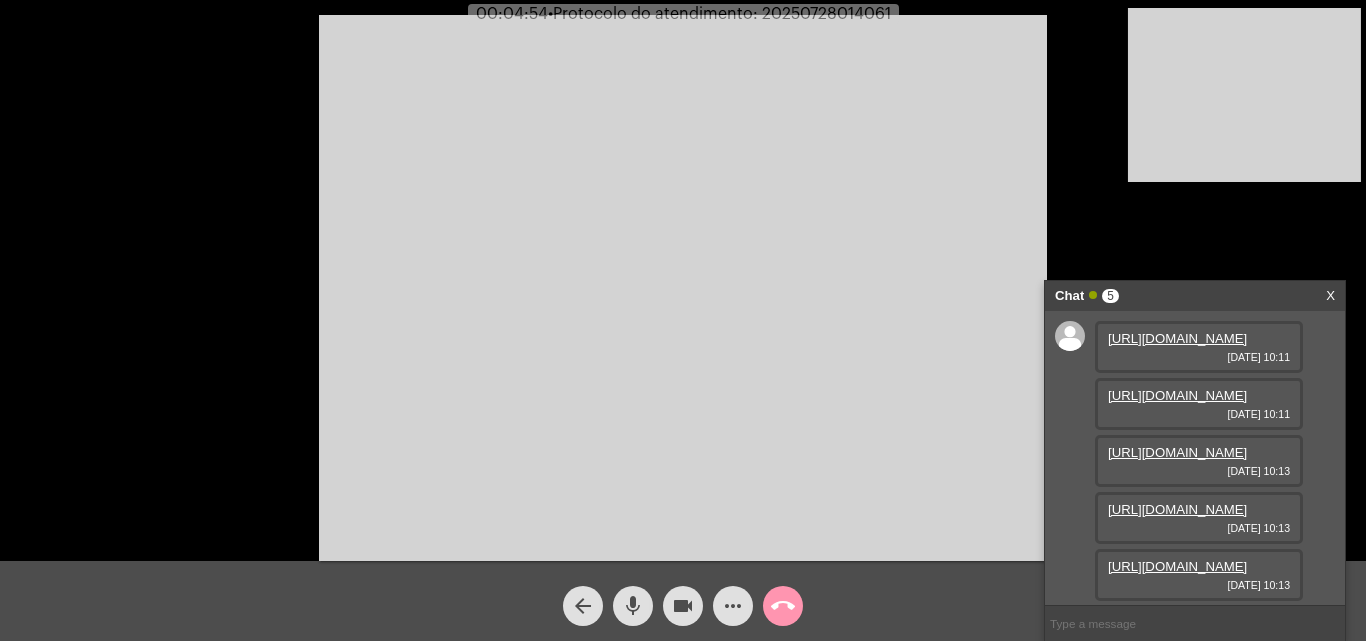 click on "[URL][DOMAIN_NAME]" at bounding box center [1177, 509] 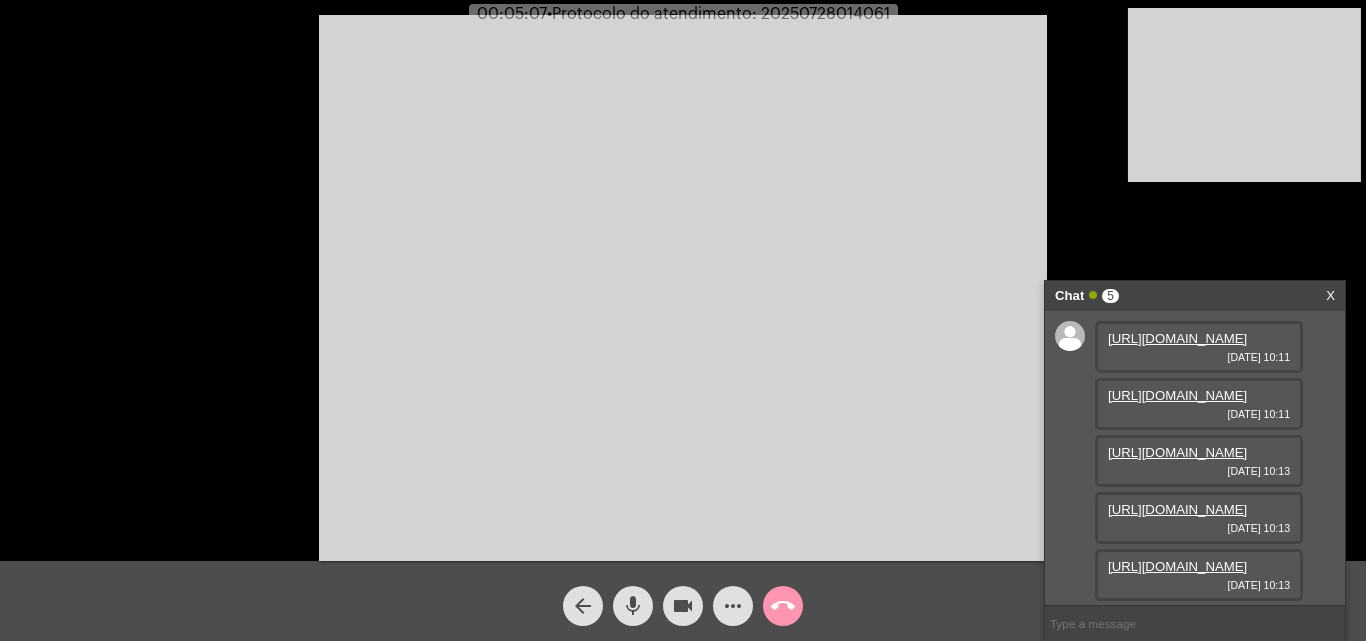 scroll, scrollTop: 221, scrollLeft: 0, axis: vertical 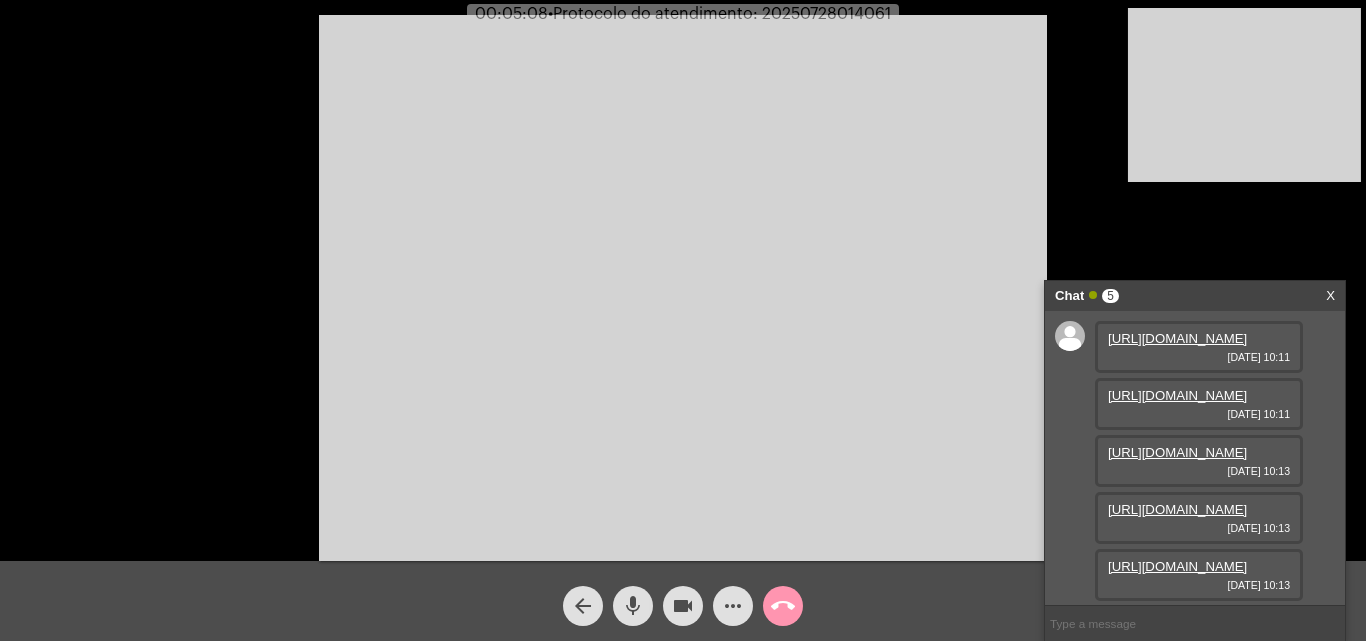 click on "[URL][DOMAIN_NAME]" at bounding box center (1177, 566) 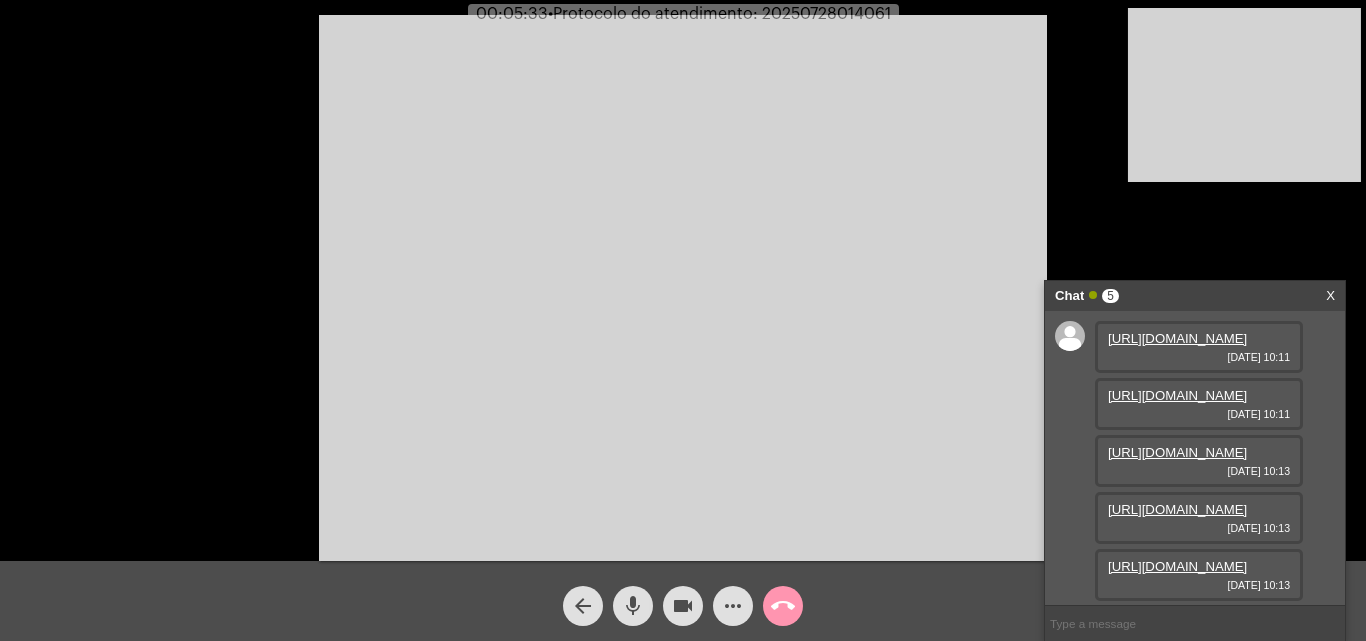 click at bounding box center (683, 288) 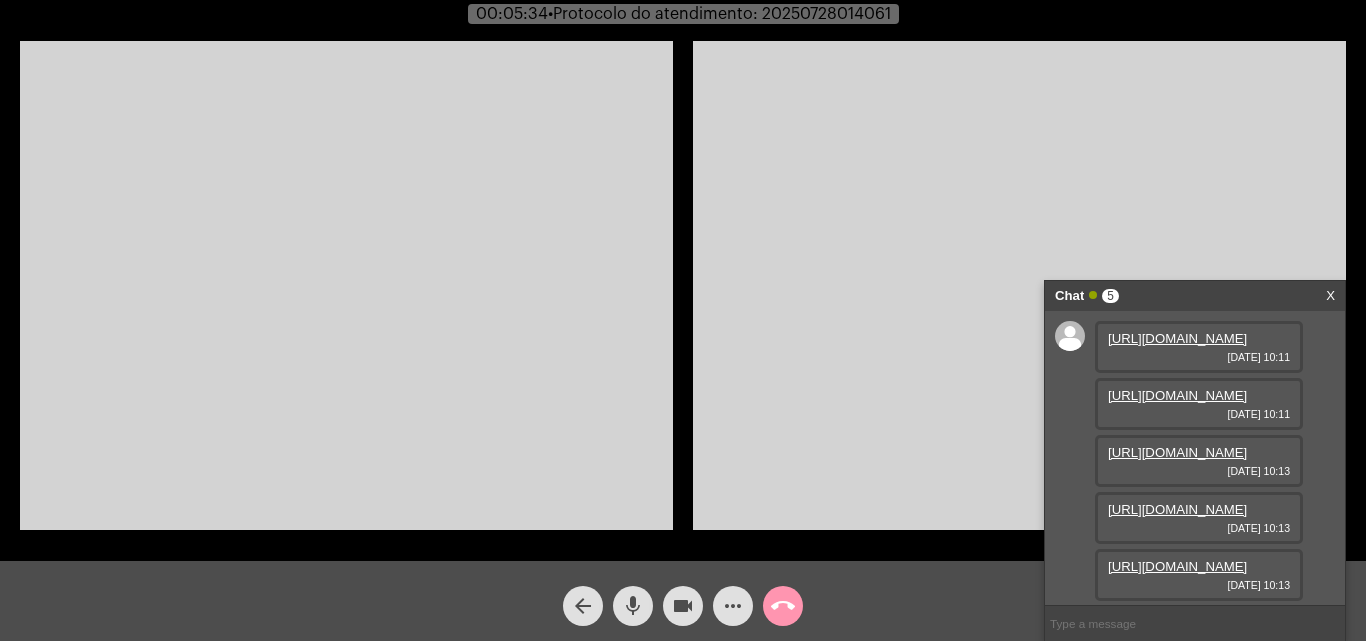 click at bounding box center [346, 285] 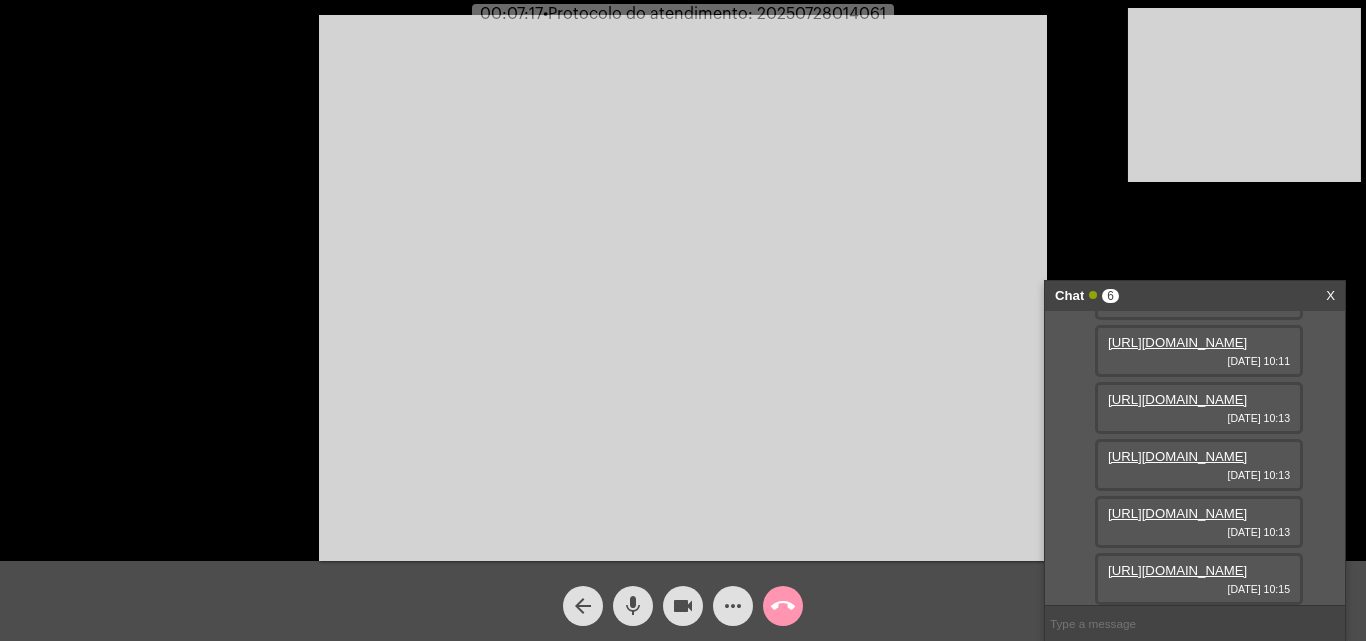 scroll, scrollTop: 323, scrollLeft: 0, axis: vertical 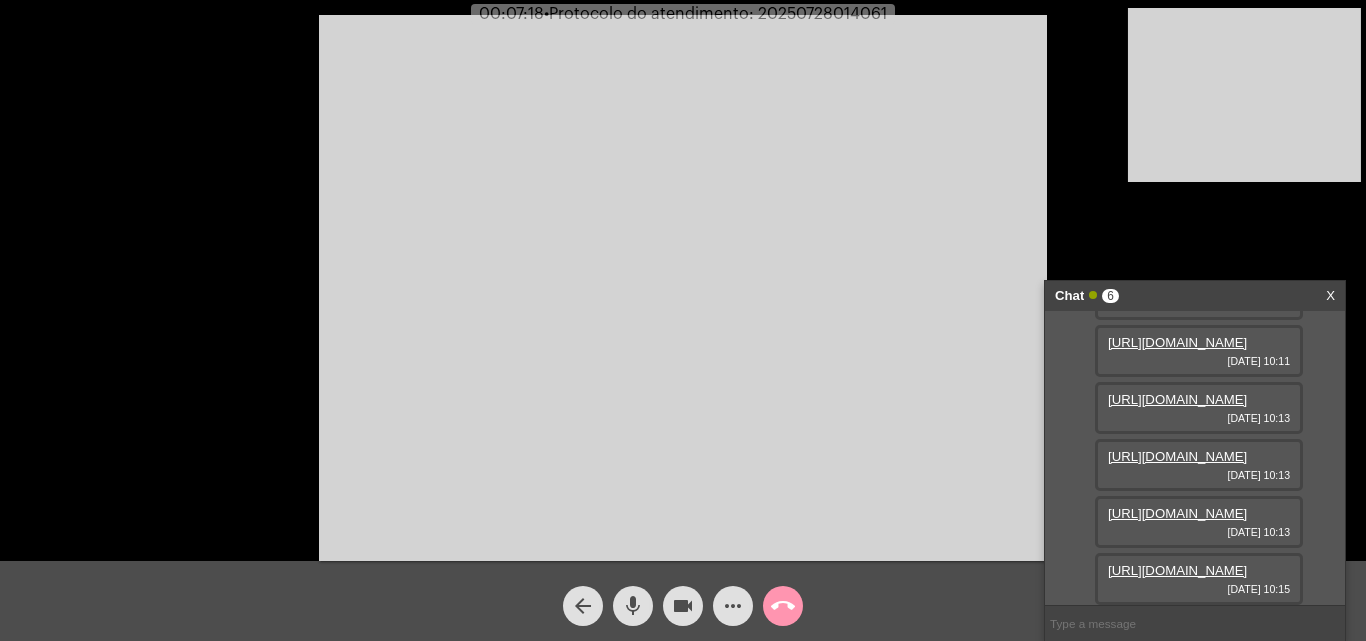 click on "[URL][DOMAIN_NAME]" at bounding box center [1177, 570] 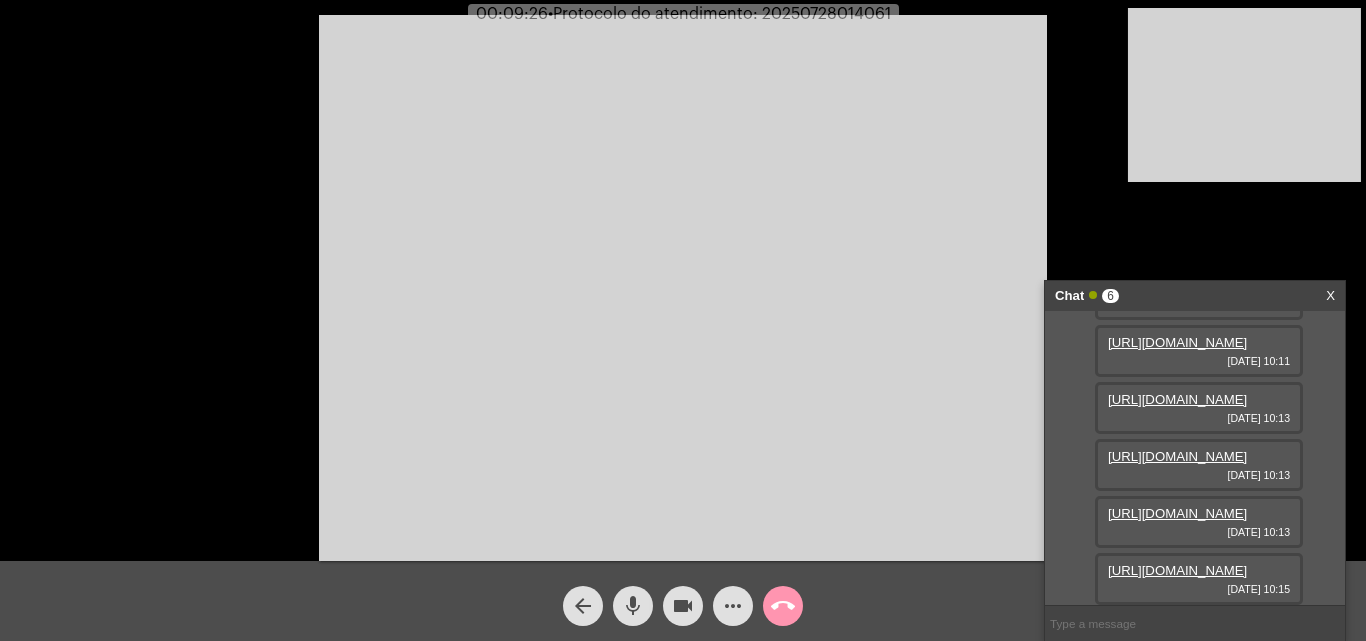 drag, startPoint x: 933, startPoint y: 367, endPoint x: 1116, endPoint y: 381, distance: 183.53474 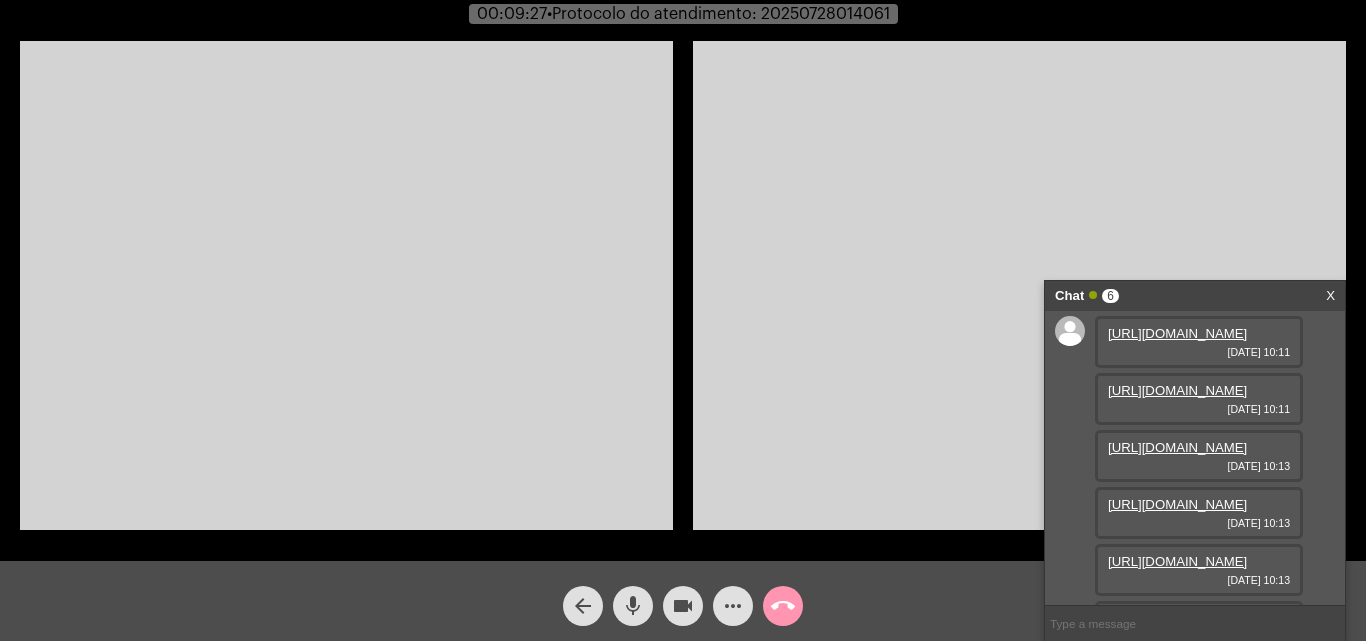 scroll, scrollTop: 0, scrollLeft: 0, axis: both 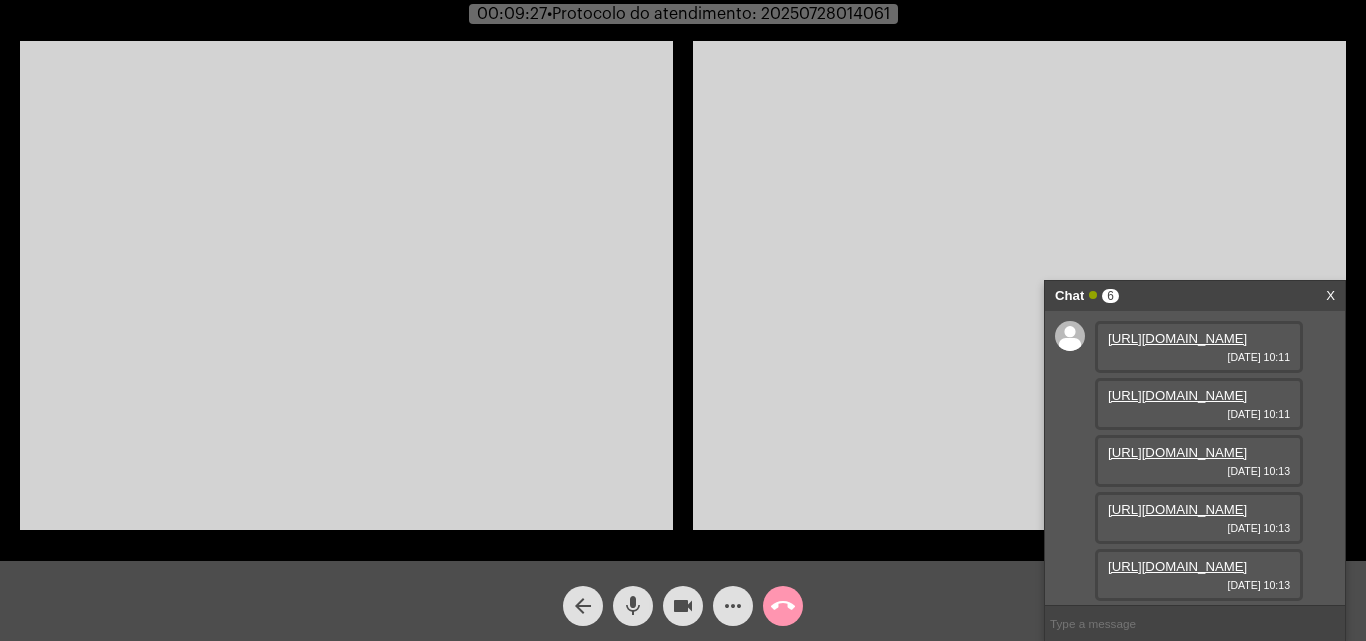 click on "[URL][DOMAIN_NAME]" at bounding box center [1177, 338] 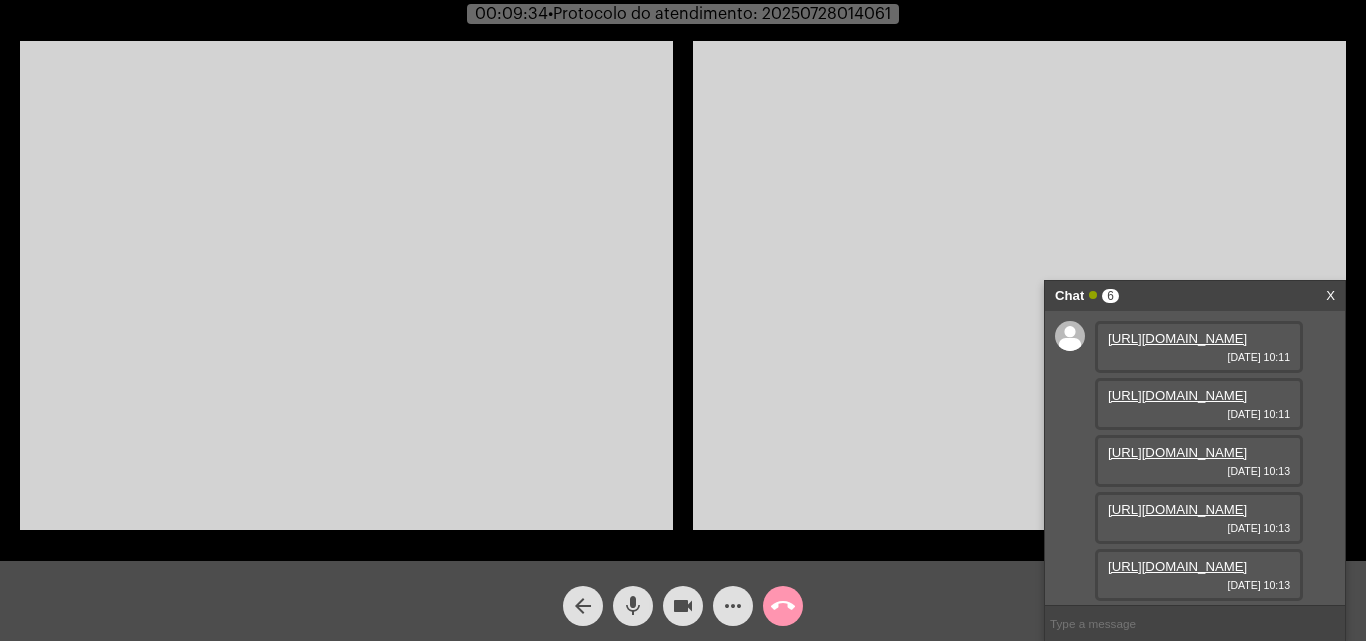 drag, startPoint x: 1215, startPoint y: 446, endPoint x: 1197, endPoint y: 431, distance: 23.43075 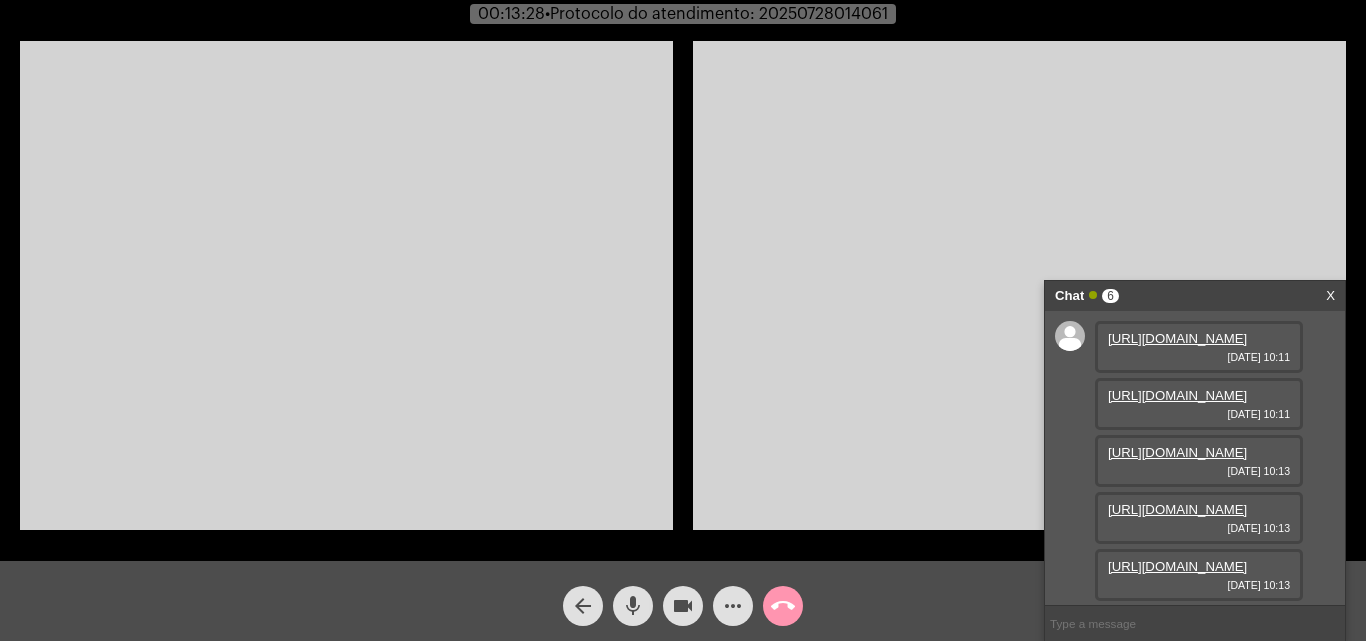 click at bounding box center [346, 285] 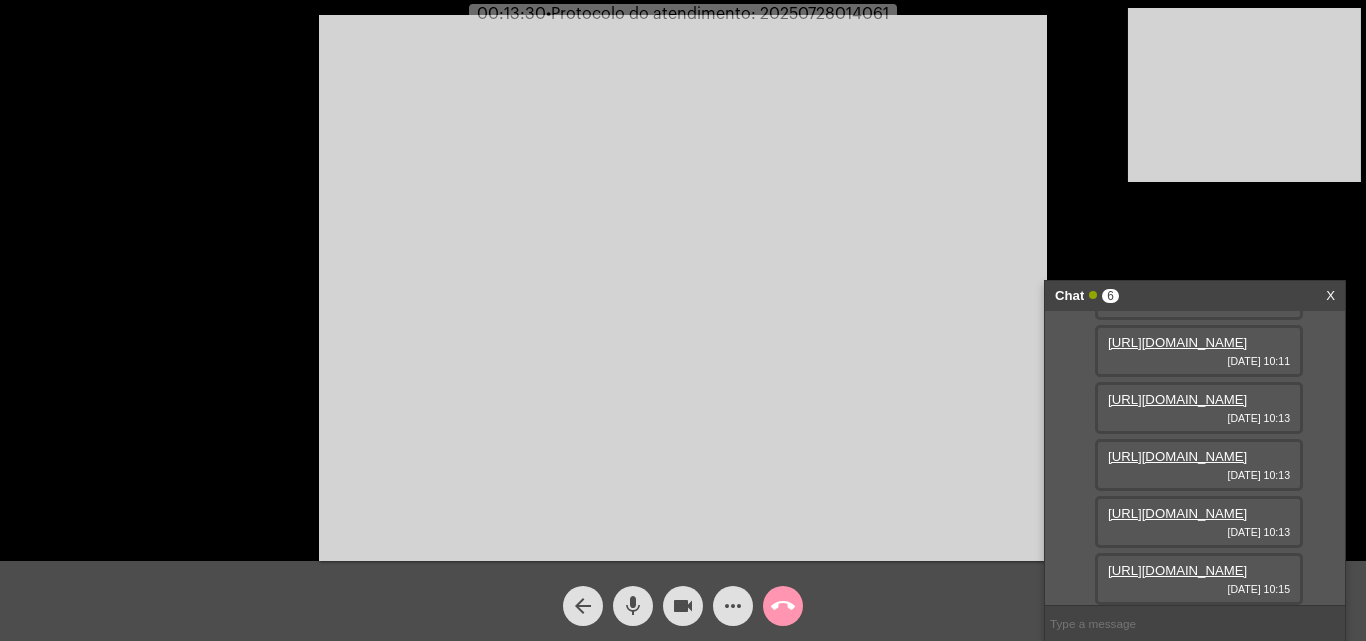 scroll, scrollTop: 323, scrollLeft: 0, axis: vertical 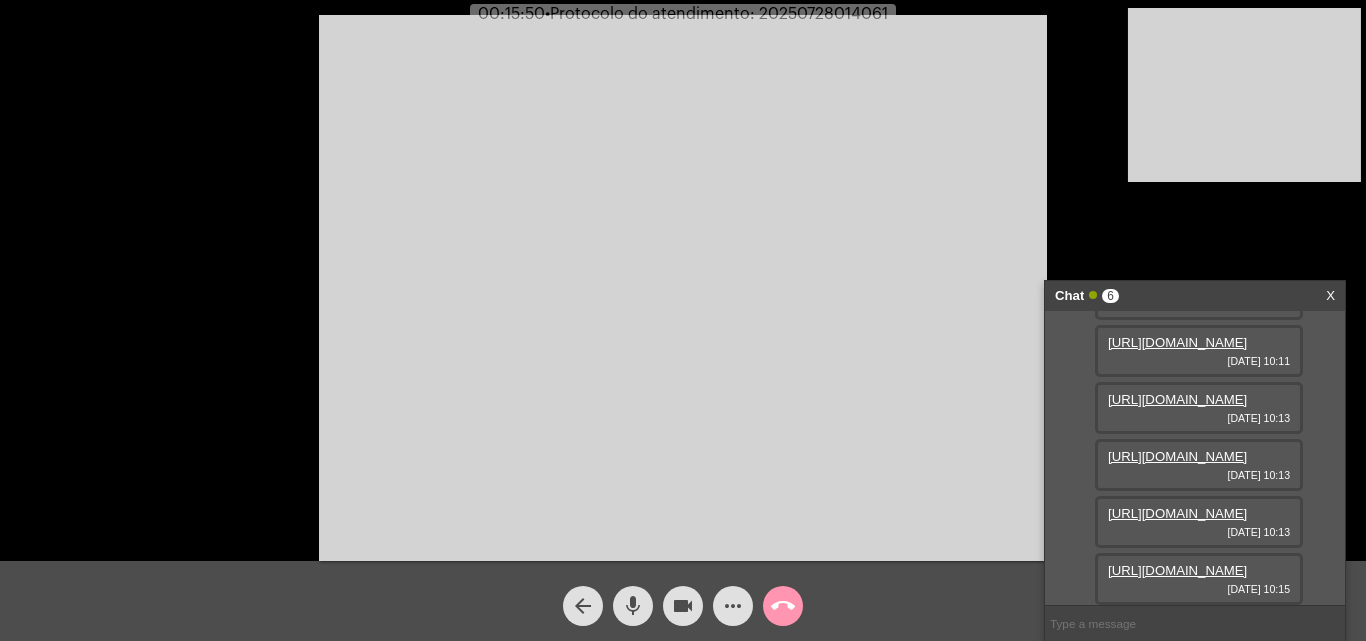 click on "more_horiz" 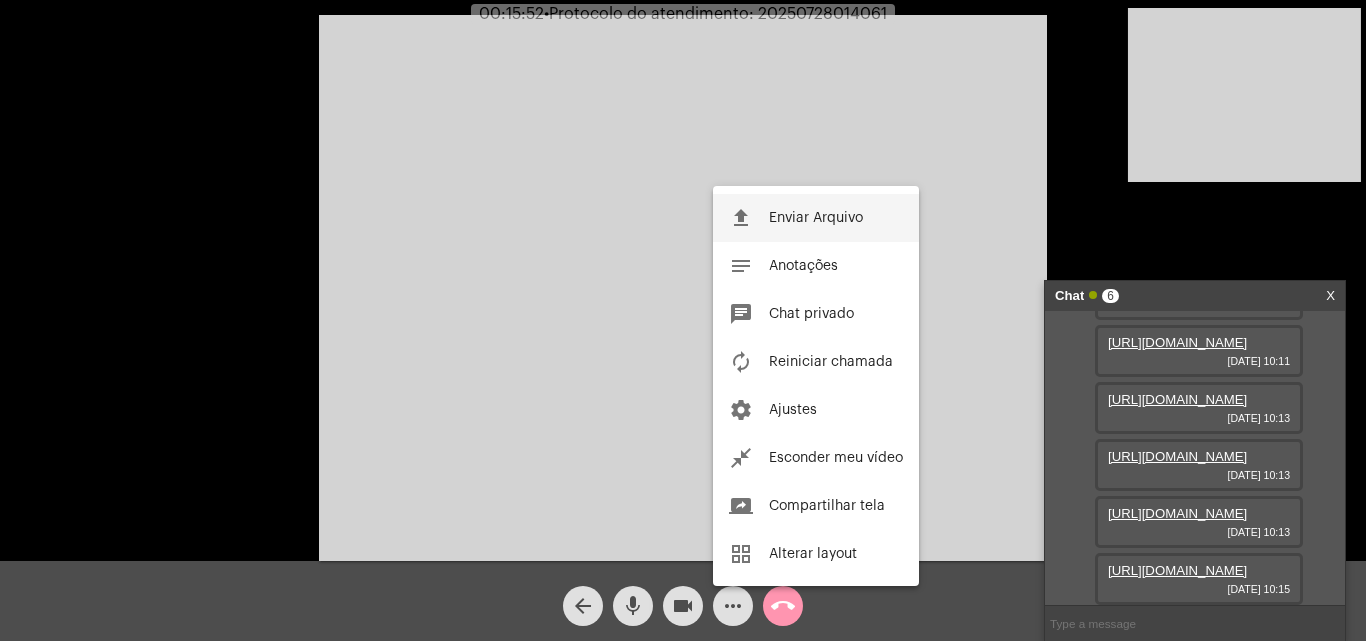 click on "file_upload Enviar Arquivo" at bounding box center [816, 218] 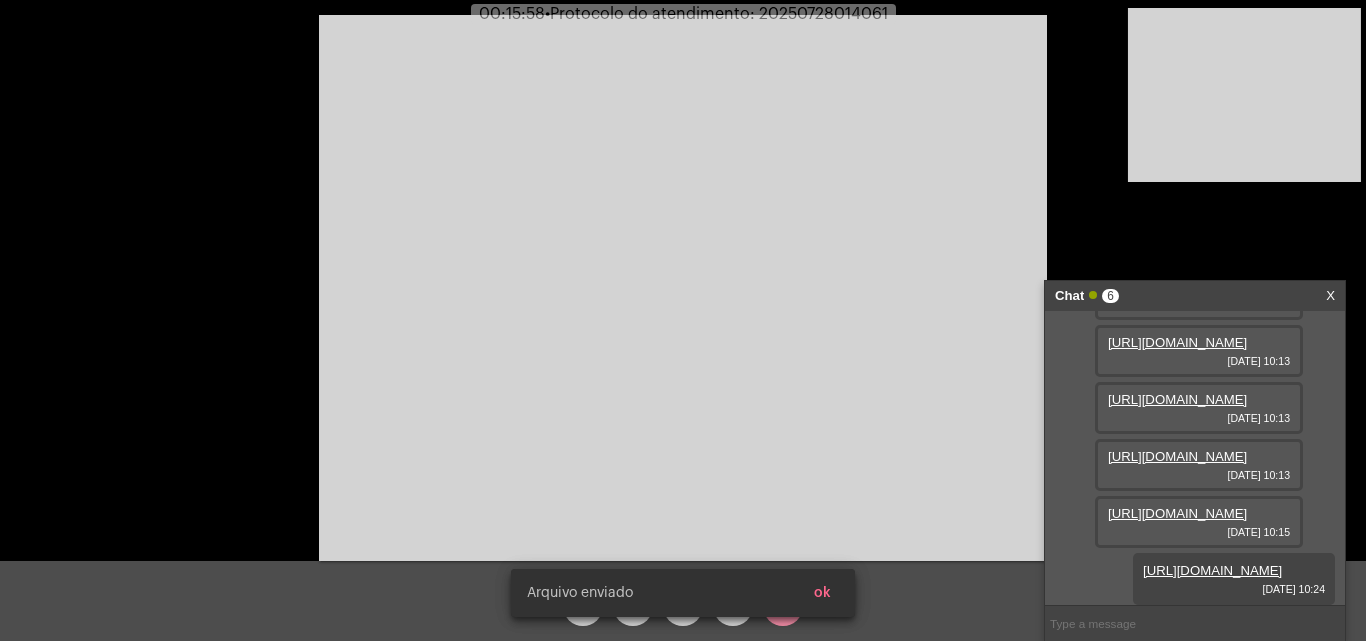 scroll, scrollTop: 425, scrollLeft: 0, axis: vertical 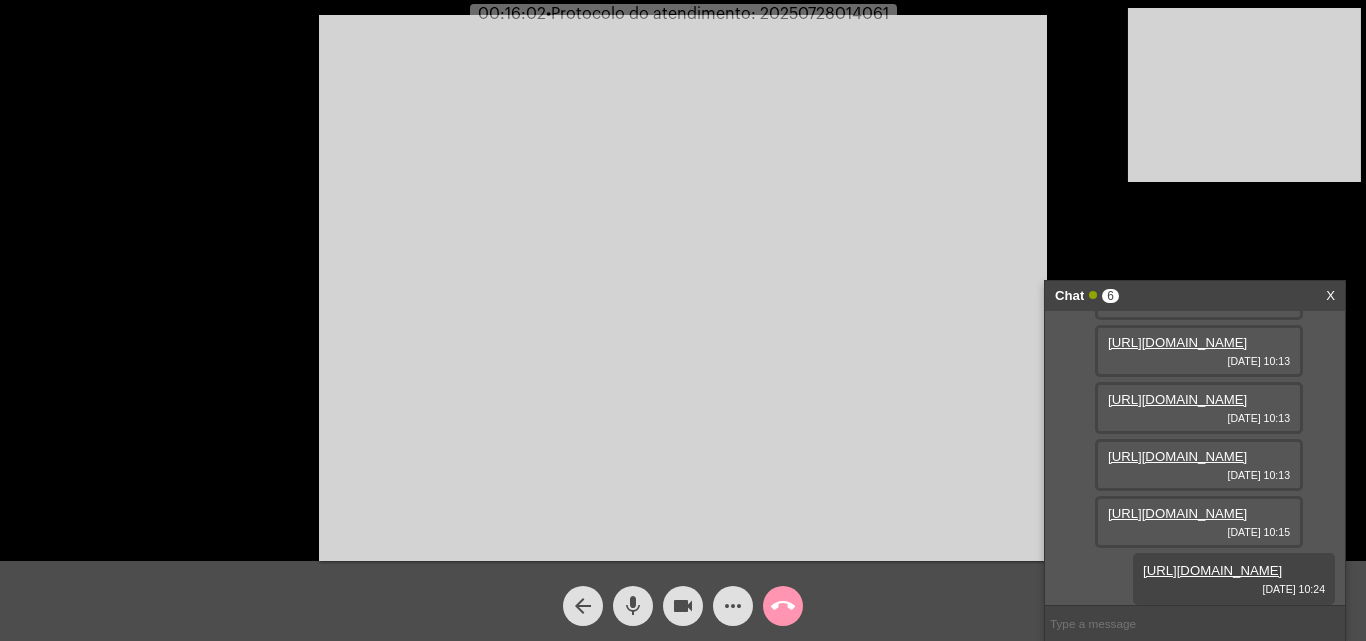 click on "00:16:02 •  Protocolo do atendimento: 20250728014061" 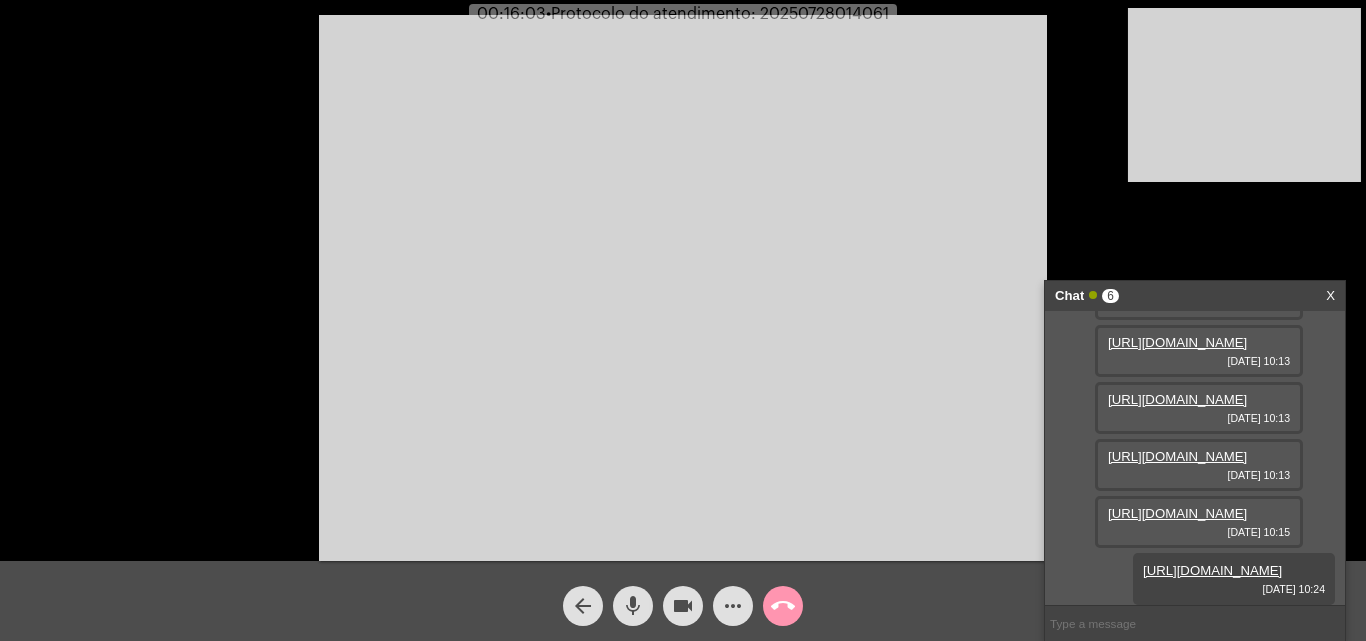 copy on "20250728014061" 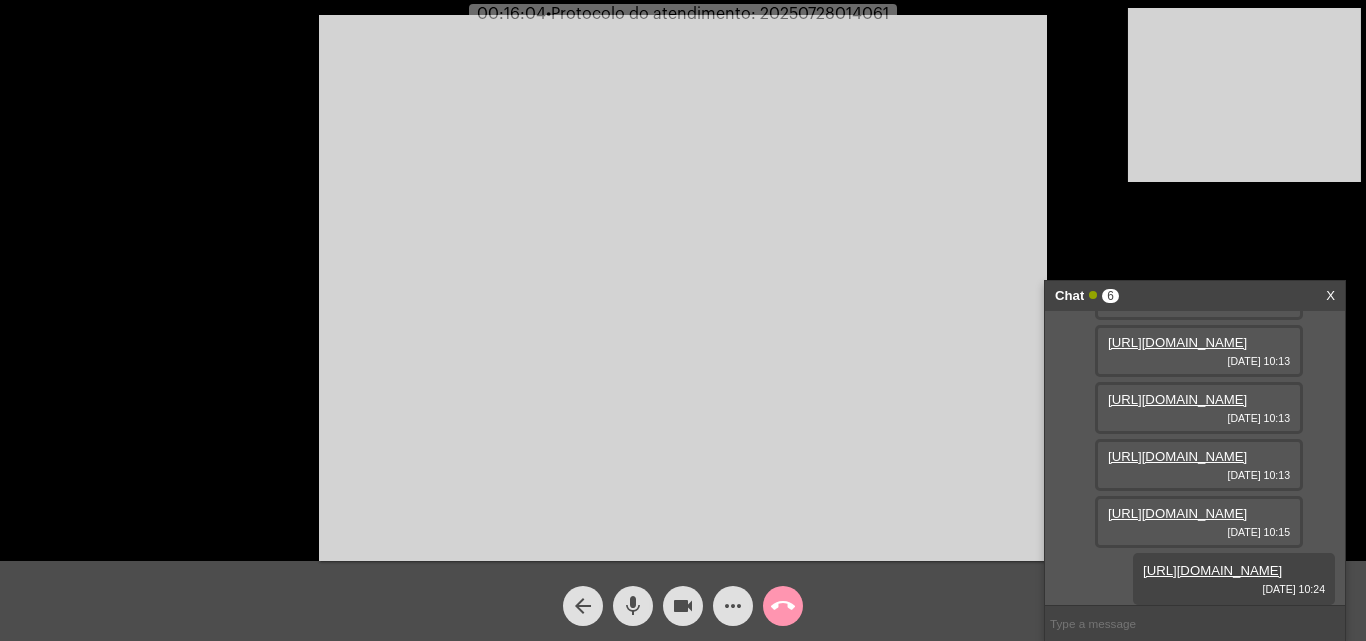 click at bounding box center [1195, 623] 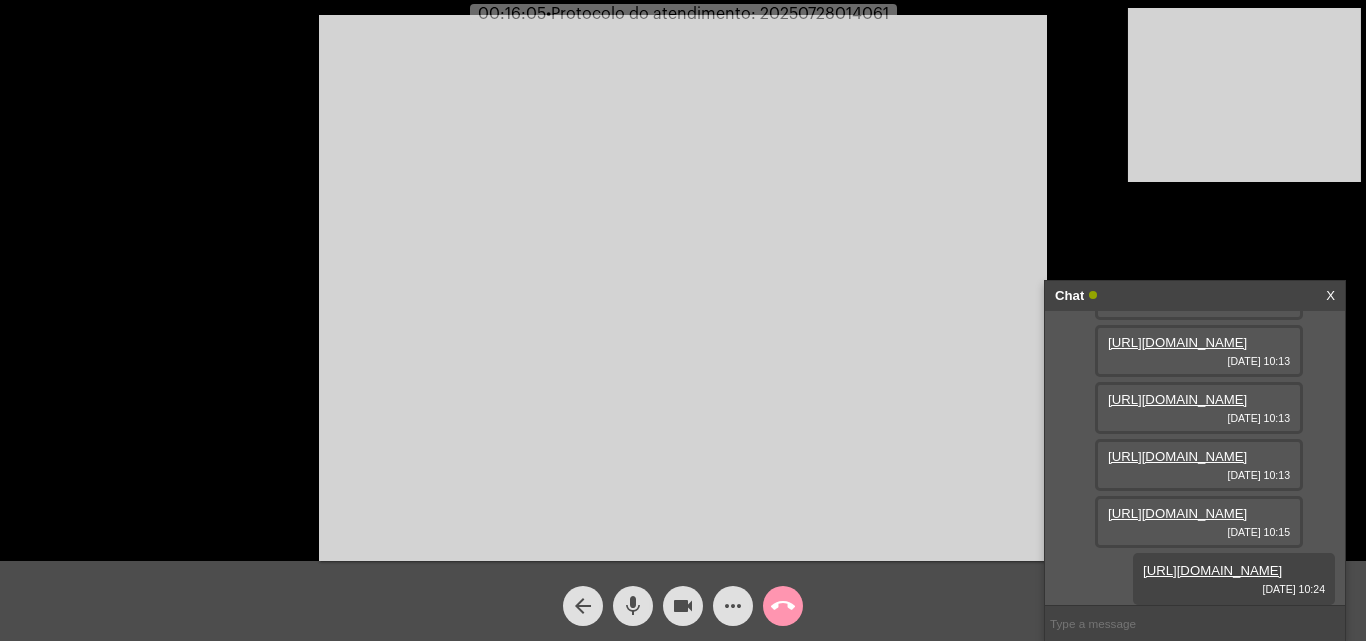 type on "V" 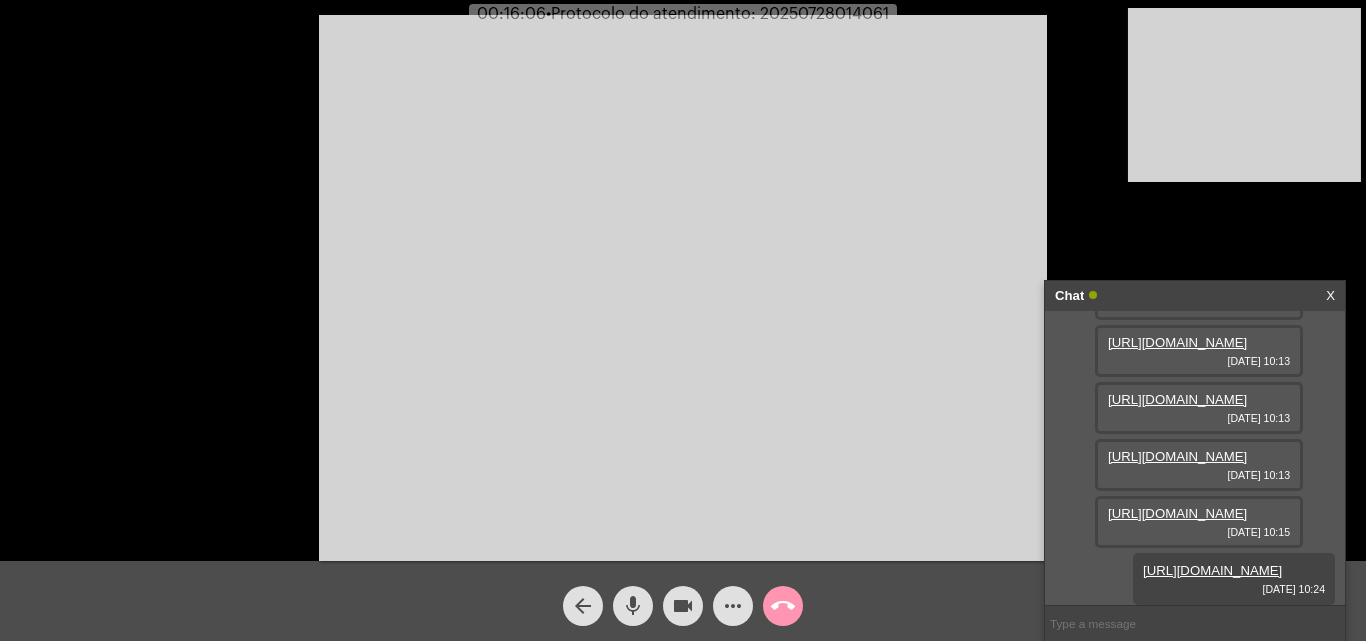 paste on "20250728014061" 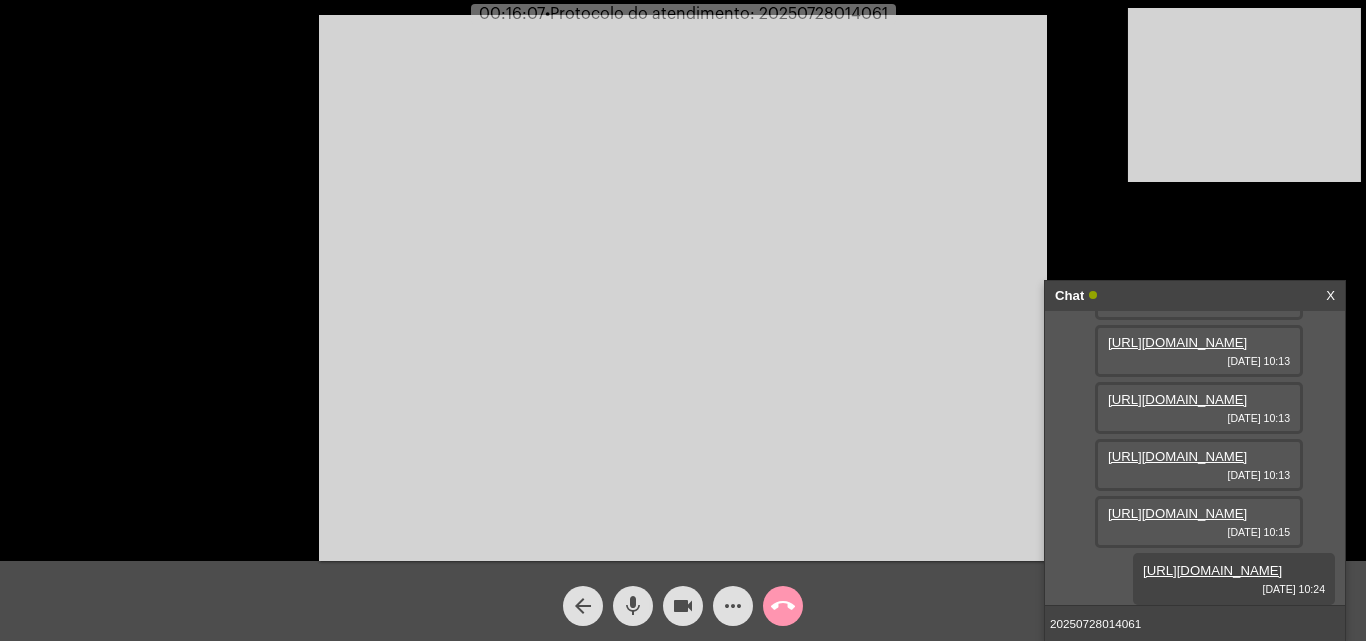 type 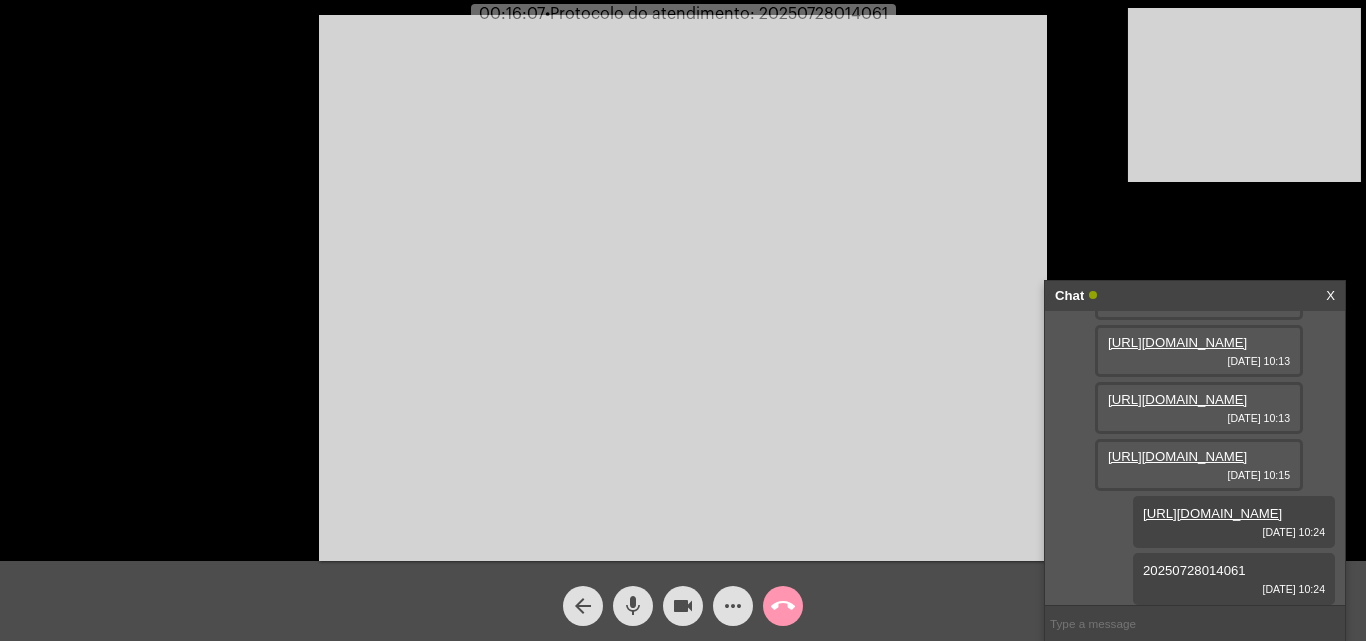 scroll, scrollTop: 482, scrollLeft: 0, axis: vertical 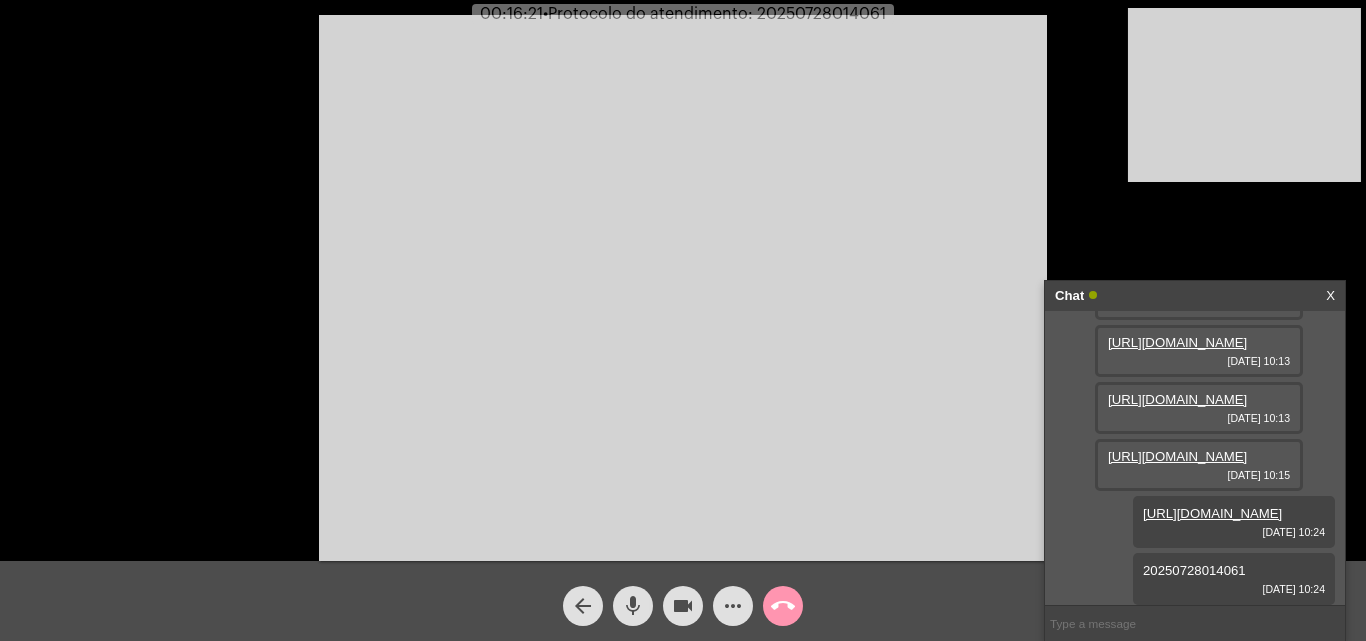 click on "more_horiz" 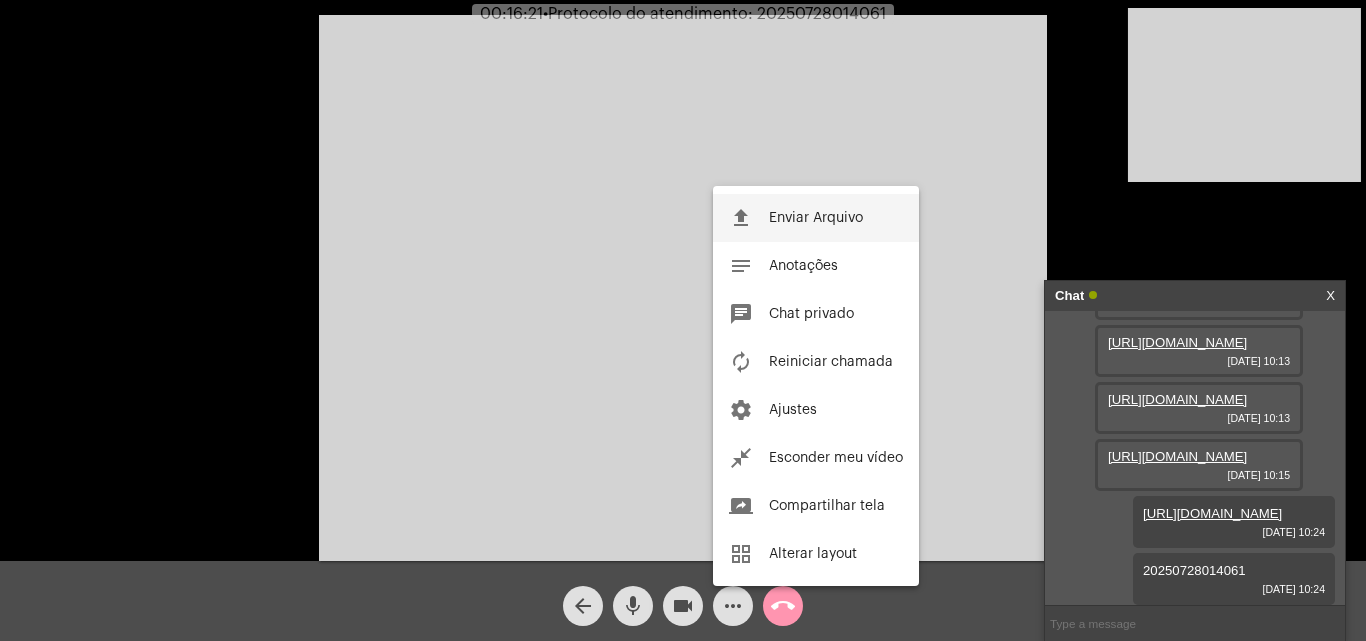 click on "file_upload Enviar Arquivo" at bounding box center (816, 218) 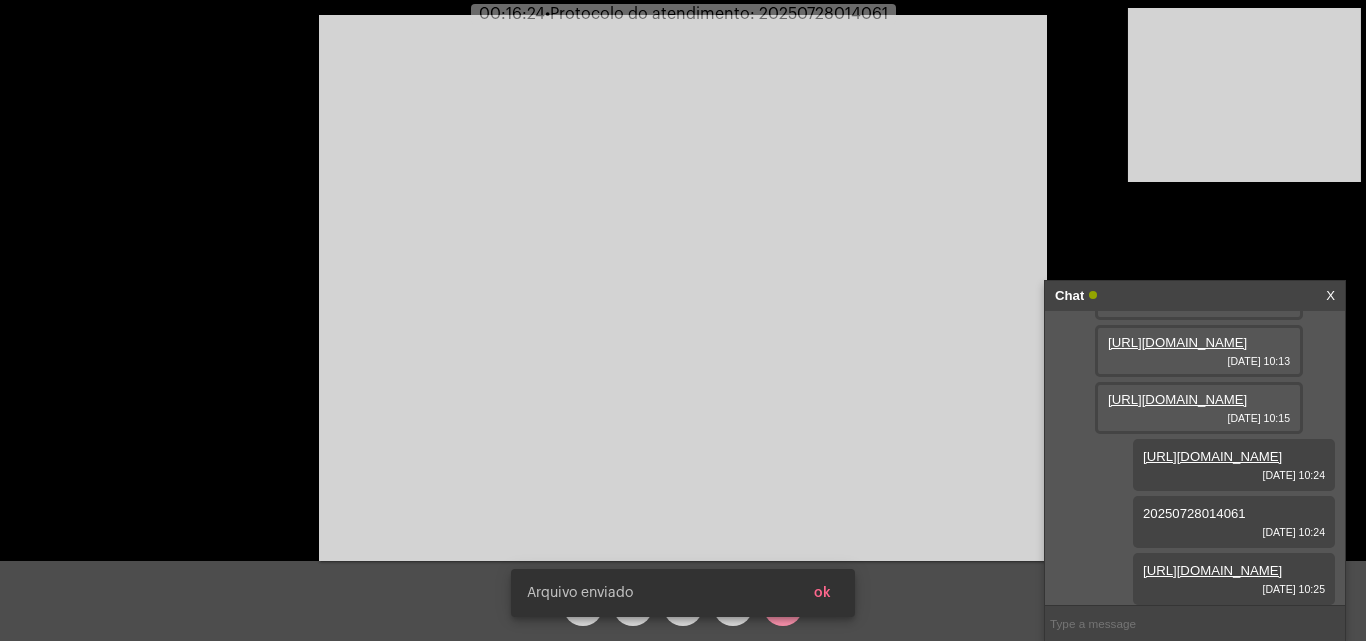 scroll, scrollTop: 584, scrollLeft: 0, axis: vertical 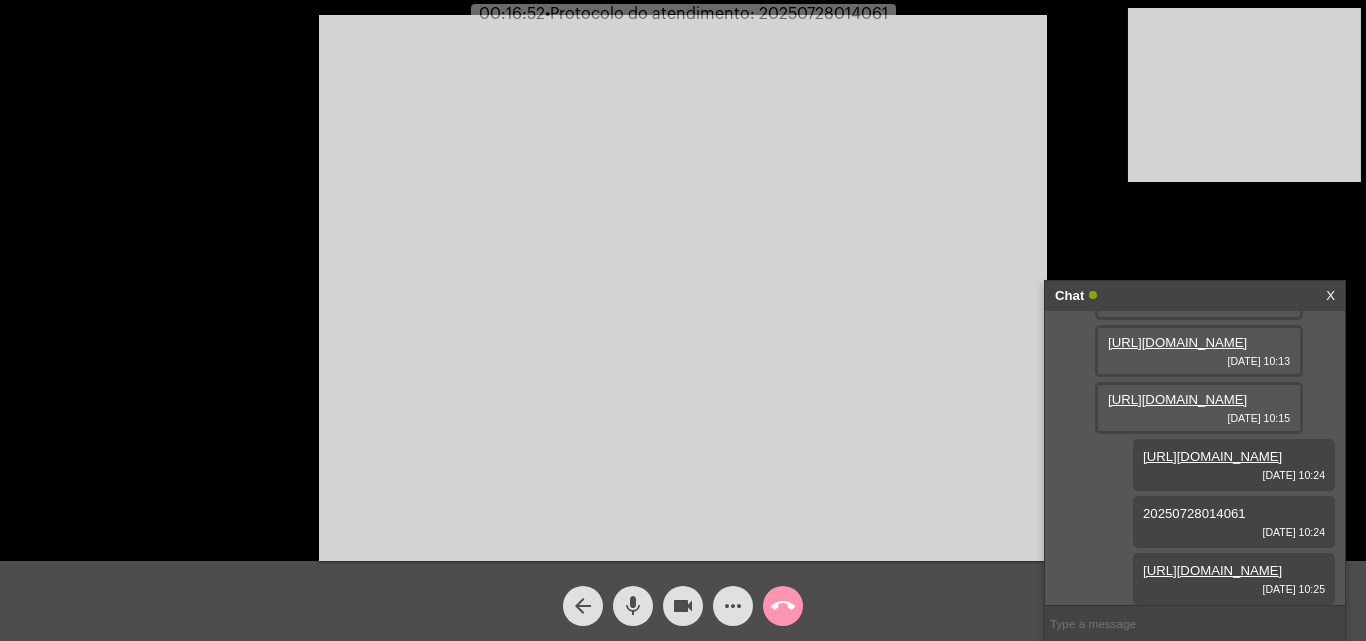 click on "call_end" 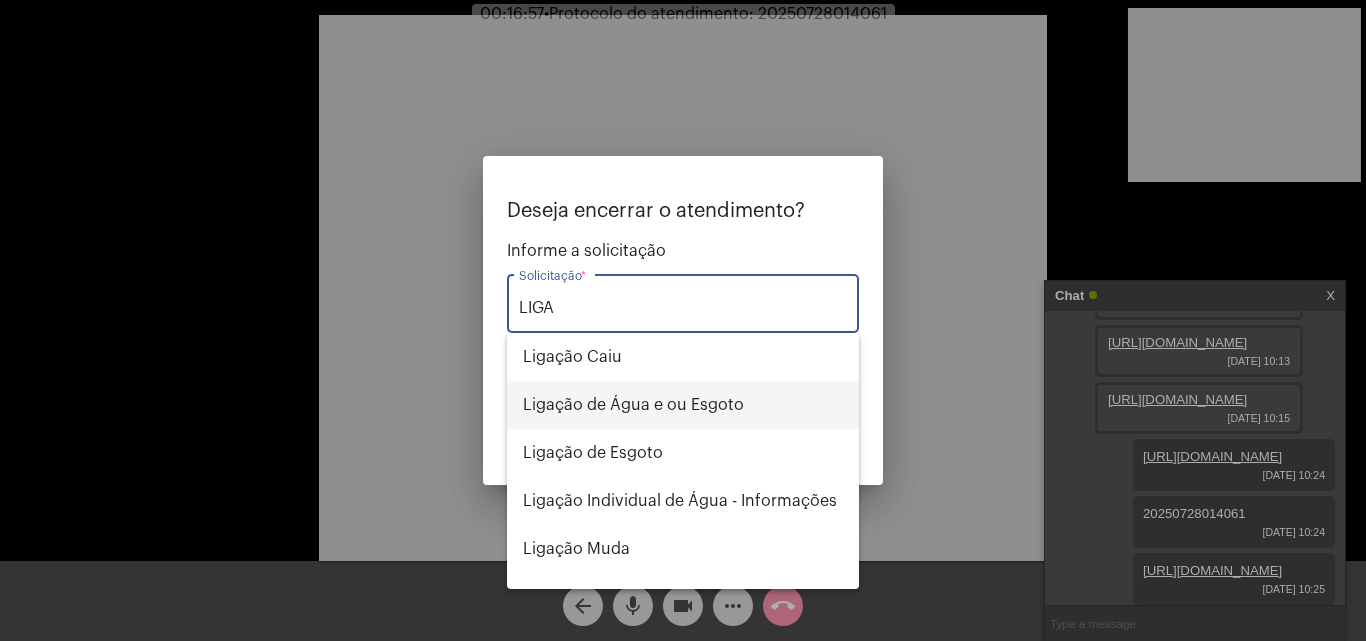 click on "Ligação de Água e ou Esgoto" at bounding box center [683, 405] 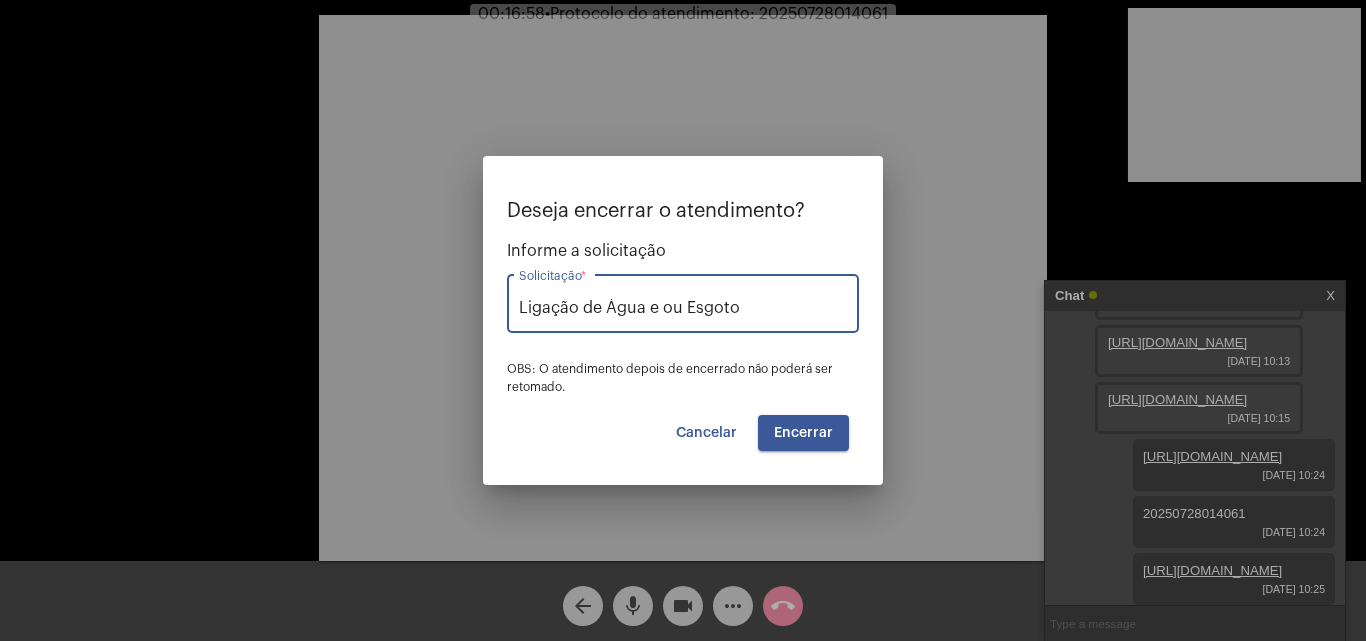 click on "Encerrar" at bounding box center (803, 433) 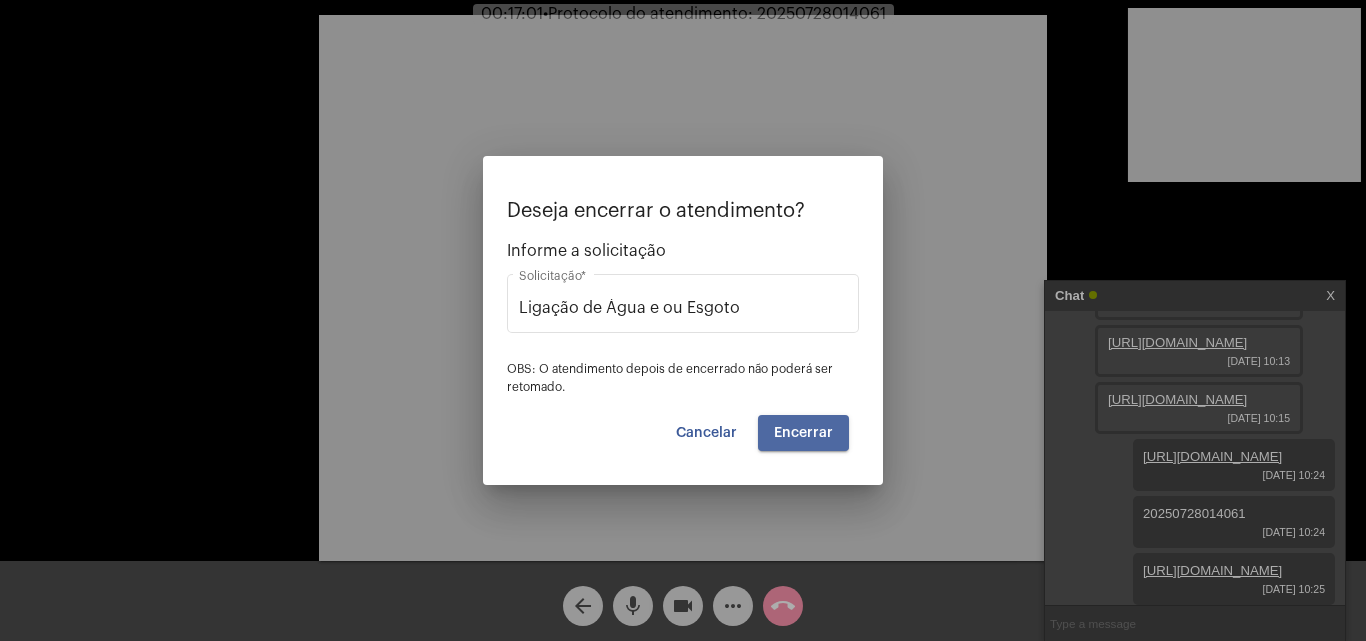 click on "Encerrar" at bounding box center (803, 433) 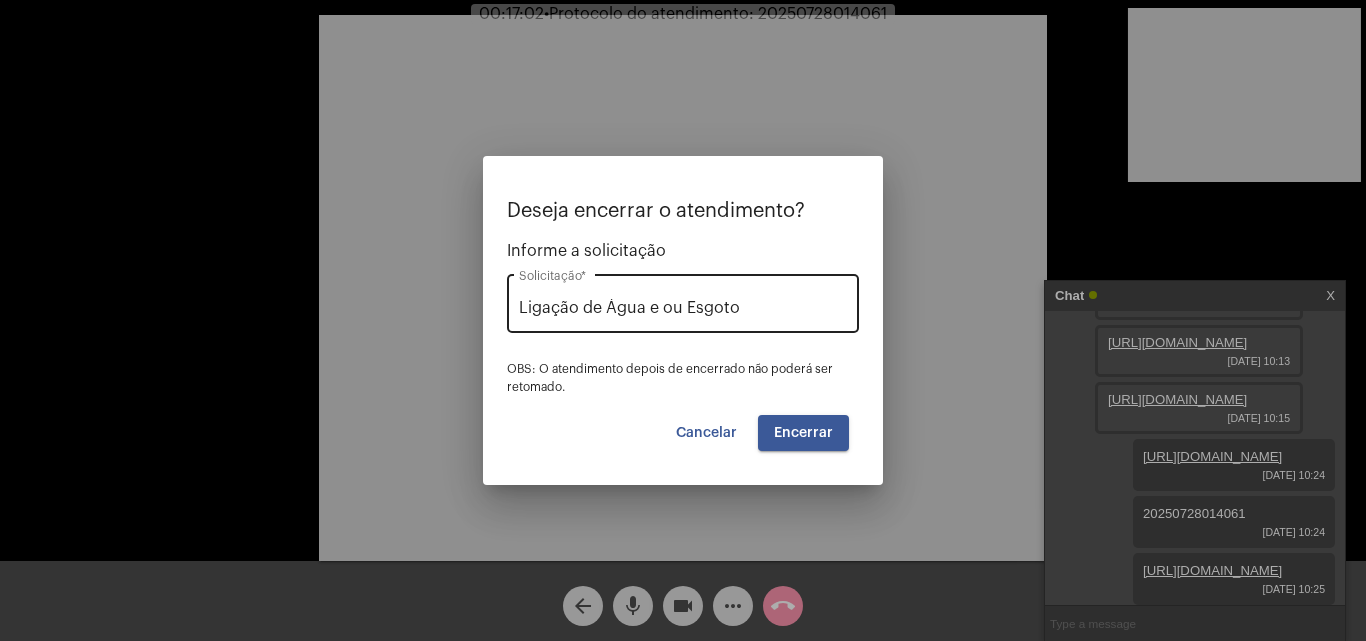 click on "Ligação de Água e ou Esgoto" at bounding box center [683, 308] 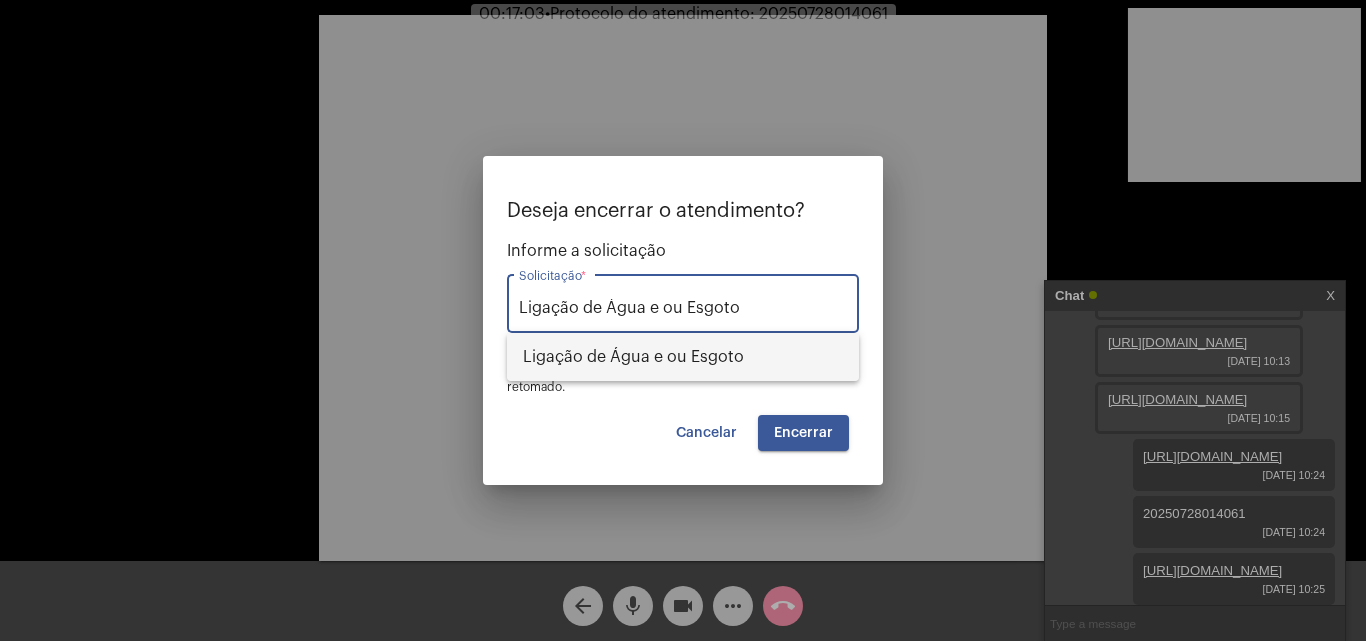 click on "Ligação de Água e ou Esgoto" at bounding box center (683, 357) 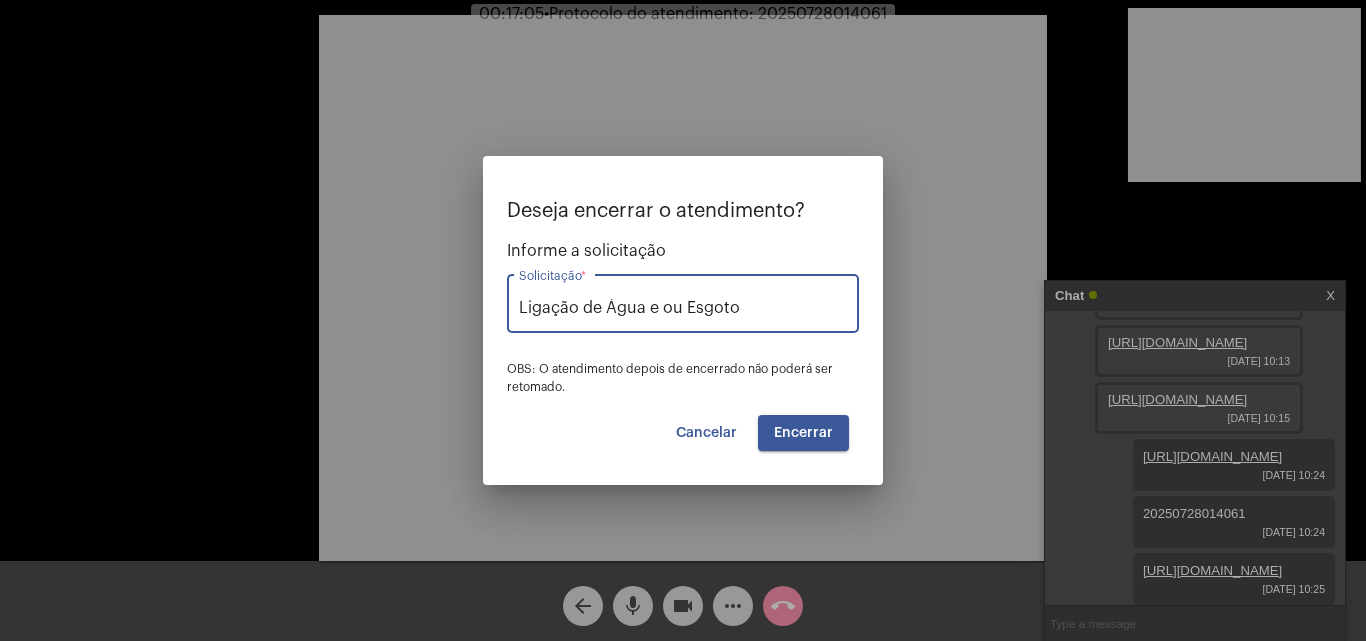 click on "Encerrar" at bounding box center (803, 433) 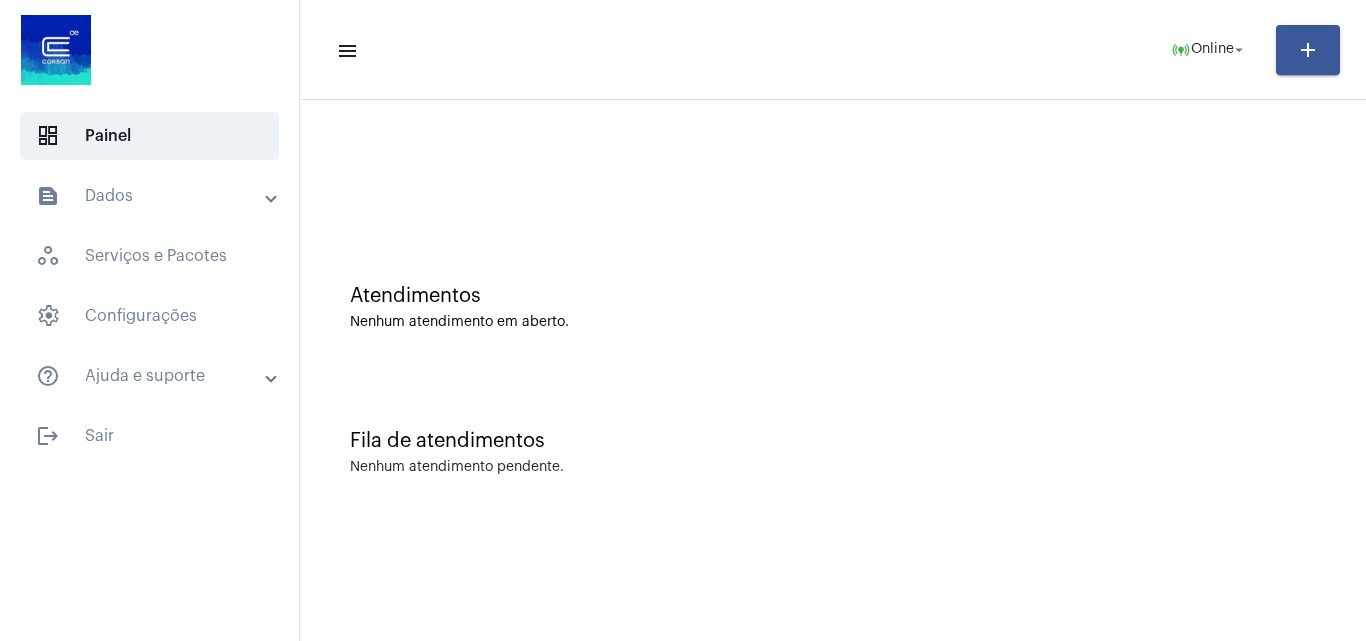 click on "Atendimentos Nenhum atendimento em aberto." 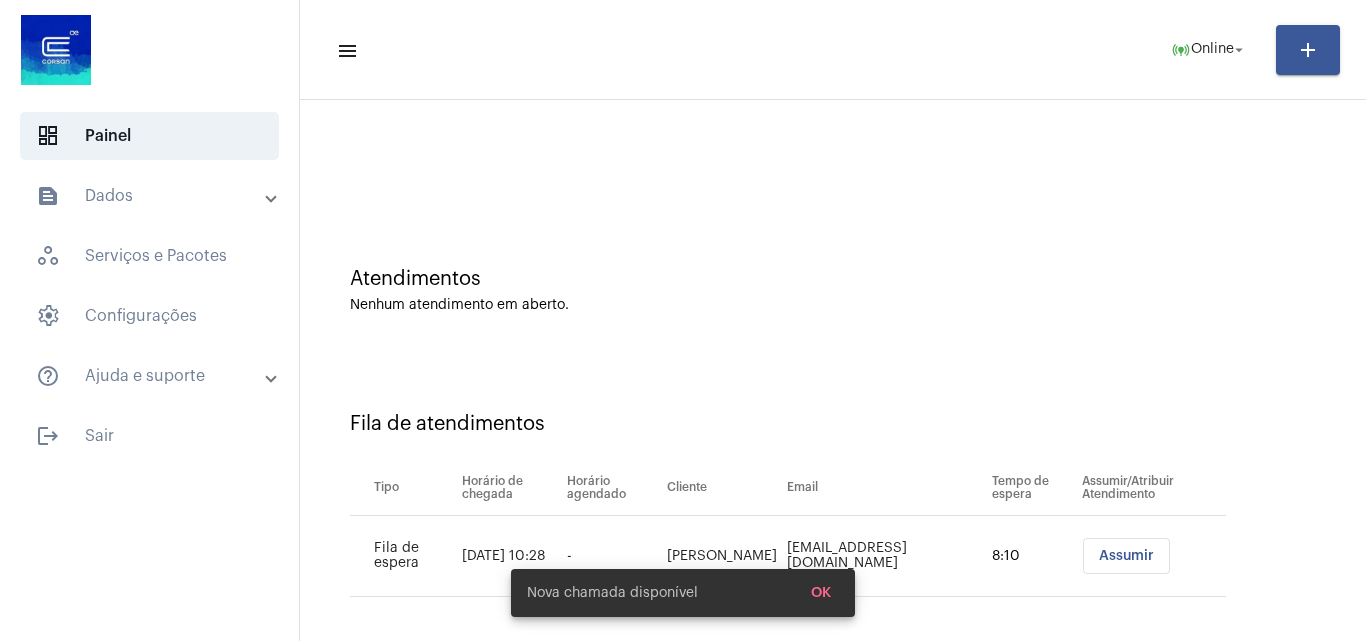 scroll, scrollTop: 27, scrollLeft: 0, axis: vertical 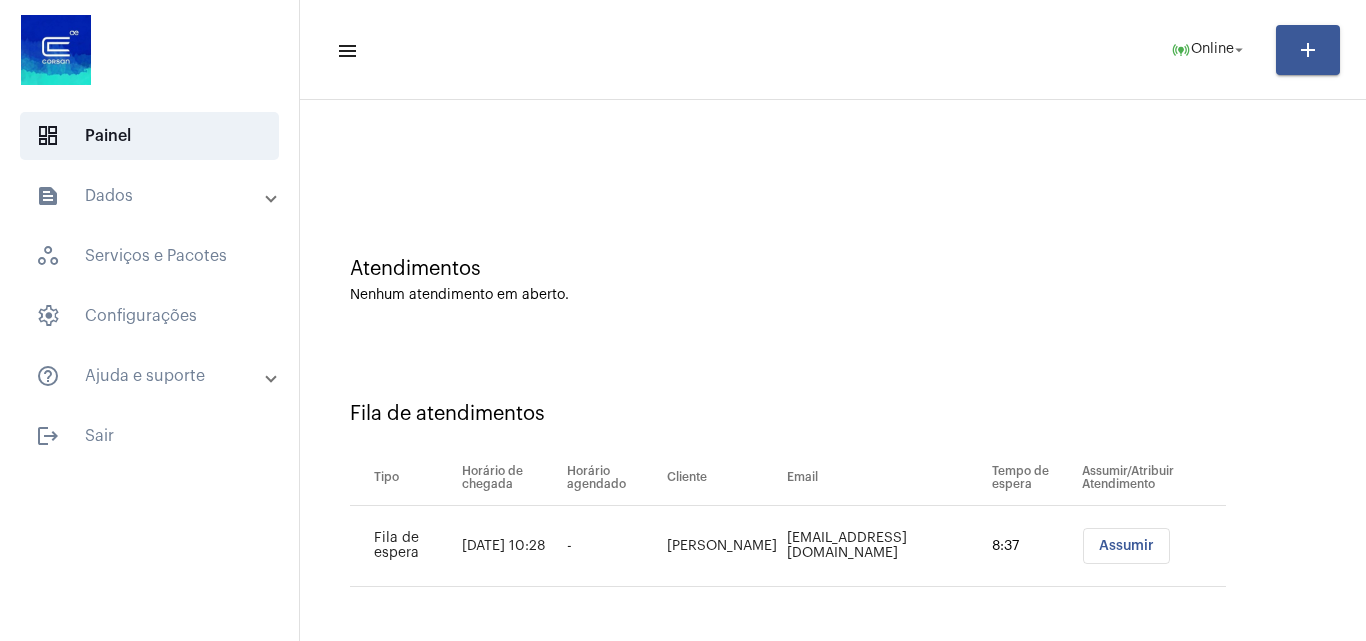 click on "text_snippet_outlined  Dados" at bounding box center [151, 196] 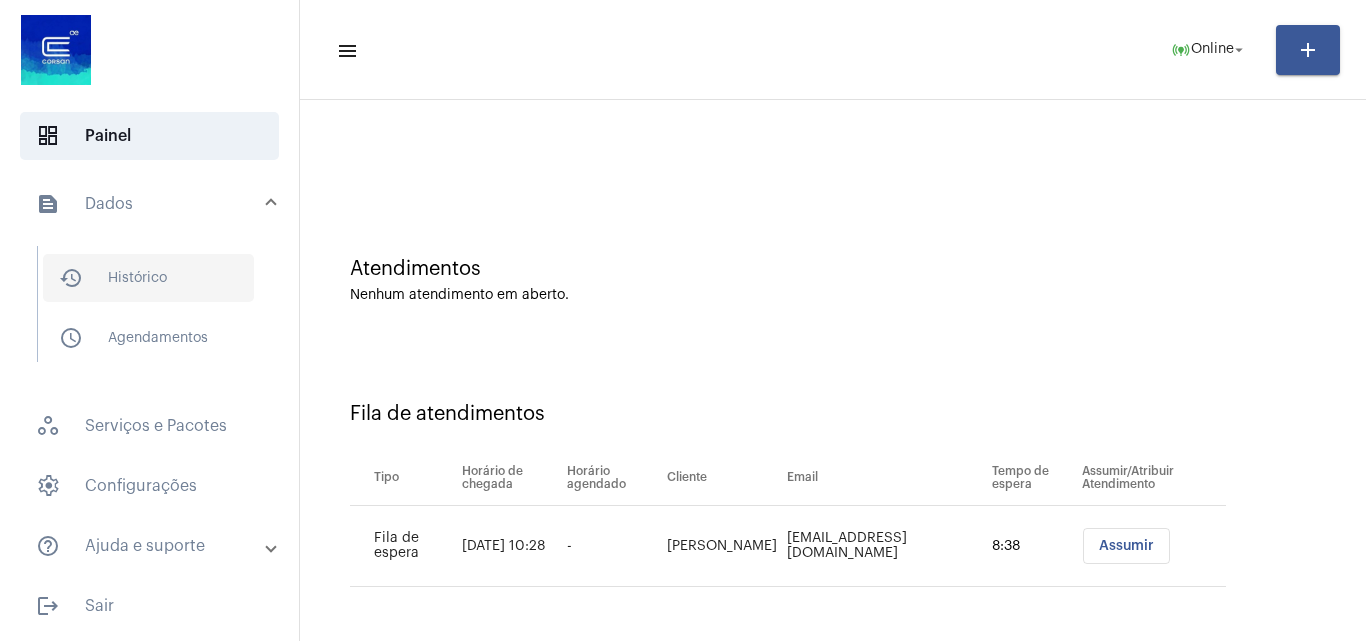 click on "history_outlined  Histórico" at bounding box center [148, 278] 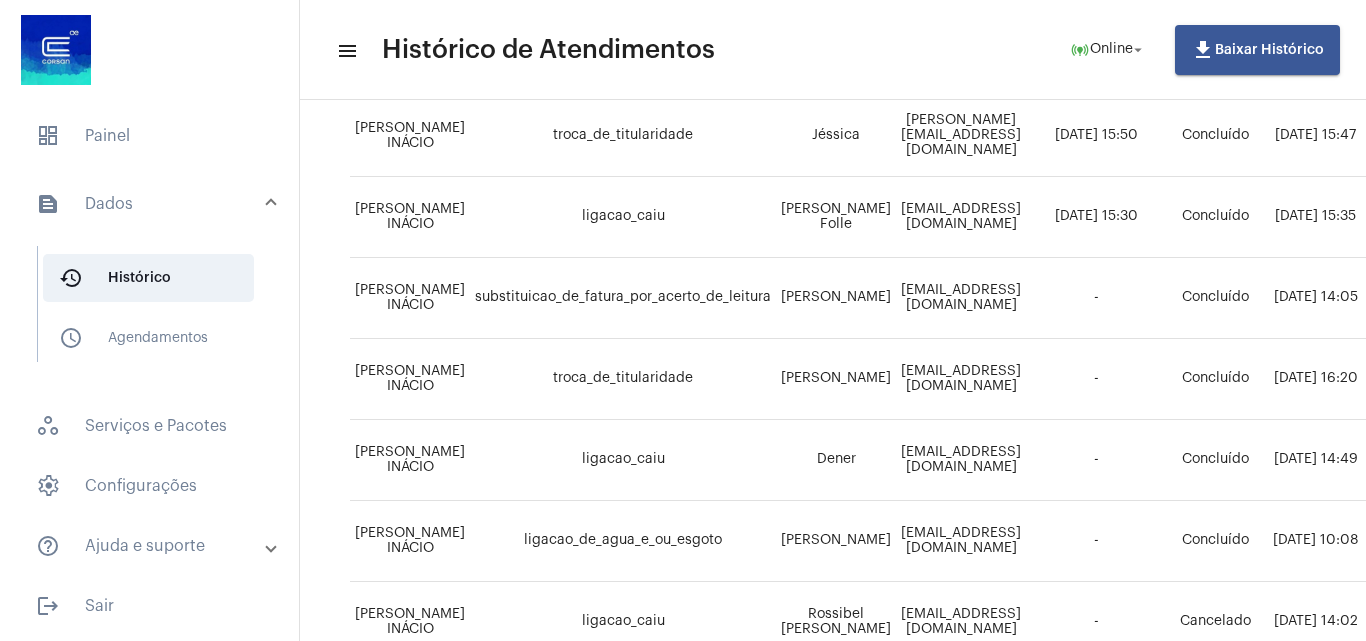 scroll, scrollTop: 300, scrollLeft: 0, axis: vertical 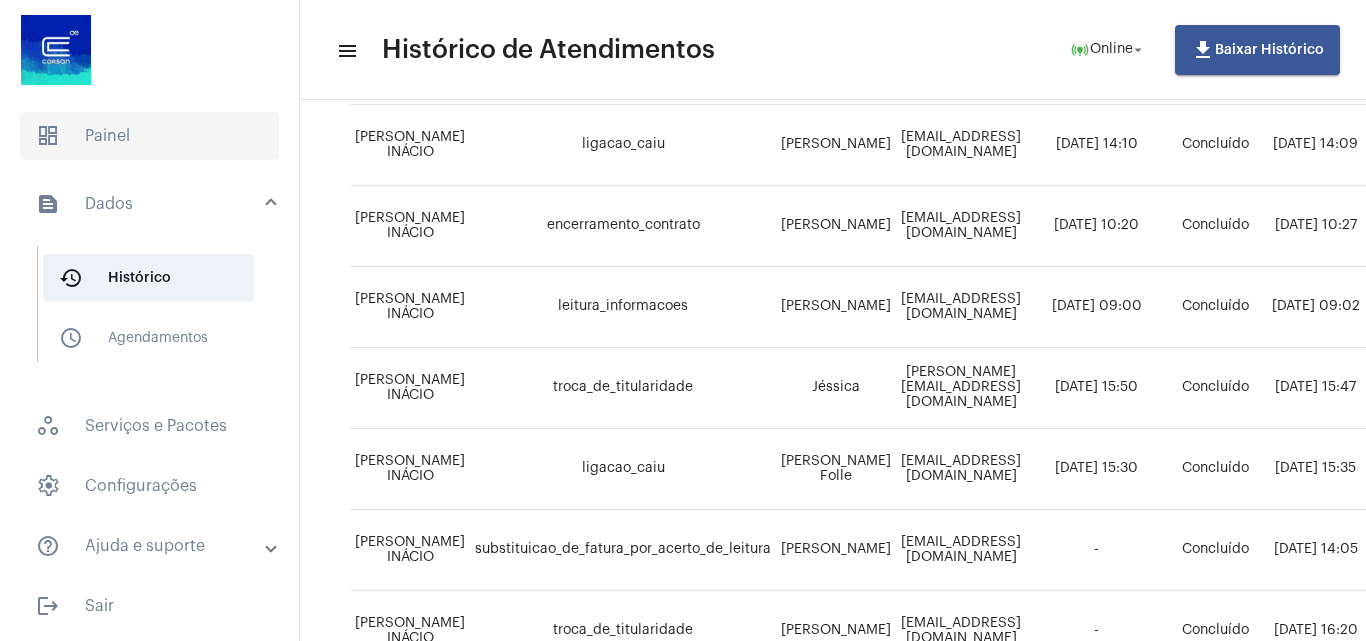 click on "dashboard   Painel" 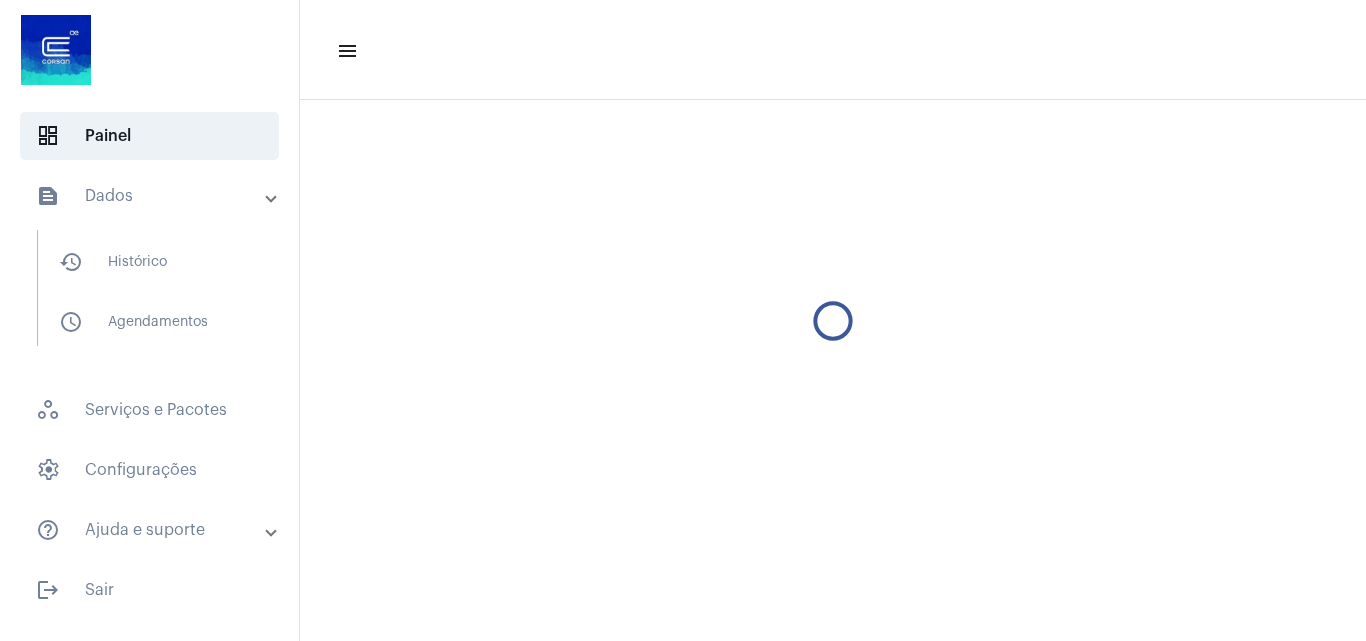 scroll, scrollTop: 0, scrollLeft: 0, axis: both 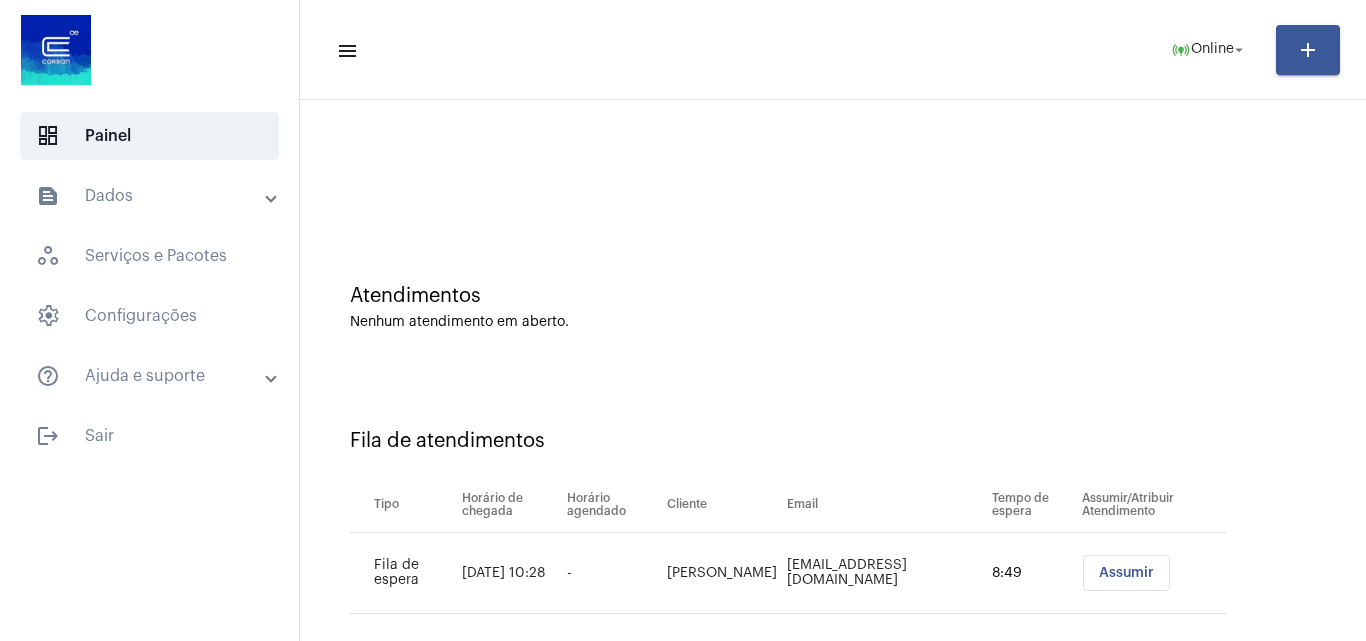 click on "Assumir" at bounding box center [1126, 573] 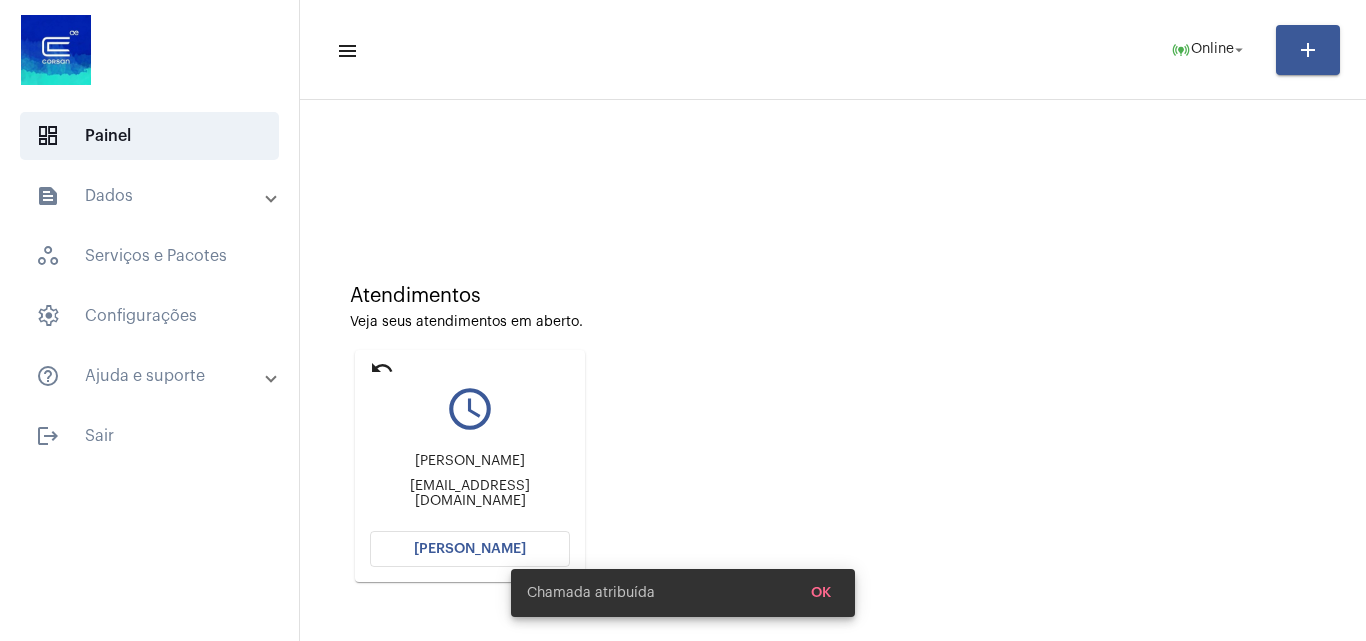 click on "Chamada atribuída OK" at bounding box center [683, 593] 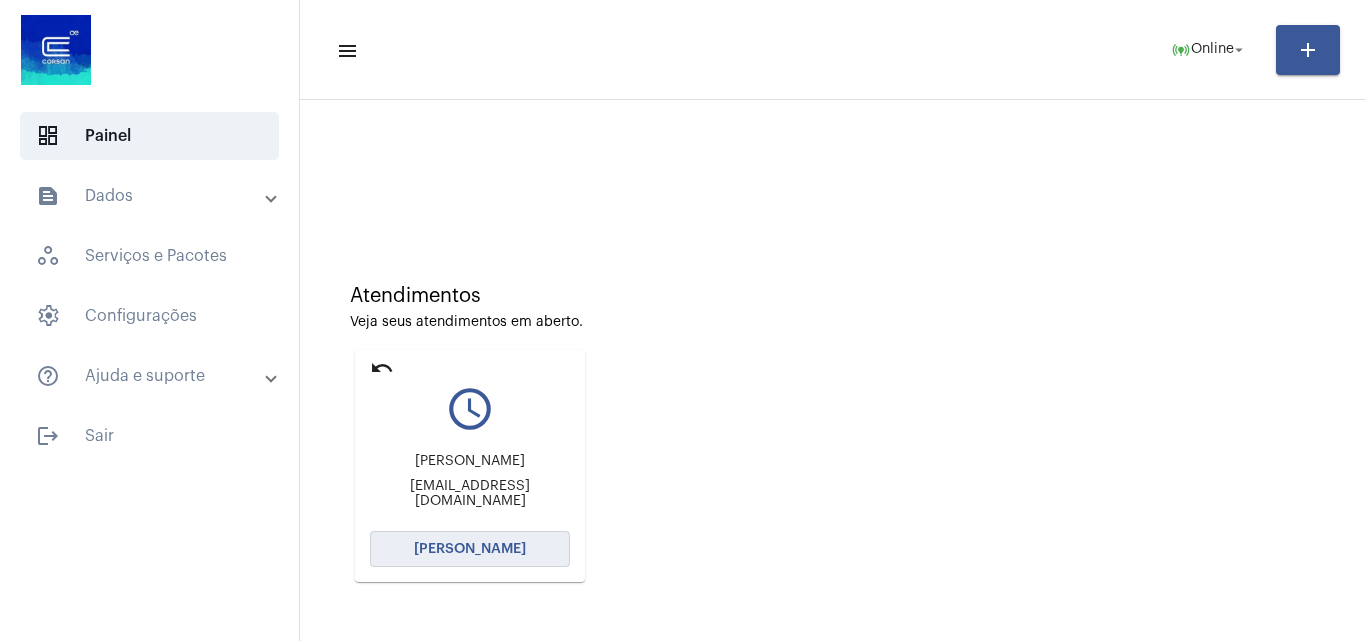 click on "[PERSON_NAME]" 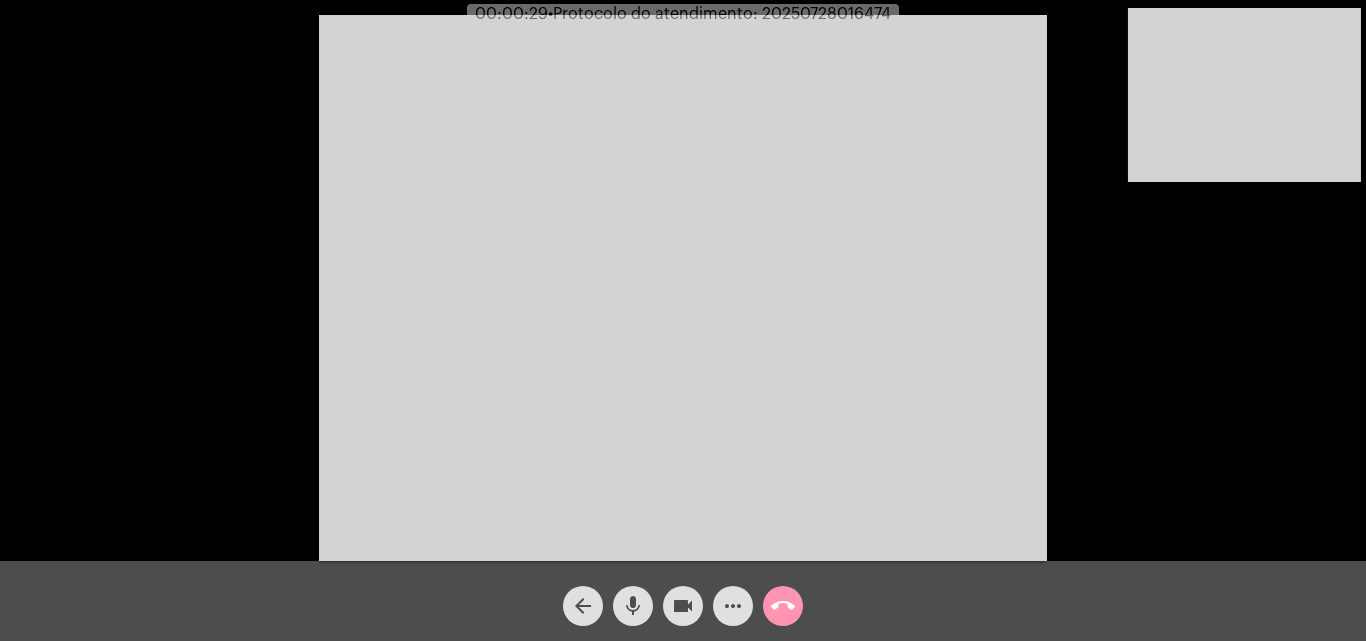 drag, startPoint x: 524, startPoint y: 277, endPoint x: 500, endPoint y: 277, distance: 24 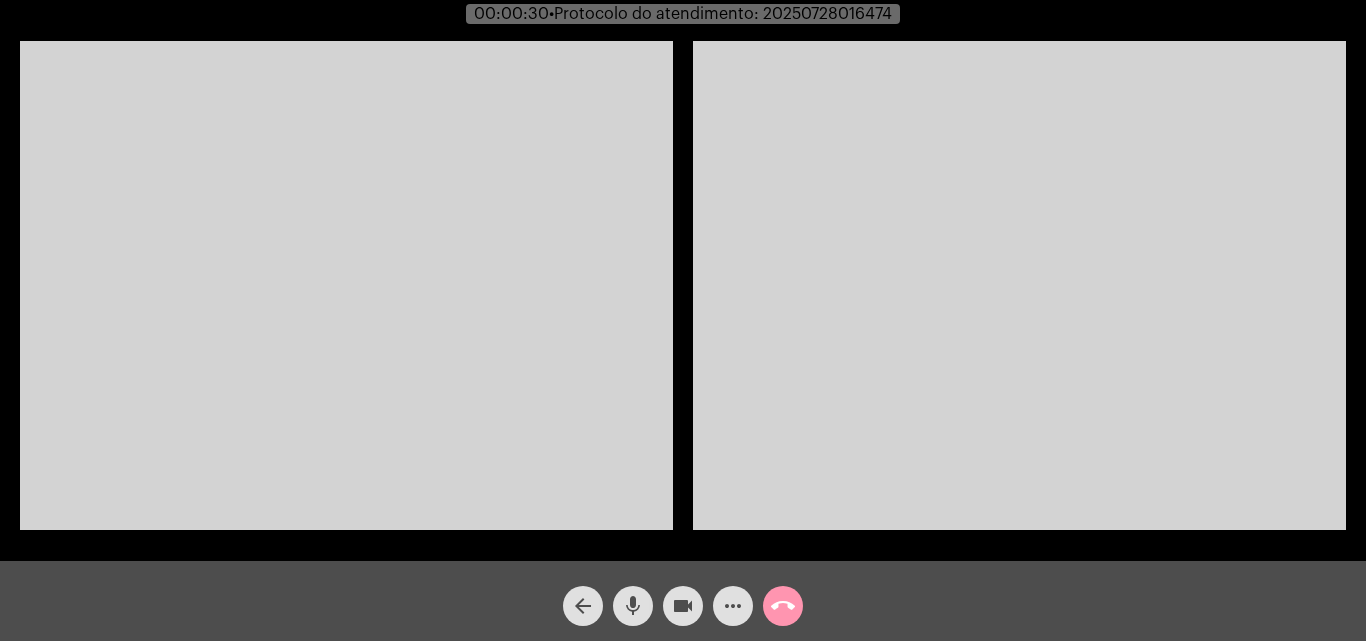 click at bounding box center [346, 285] 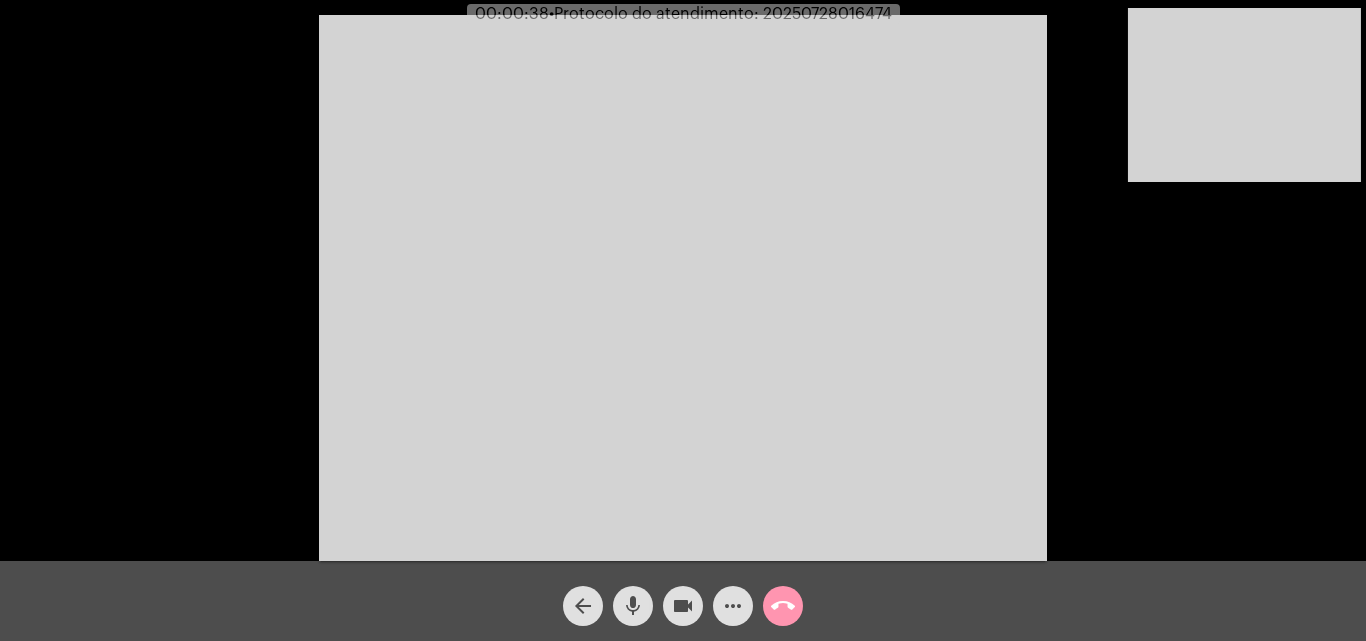 click on "call_end" 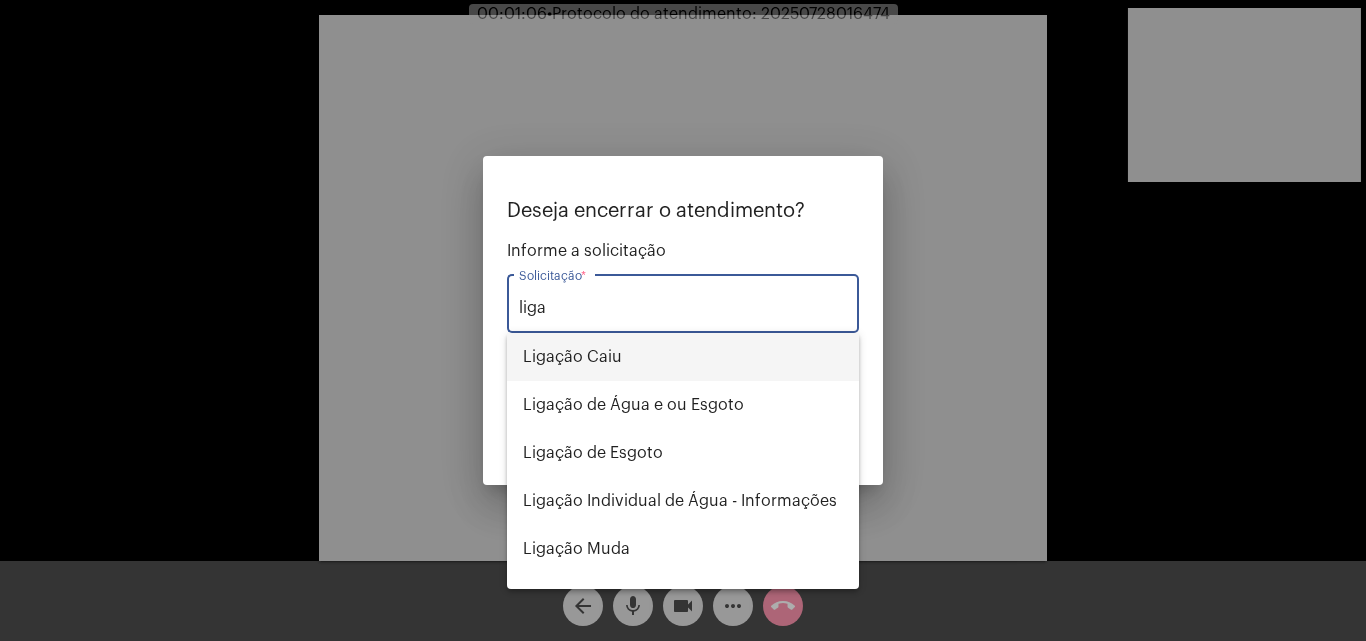 click on "Ligação Caiu" at bounding box center (683, 357) 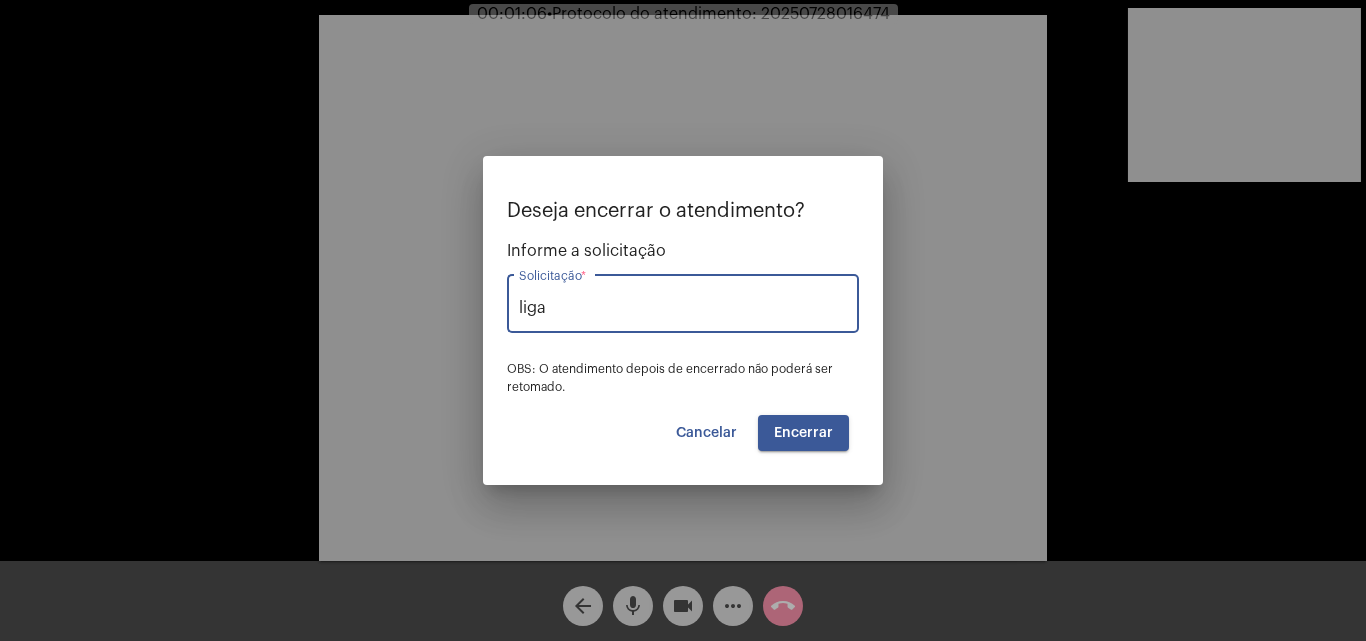 type on "Ligação Caiu" 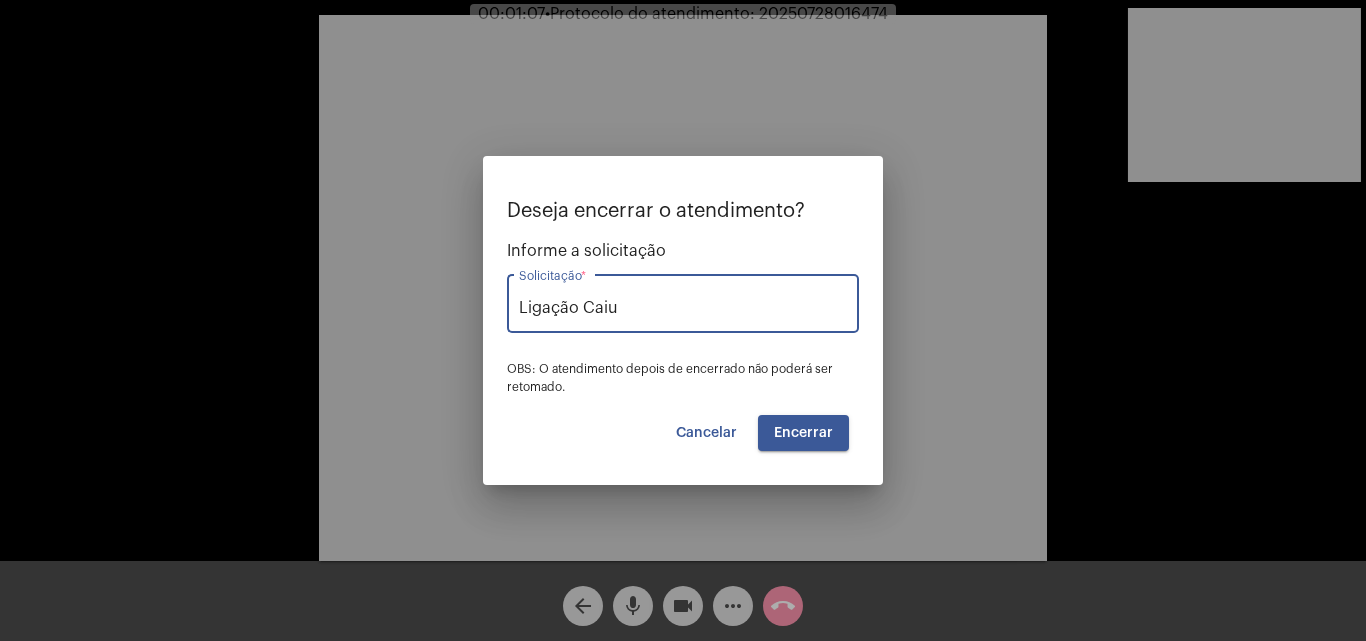 click on "Encerrar" at bounding box center [803, 433] 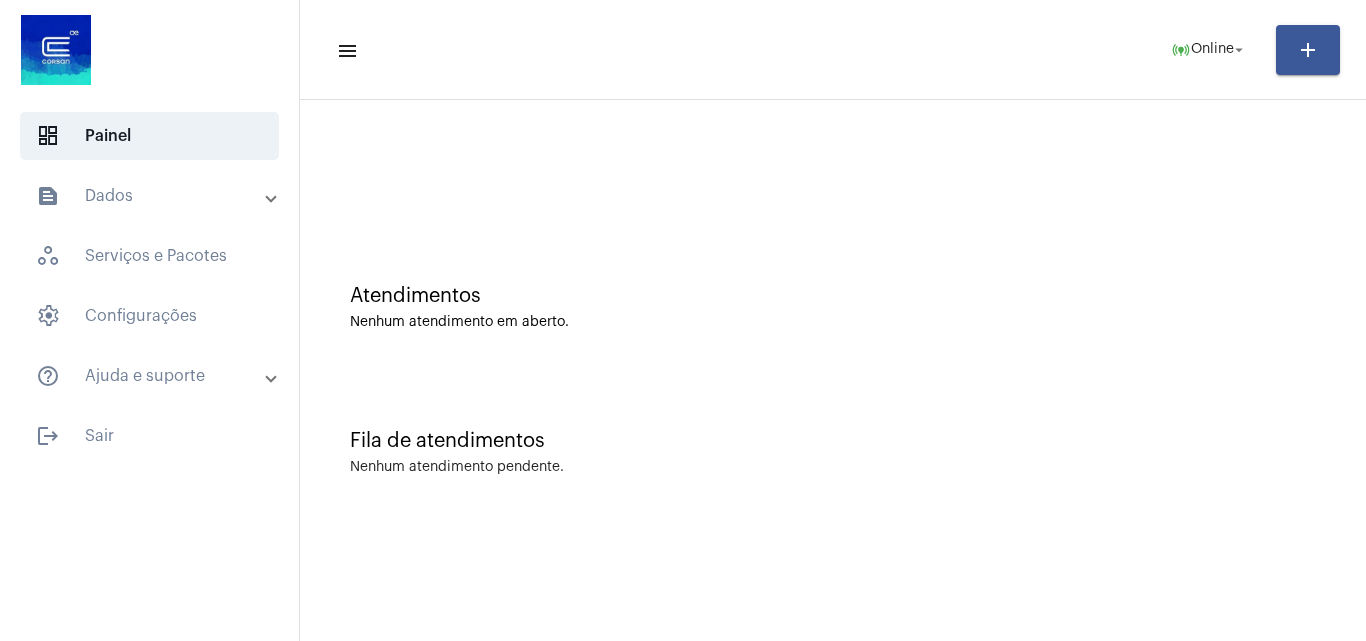click on "menu  online_prediction  Online arrow_drop_down add Atendimentos Nenhum atendimento em aberto. Fila de atendimentos Nenhum atendimento pendente." 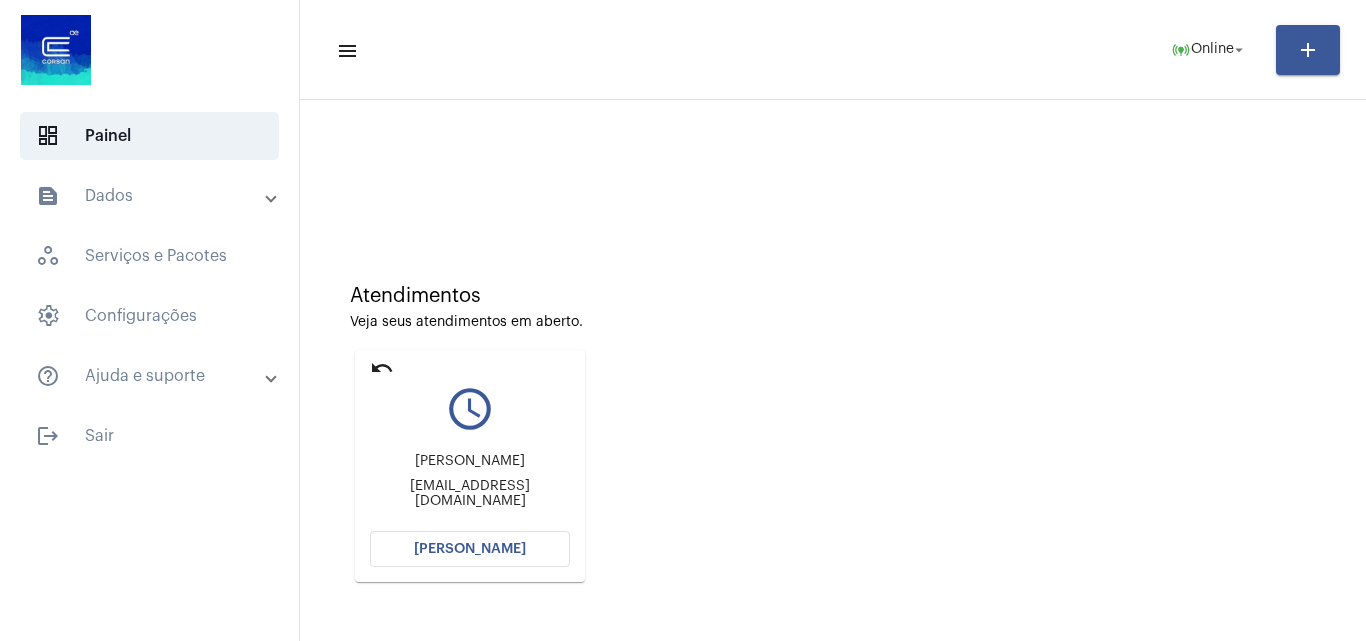 click on "[PERSON_NAME]" 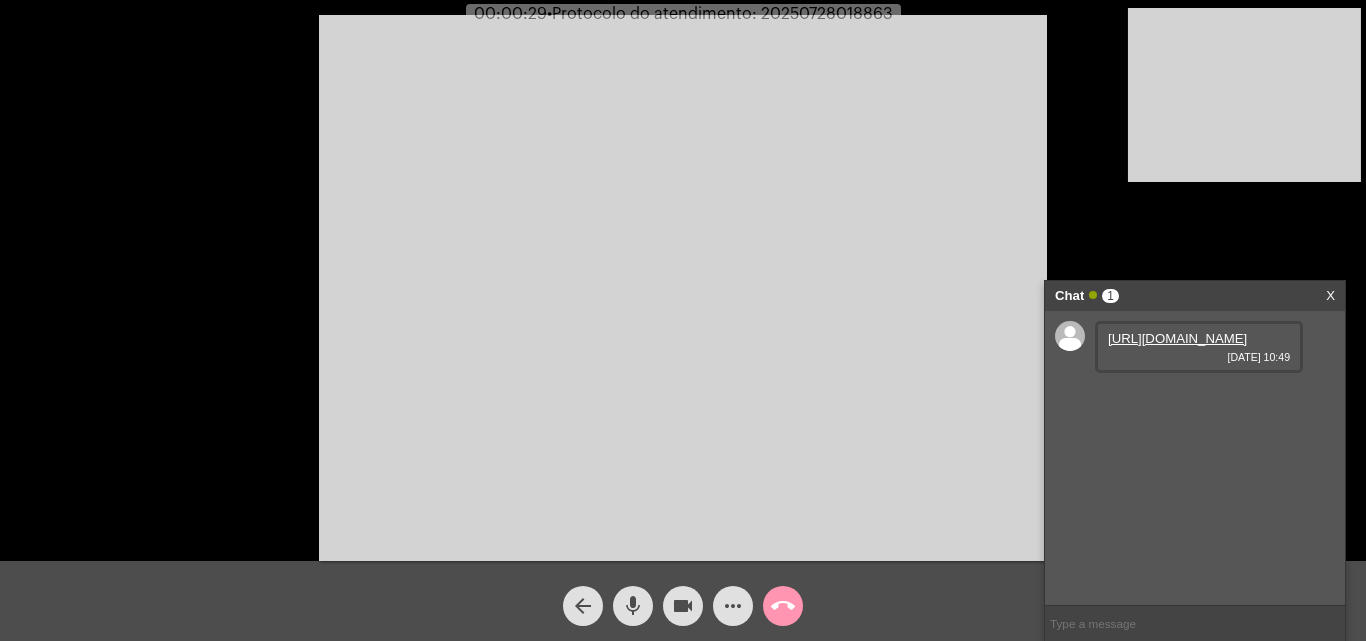 click on "[URL][DOMAIN_NAME]" at bounding box center (1177, 338) 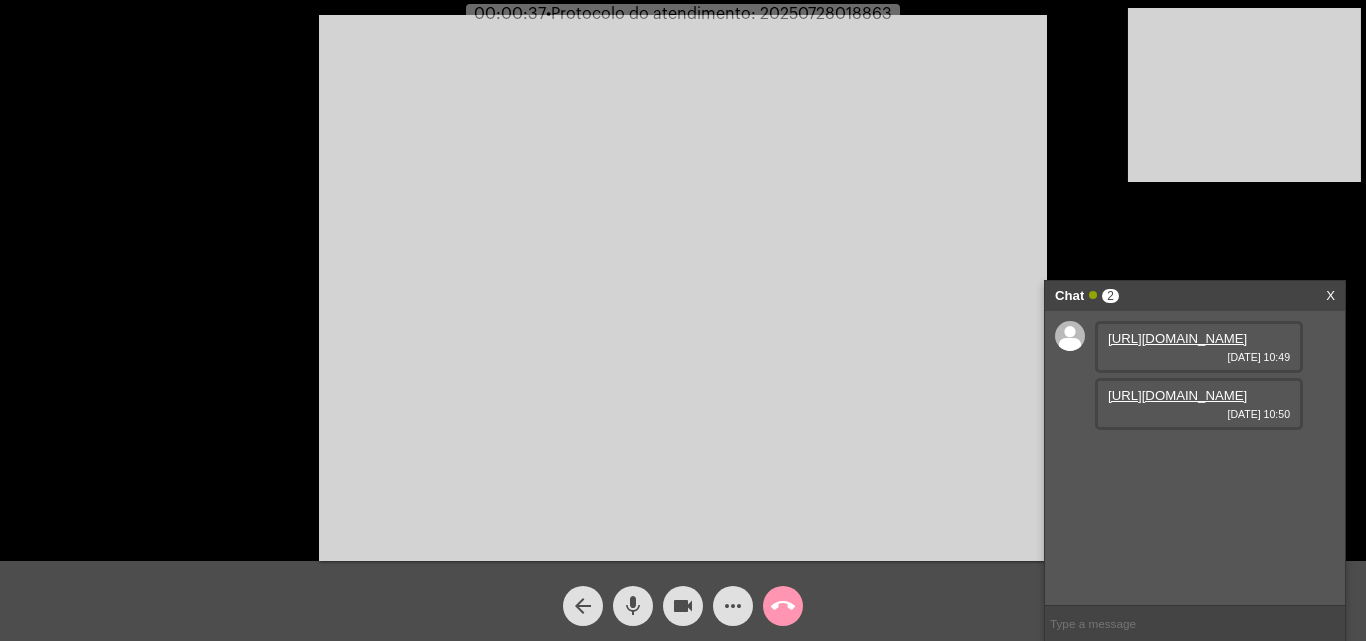 click on "[URL][DOMAIN_NAME]" at bounding box center [1177, 395] 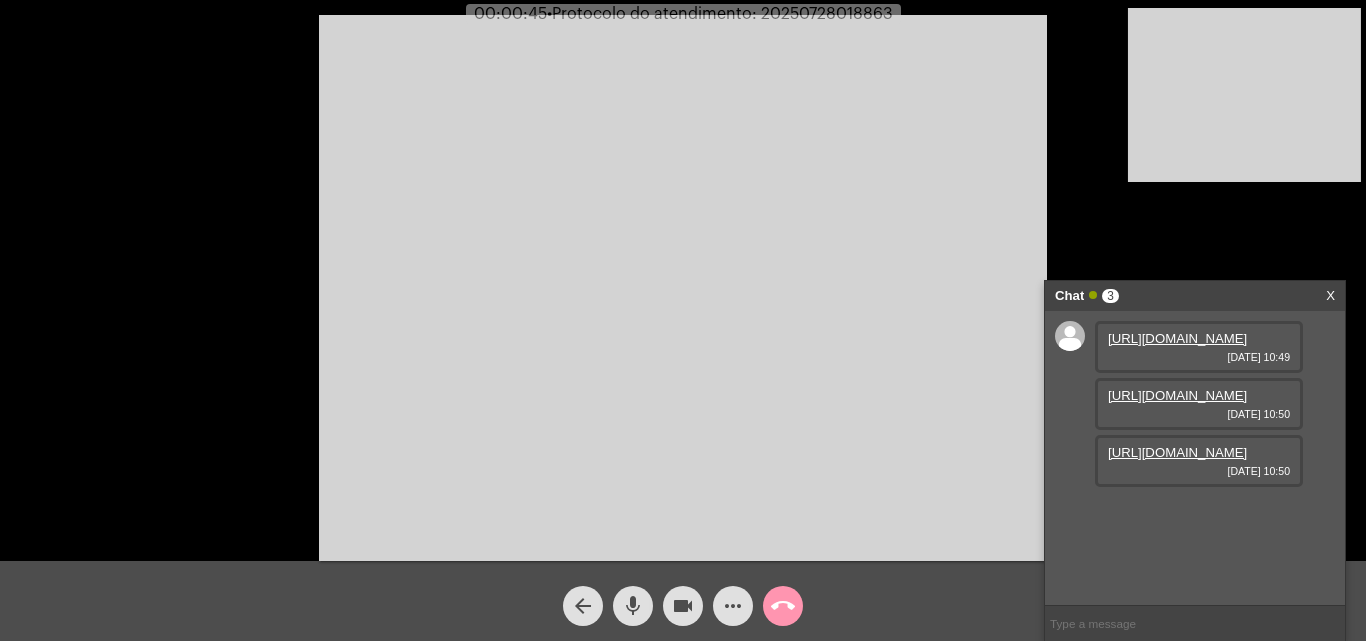scroll, scrollTop: 17, scrollLeft: 0, axis: vertical 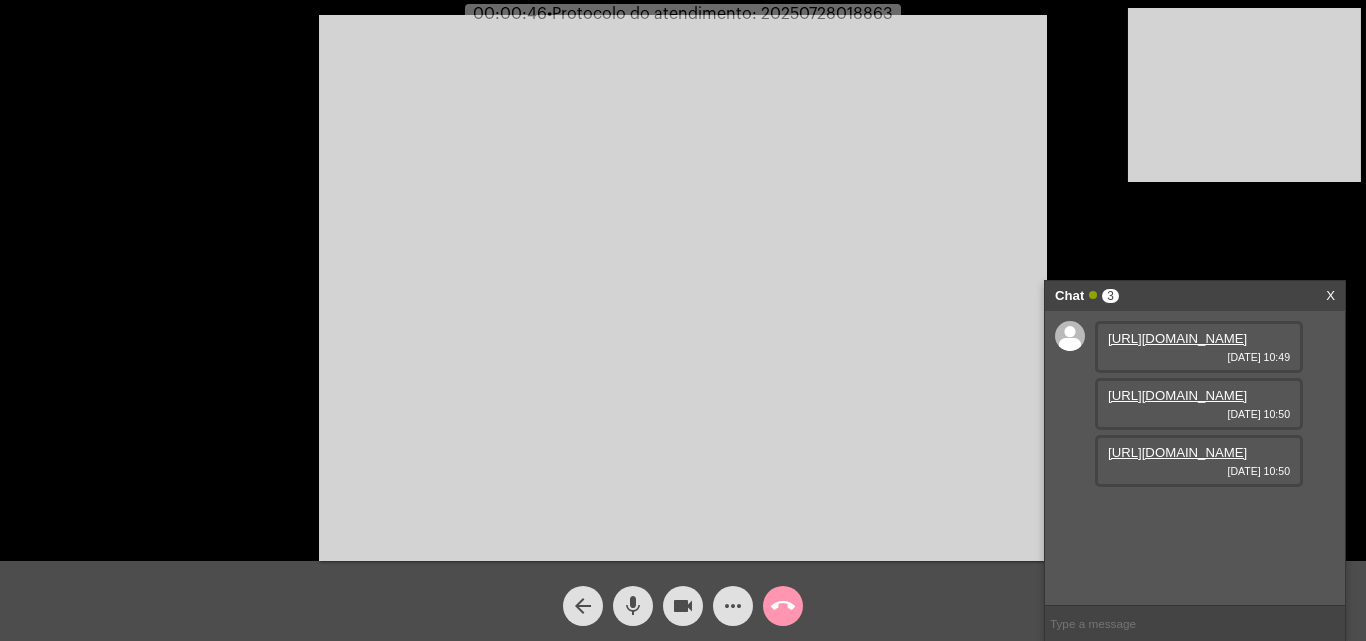 click on "[URL][DOMAIN_NAME]" at bounding box center (1177, 452) 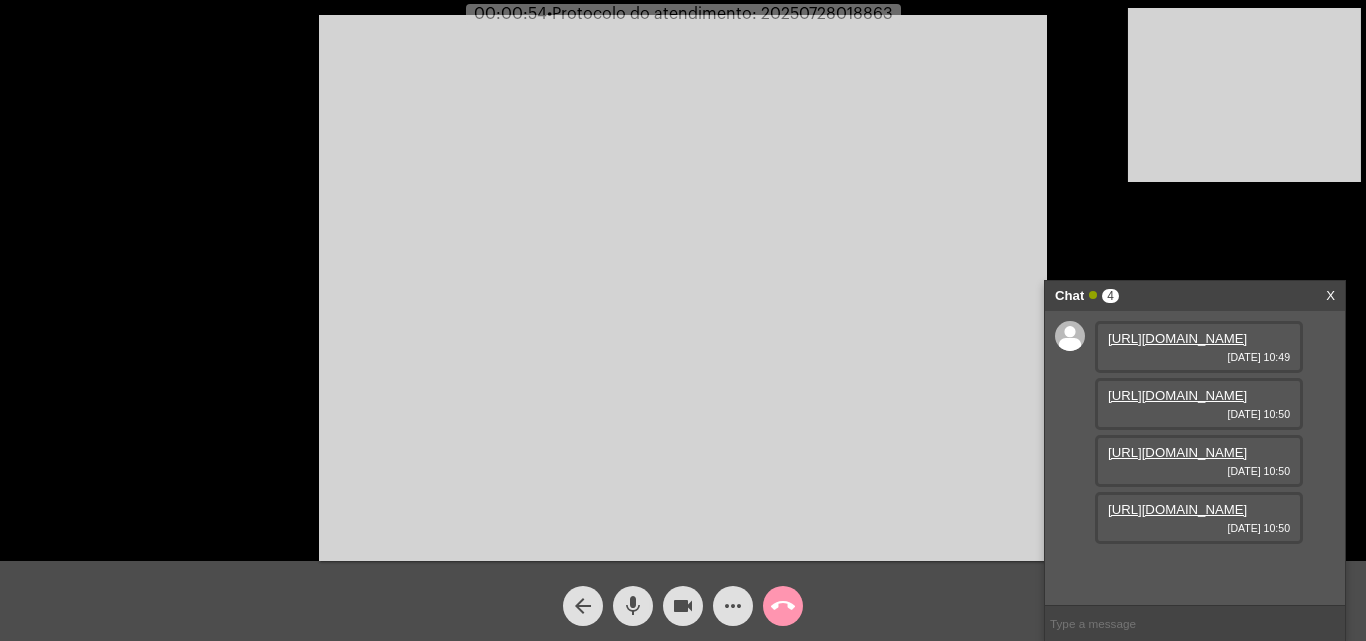 scroll, scrollTop: 119, scrollLeft: 0, axis: vertical 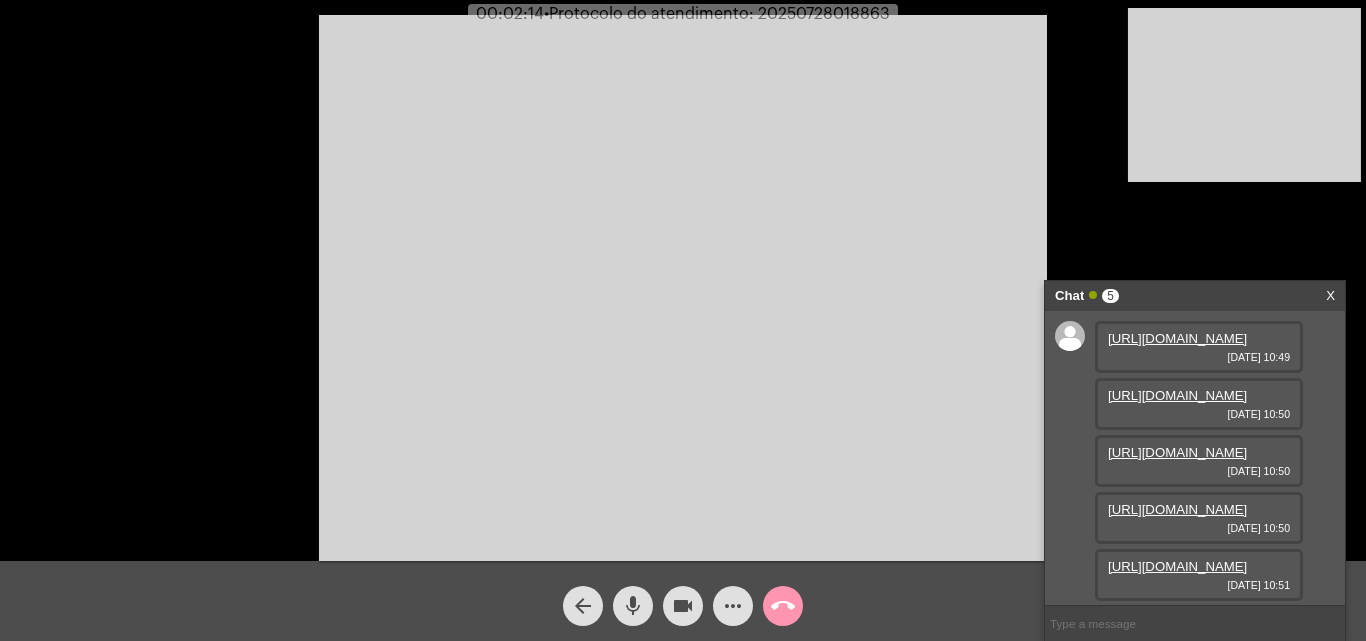 click on "[URL][DOMAIN_NAME]" at bounding box center (1177, 566) 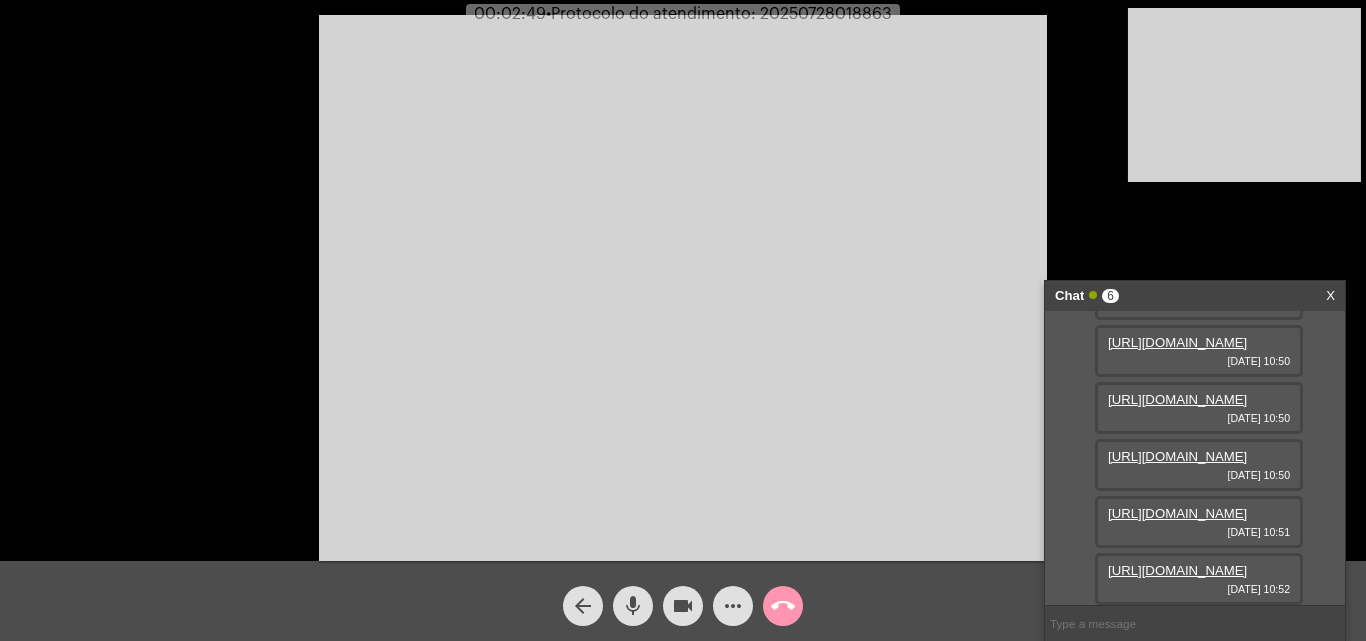 scroll, scrollTop: 323, scrollLeft: 0, axis: vertical 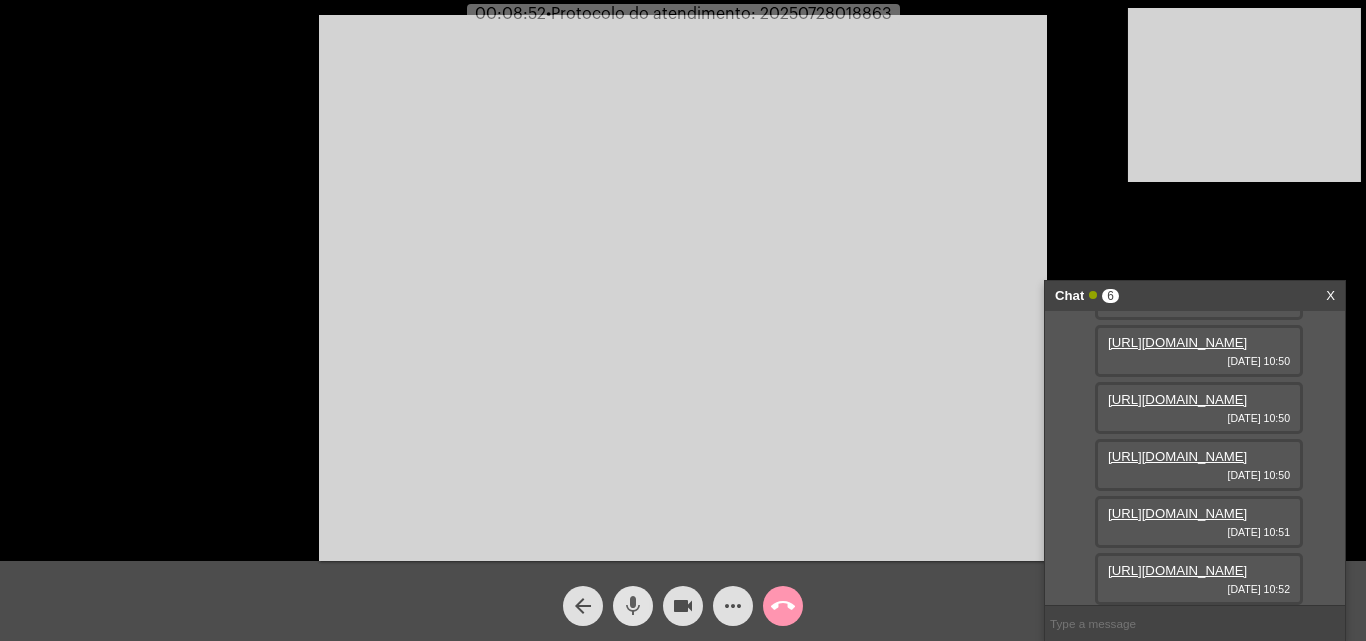 click on "mic" 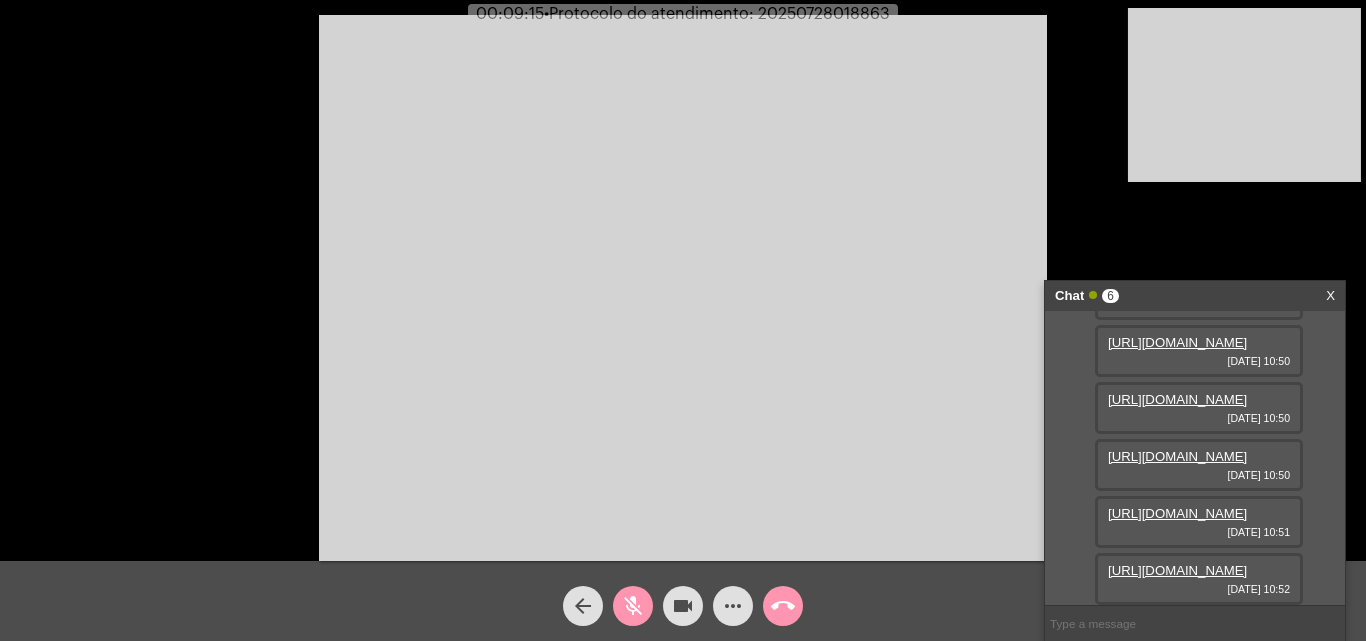 click on "mic_off" 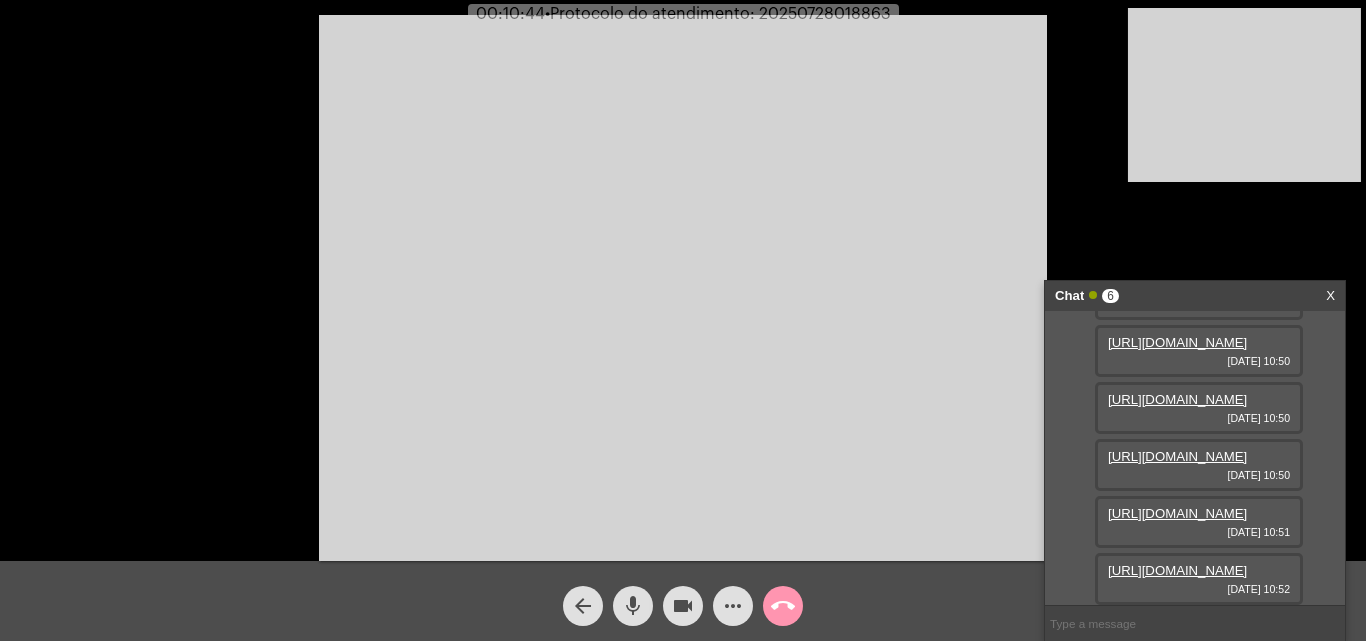 click on "more_horiz" 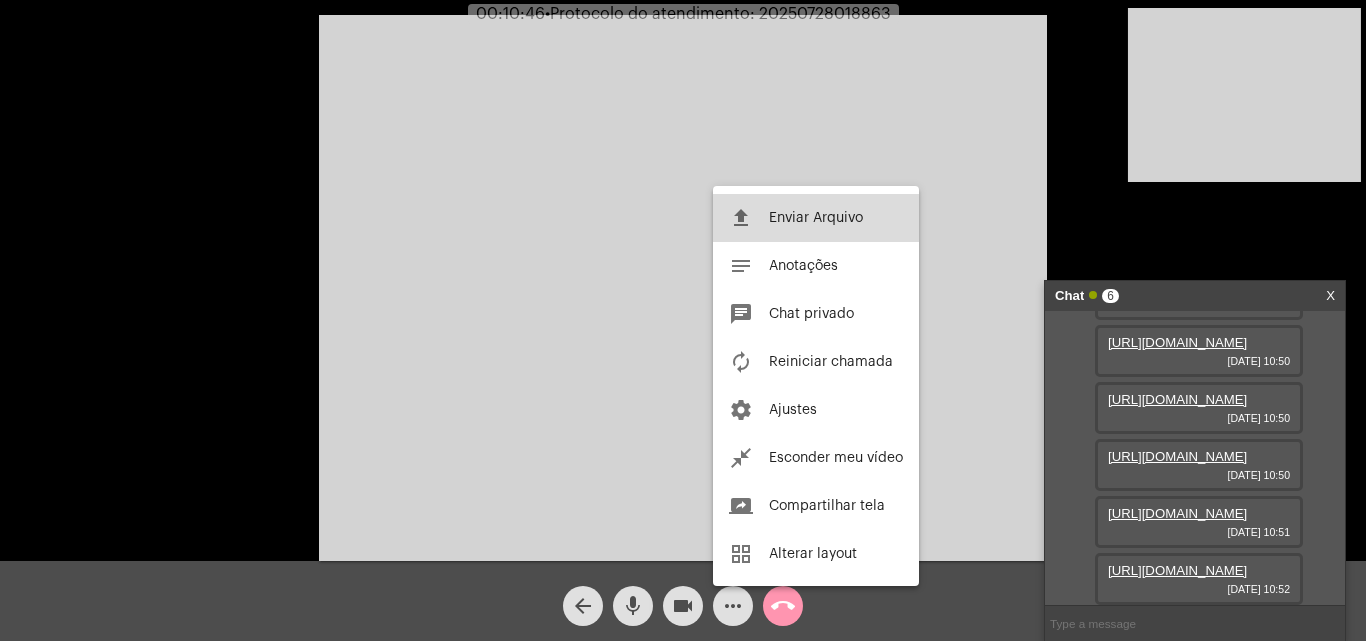 click on "Enviar Arquivo" at bounding box center (816, 218) 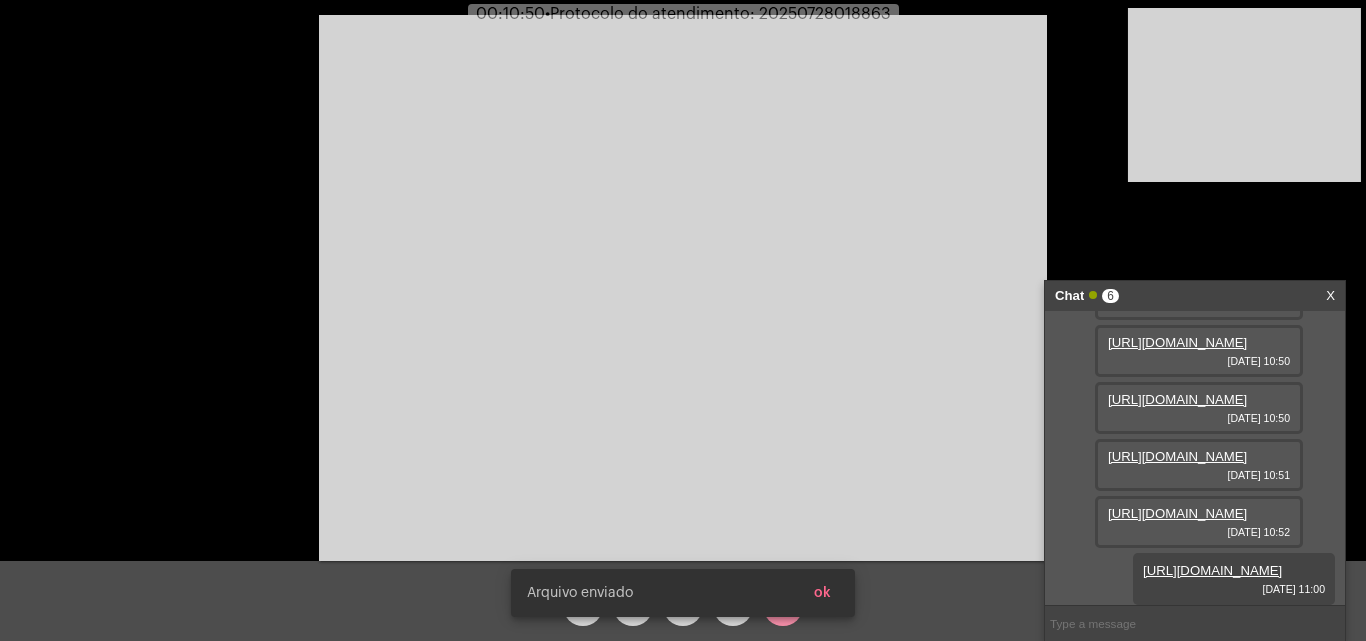 scroll, scrollTop: 425, scrollLeft: 0, axis: vertical 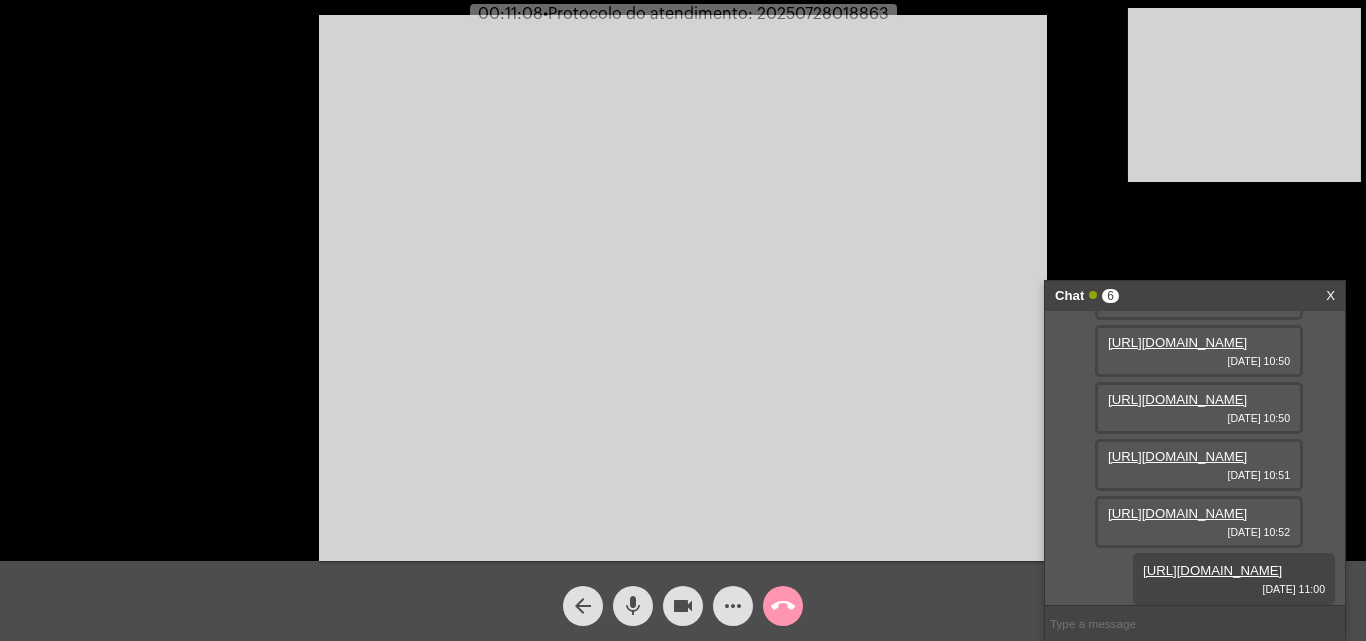 click on "•  Protocolo do atendimento: 20250728018863" 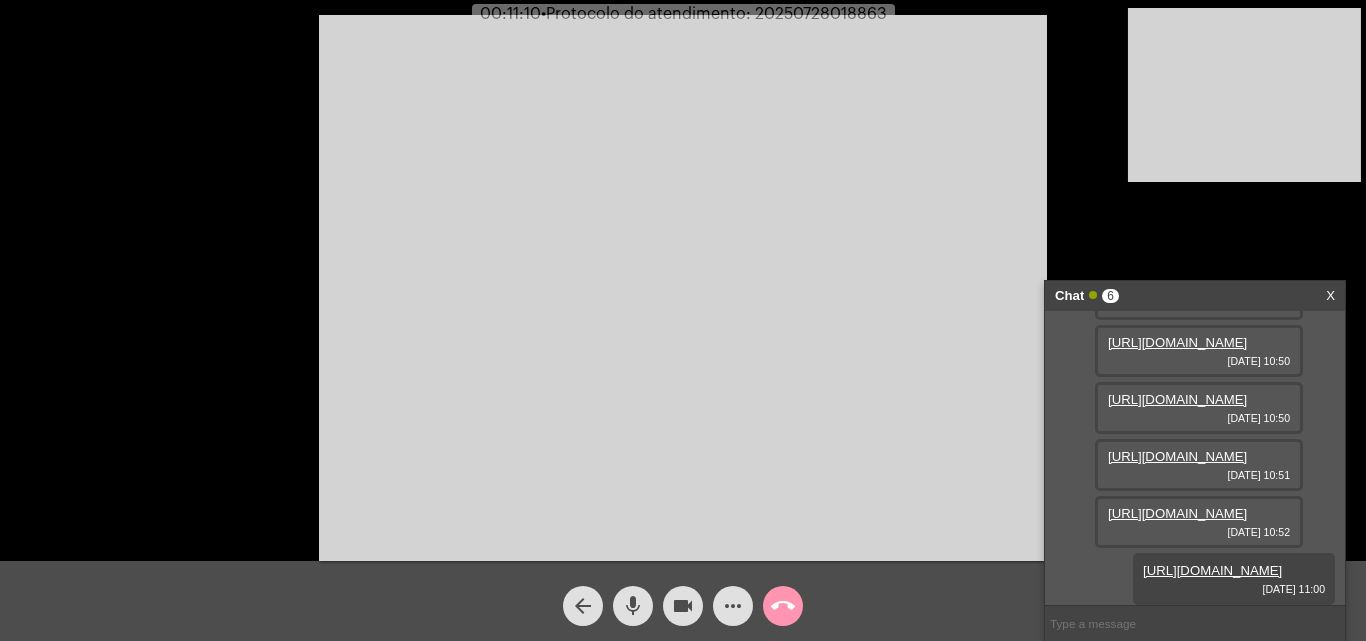 copy on "20250728018863" 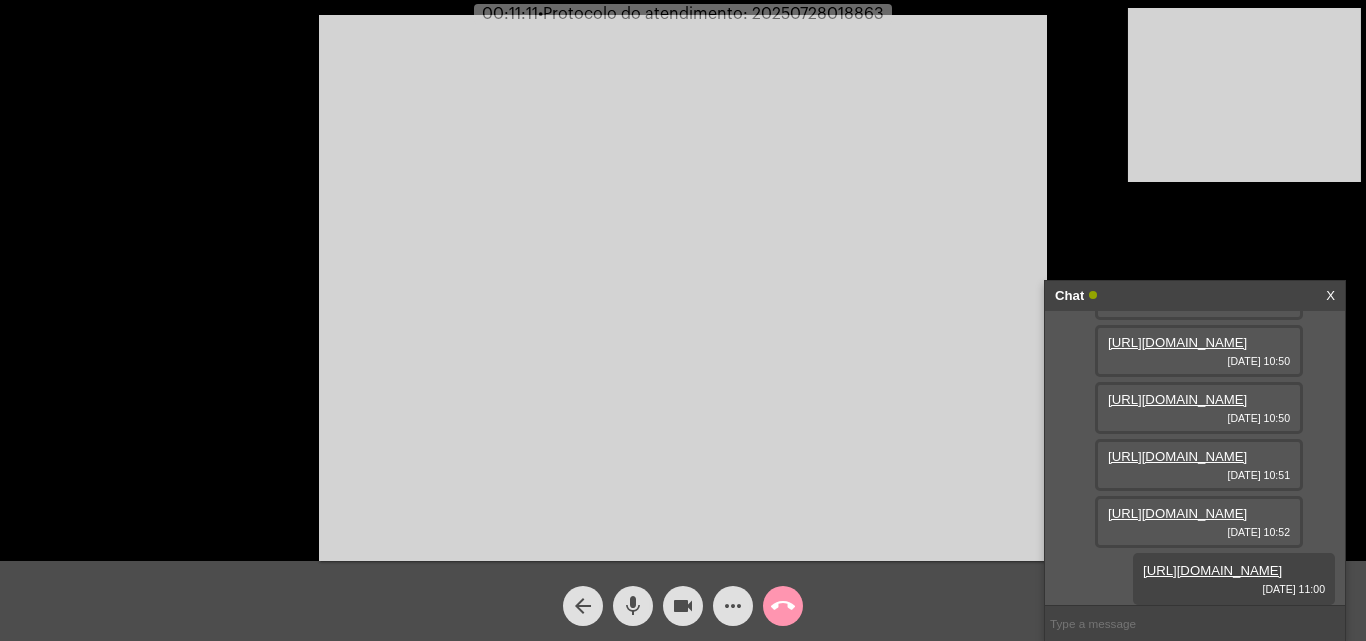 click at bounding box center (1195, 623) 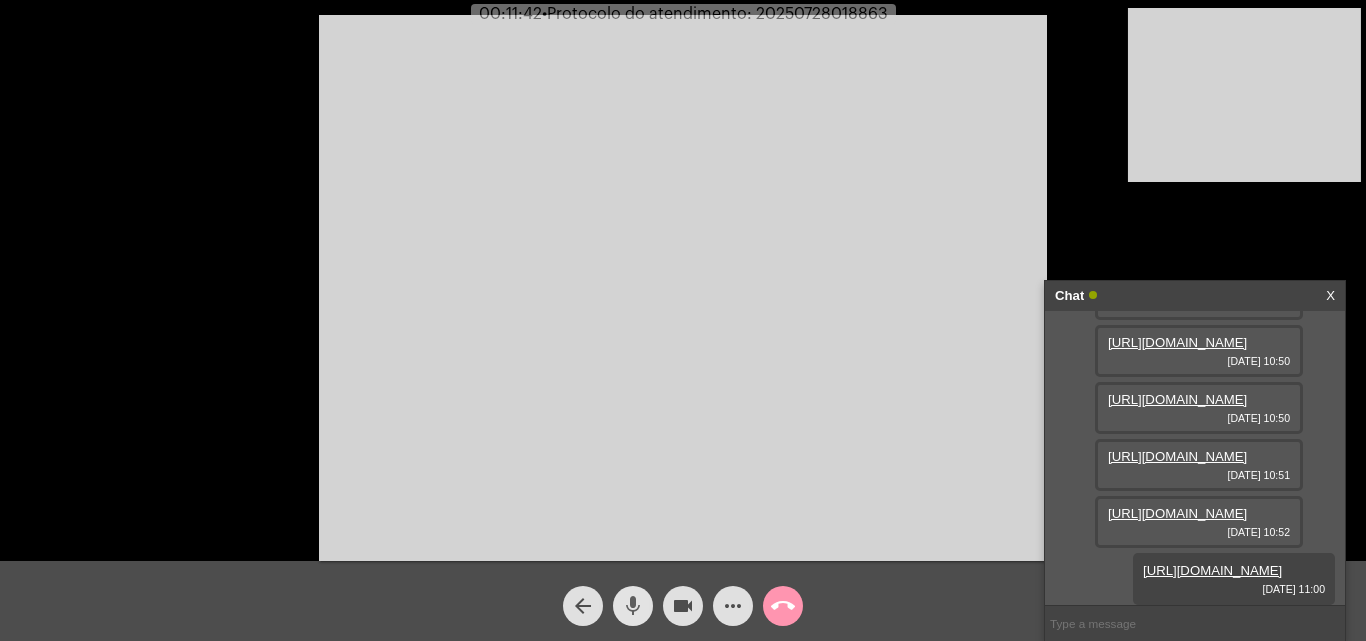 click on "mic" 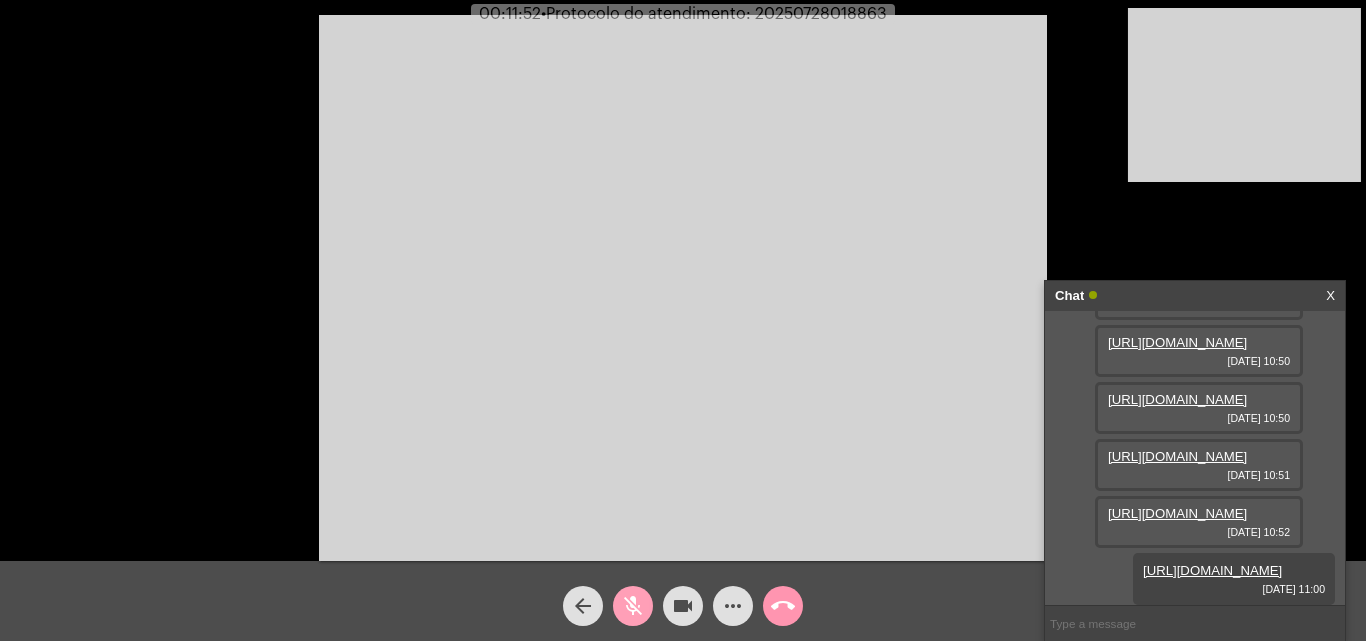 click on "mic_off" 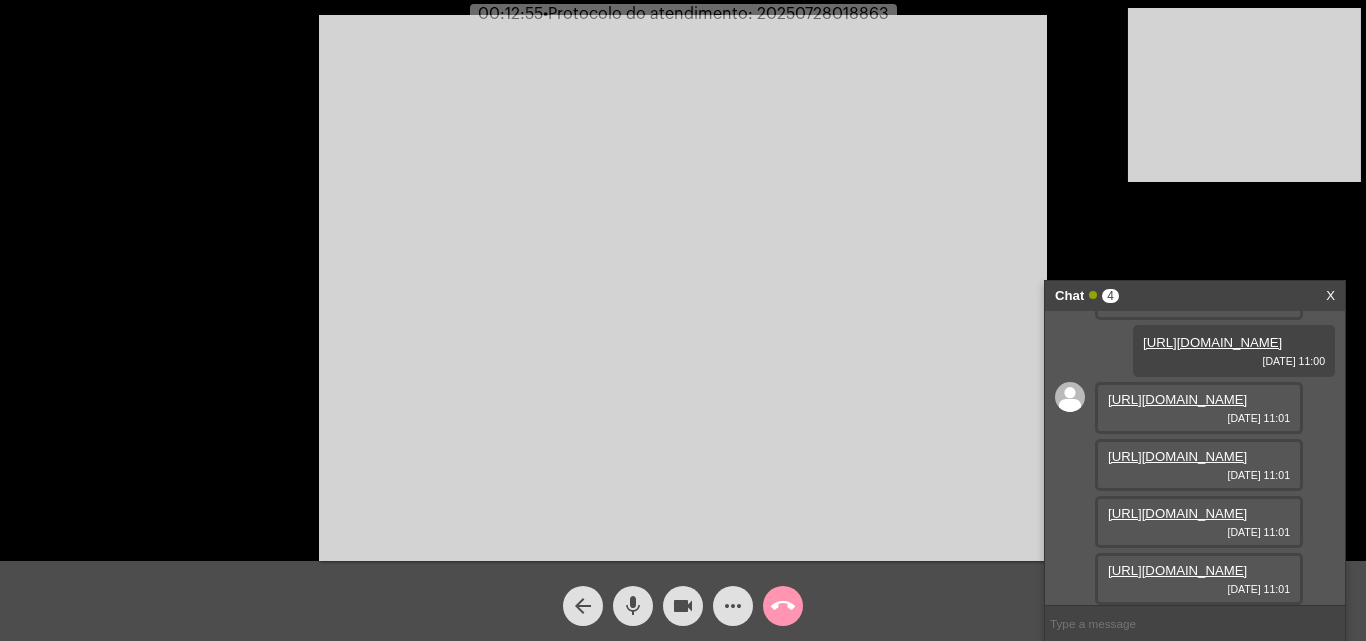 scroll, scrollTop: 731, scrollLeft: 0, axis: vertical 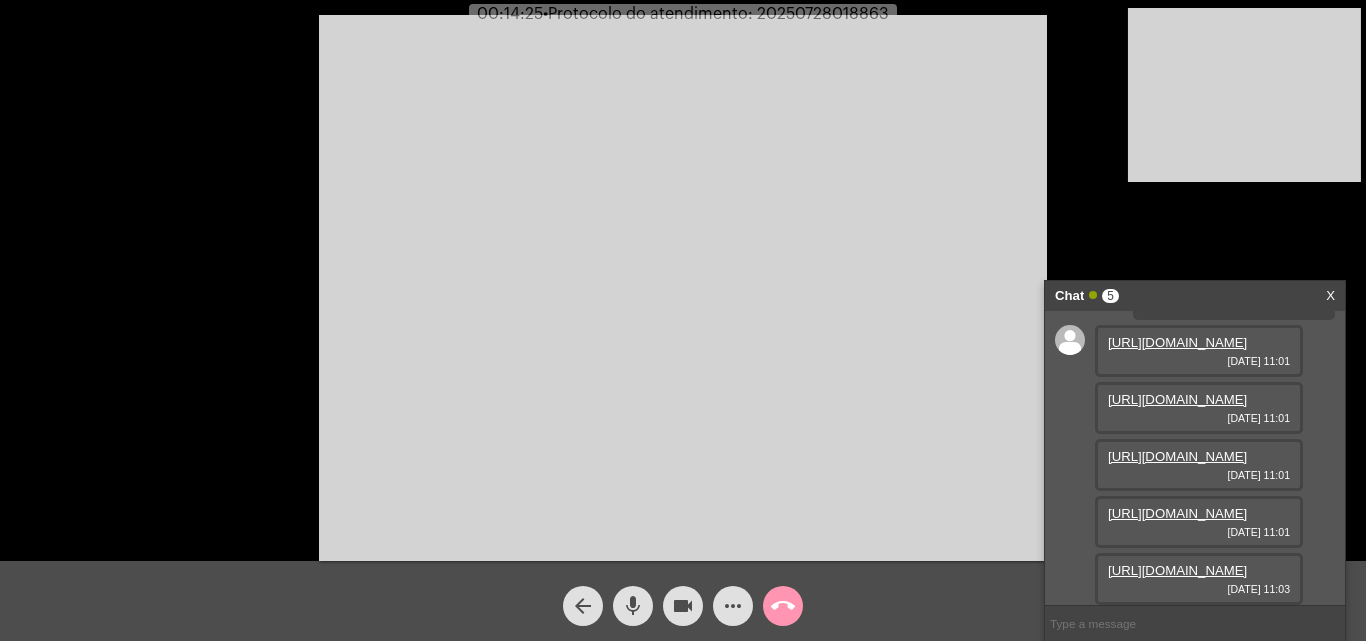 click on "•  Protocolo do atendimento: 20250728018863" 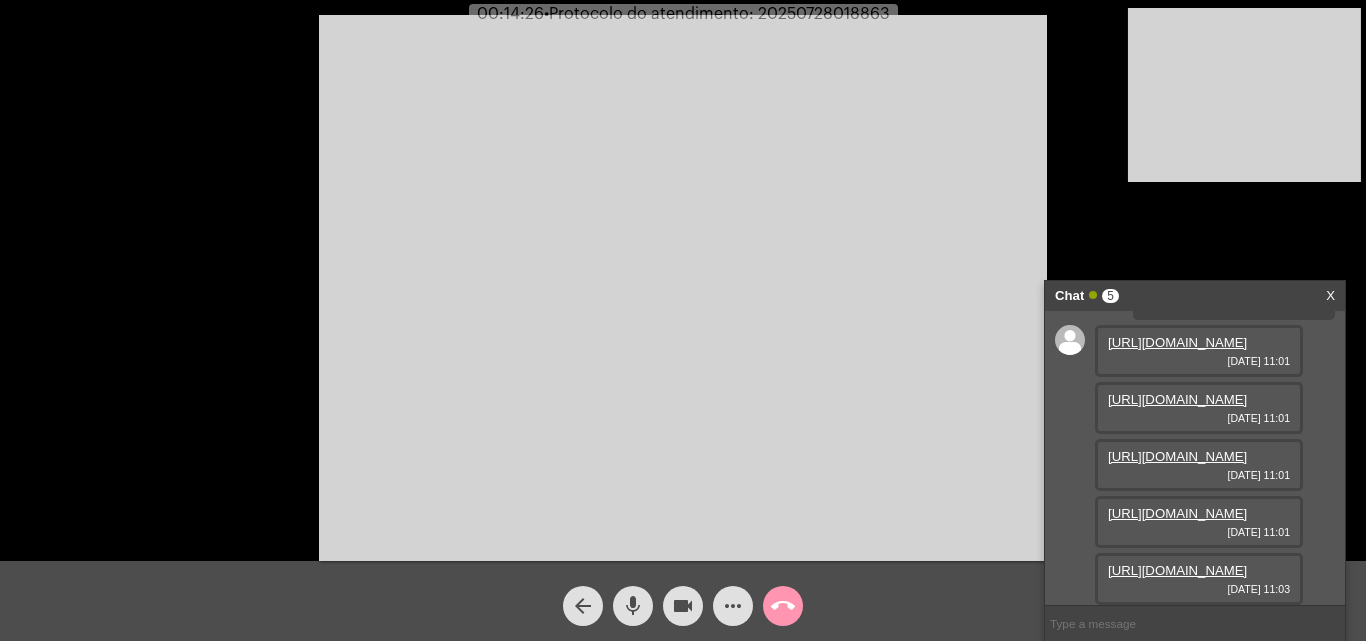 copy on "20250728018863" 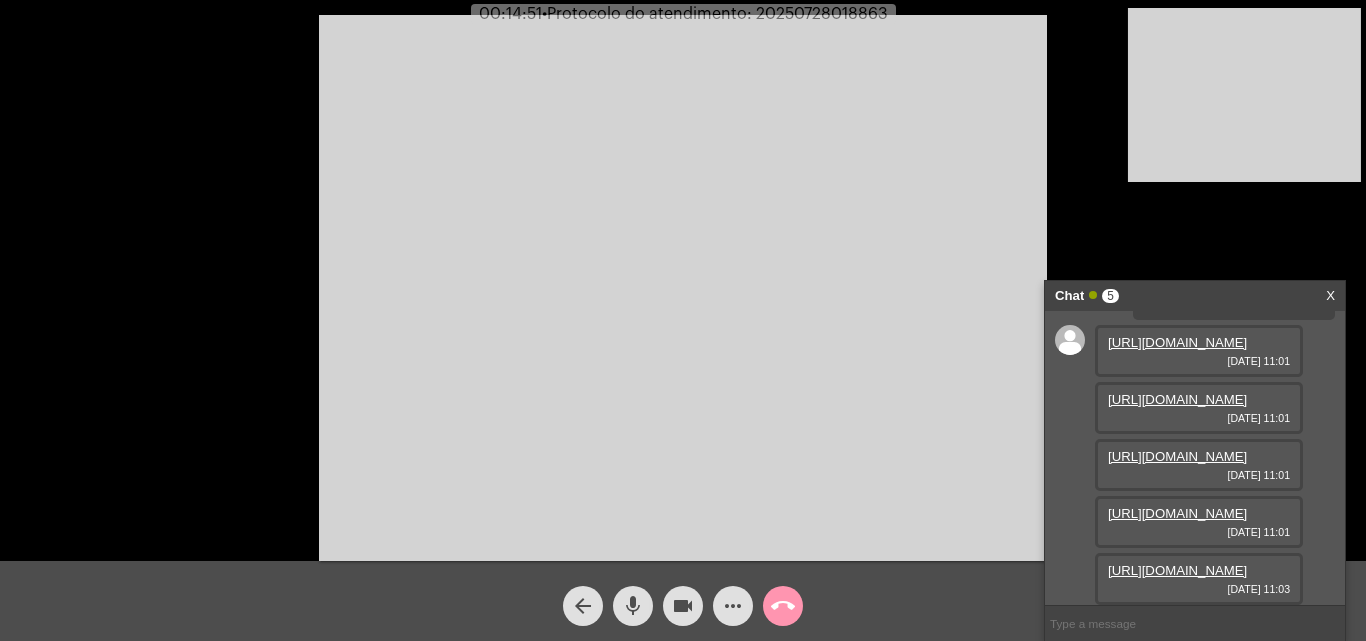 scroll, scrollTop: 633, scrollLeft: 0, axis: vertical 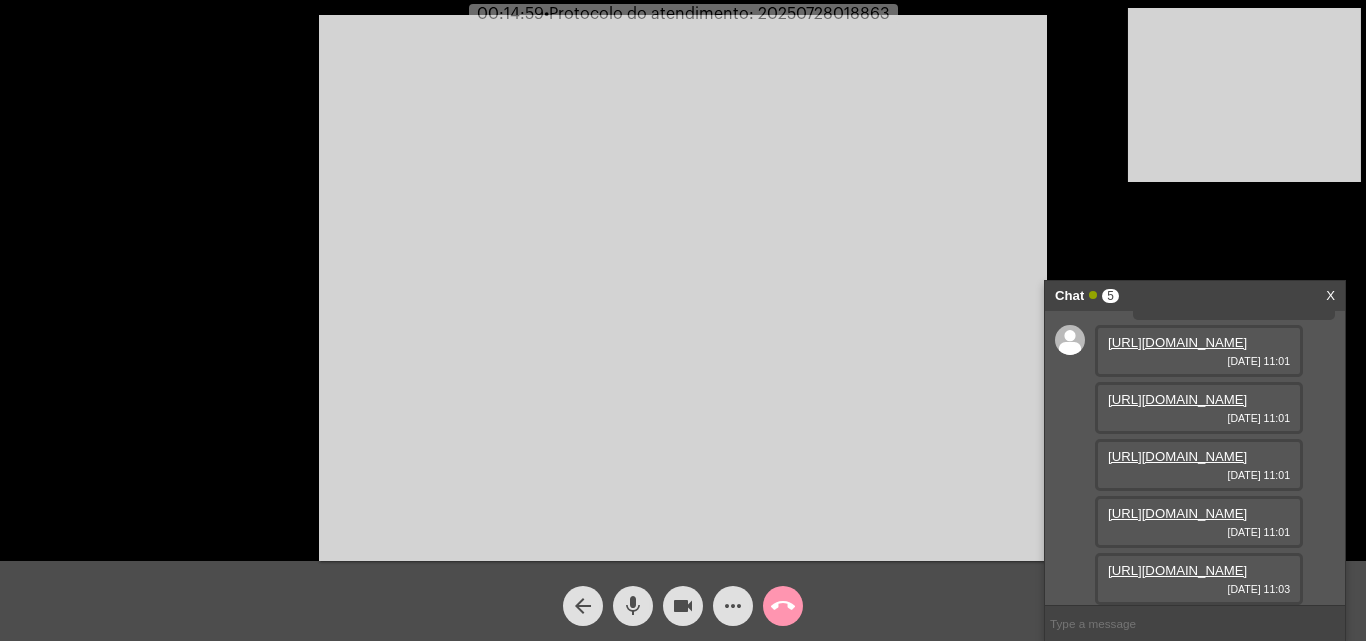 click on "[URL][DOMAIN_NAME]" at bounding box center (1177, 399) 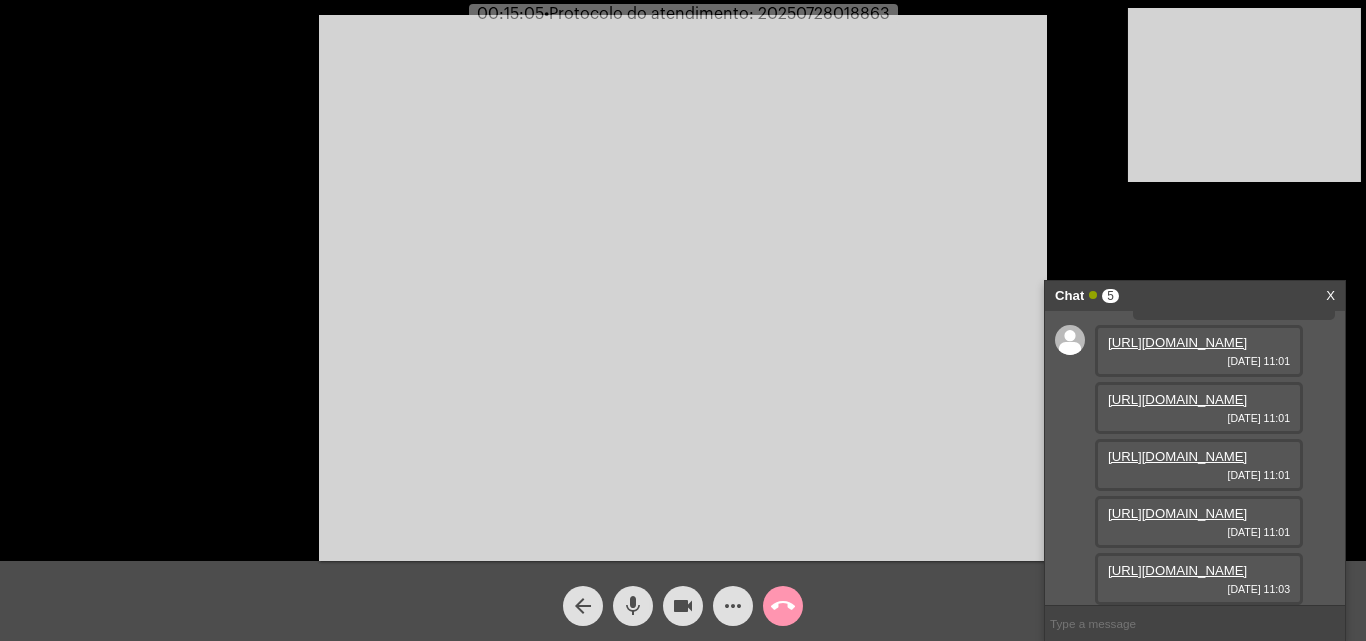 scroll, scrollTop: 933, scrollLeft: 0, axis: vertical 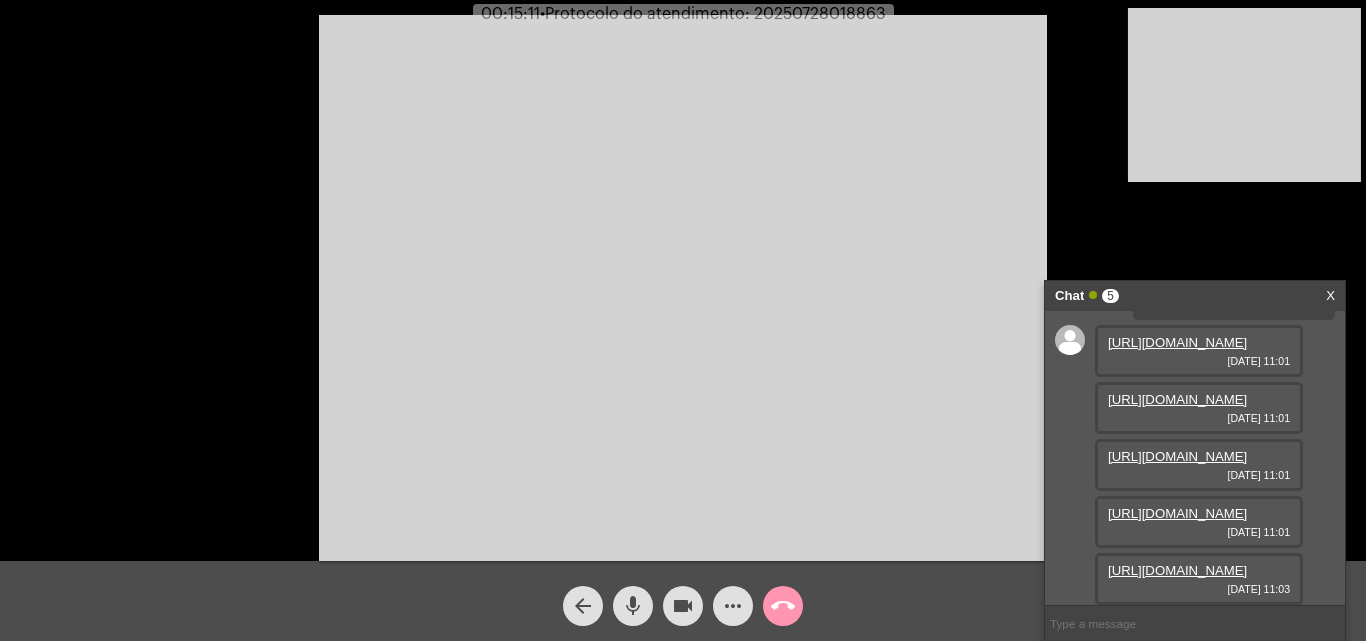click on "[URL][DOMAIN_NAME]" at bounding box center [1177, 570] 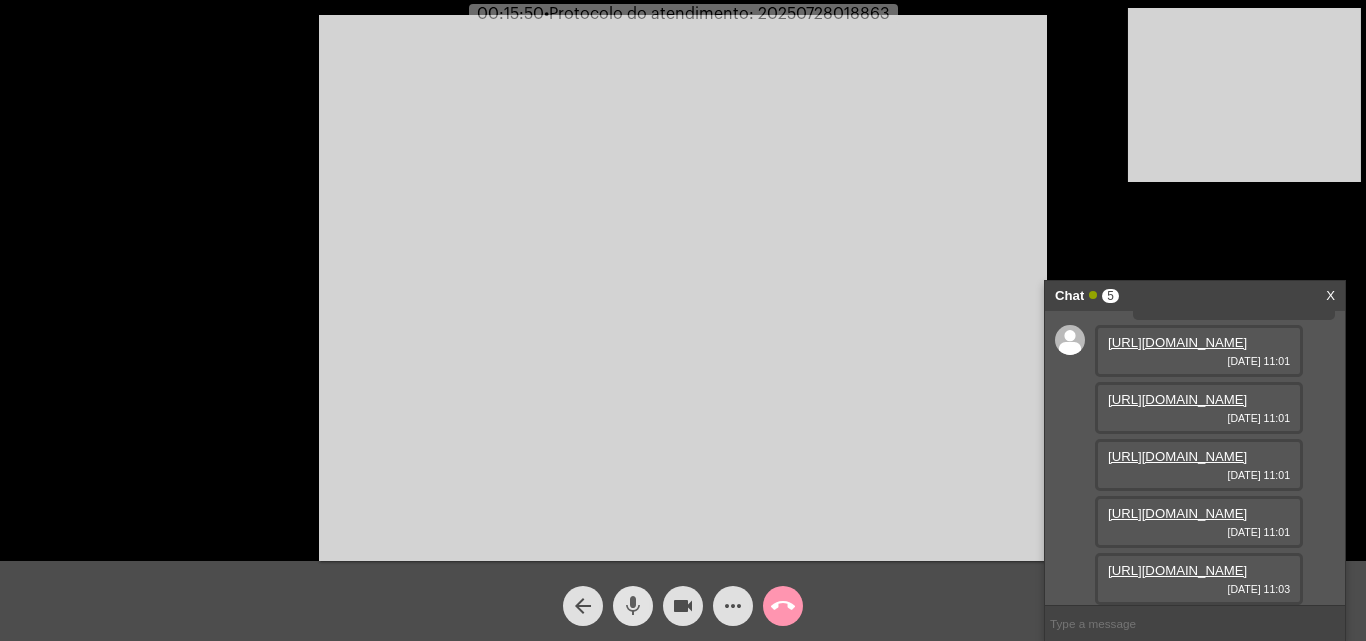click on "mic" 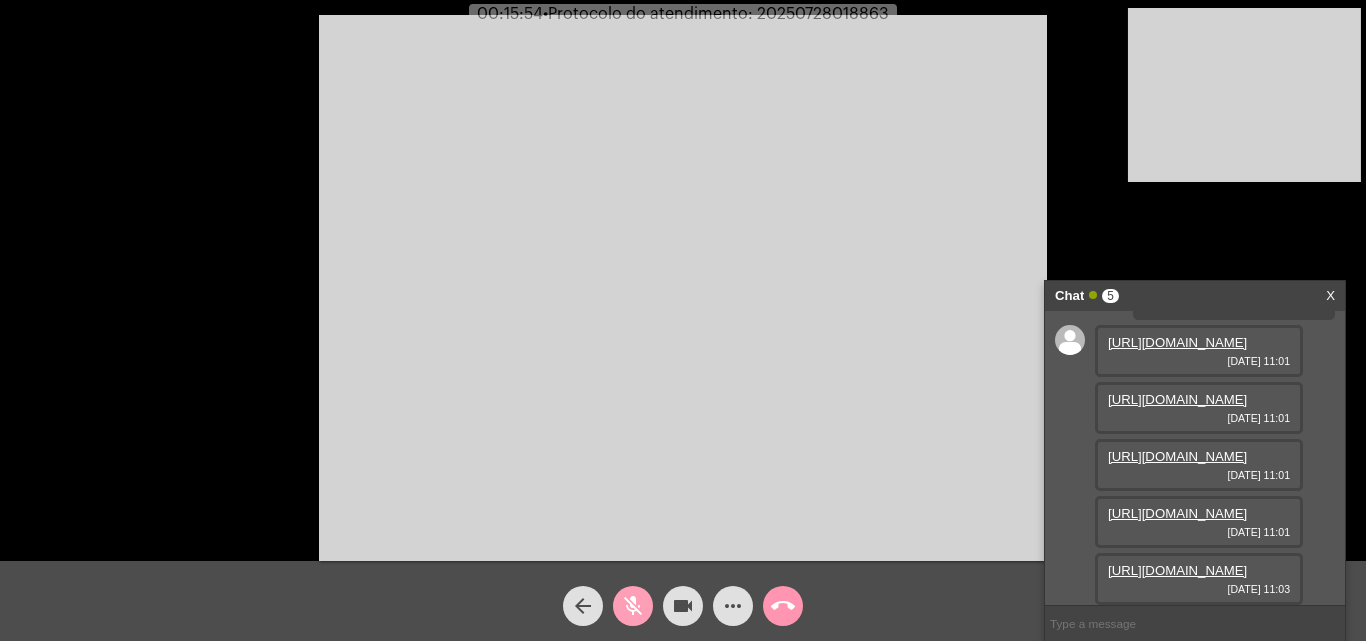 click on "mic_off" 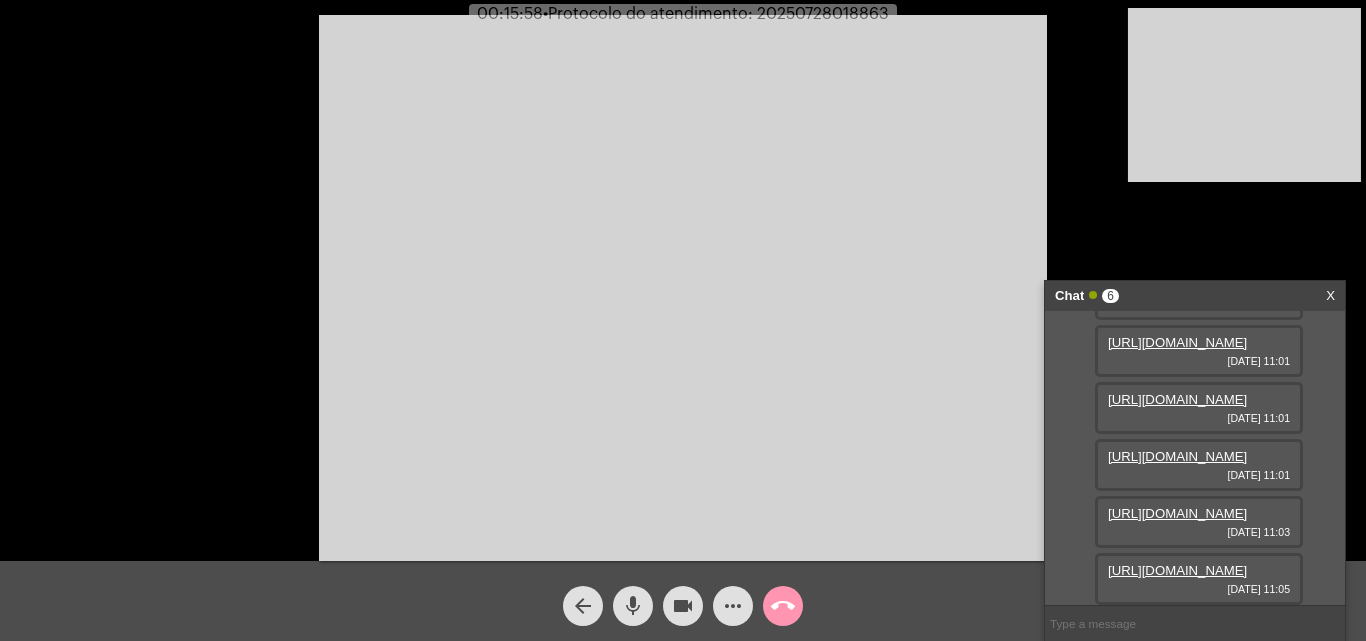 scroll, scrollTop: 1037, scrollLeft: 0, axis: vertical 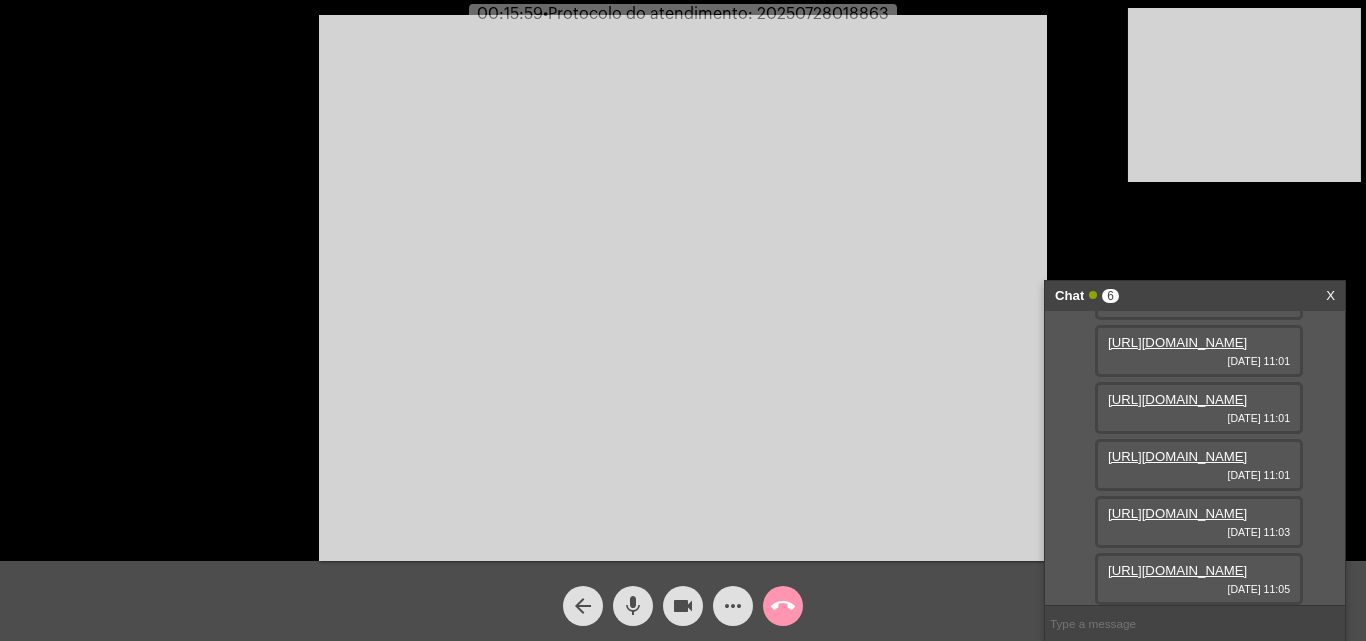 click on "[URL][DOMAIN_NAME]" at bounding box center [1177, 570] 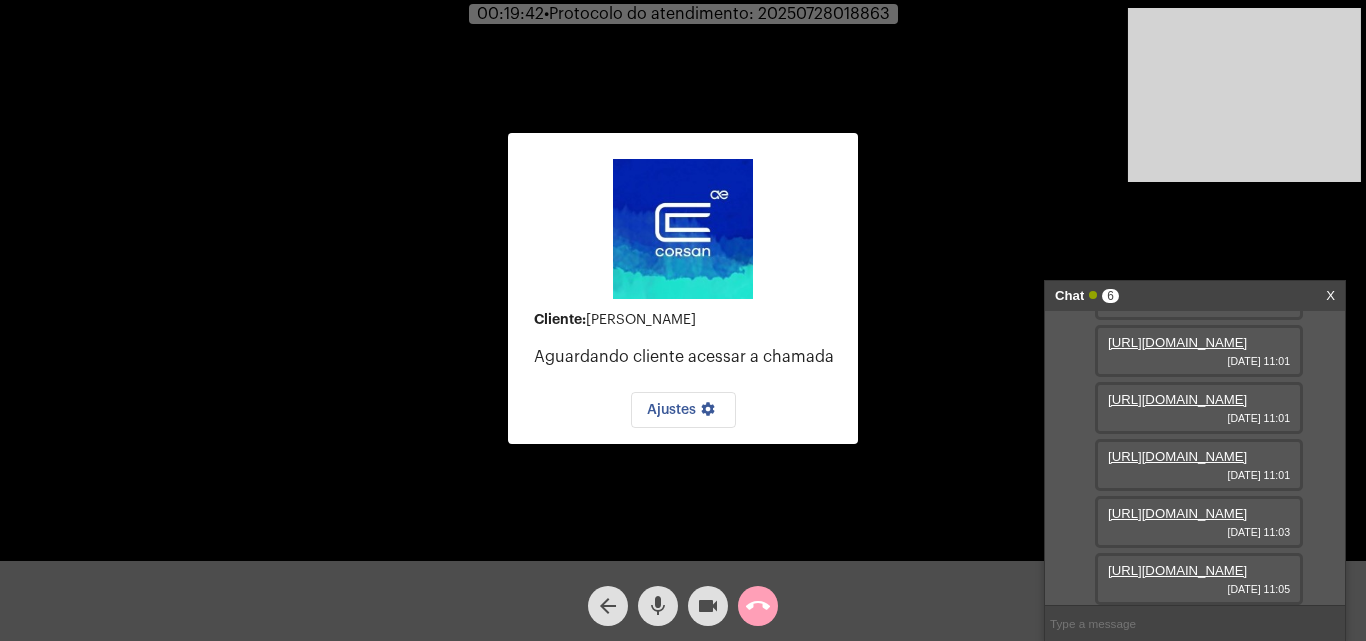 click on "call_end" 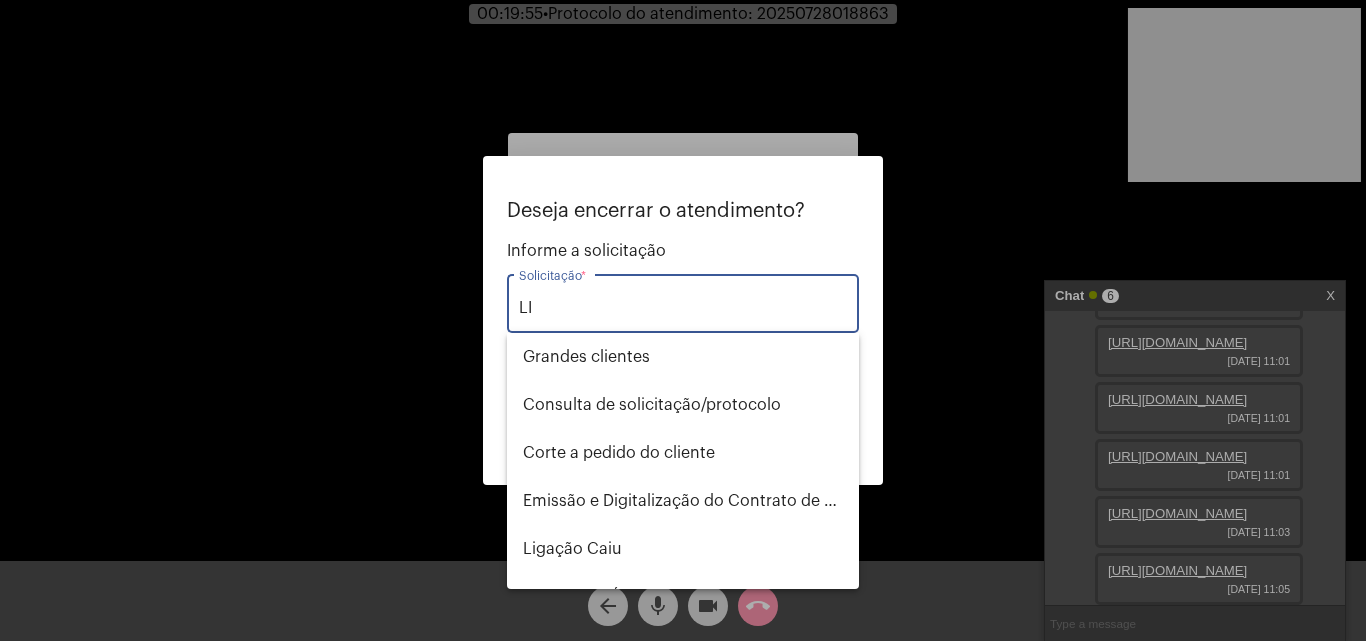 type on "L" 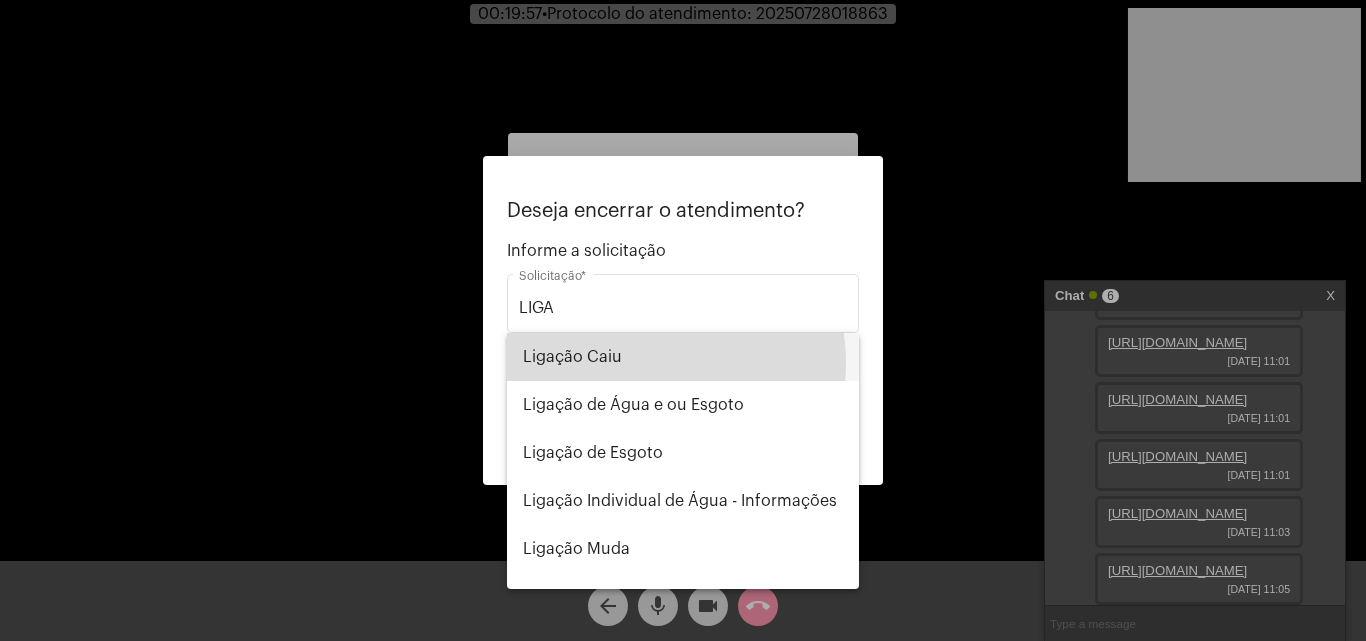 click on "Ligação Caiu" at bounding box center [683, 357] 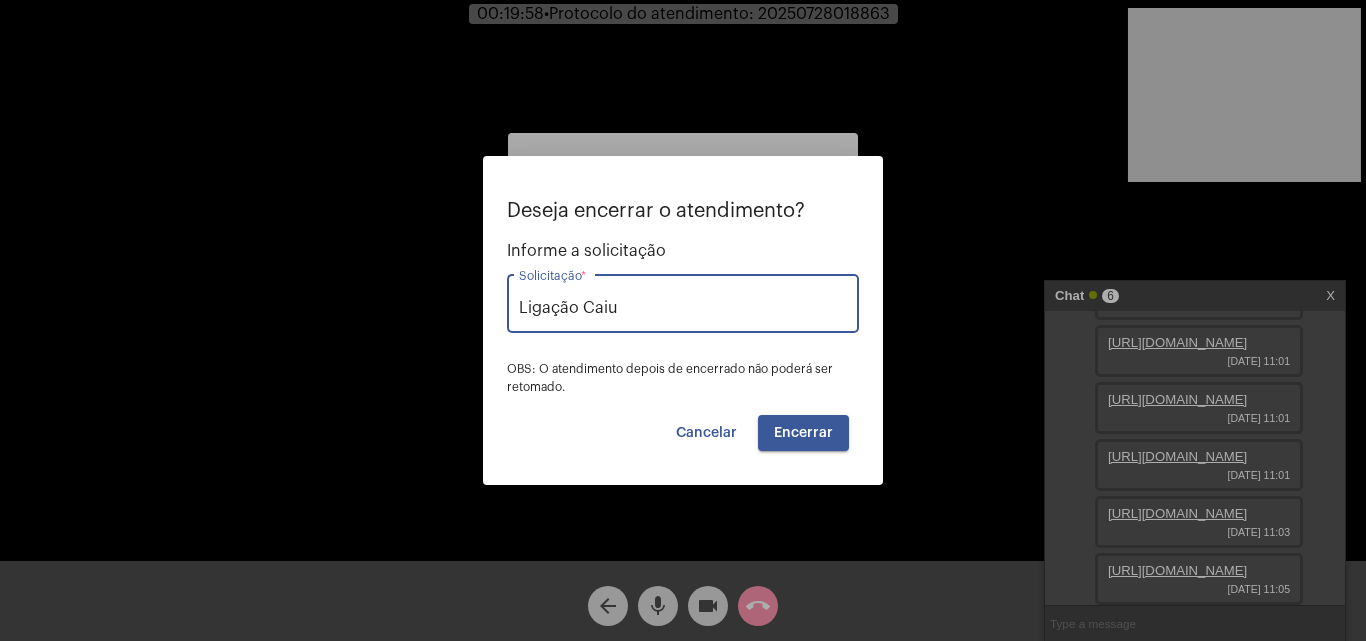 click on "Encerrar" at bounding box center [803, 433] 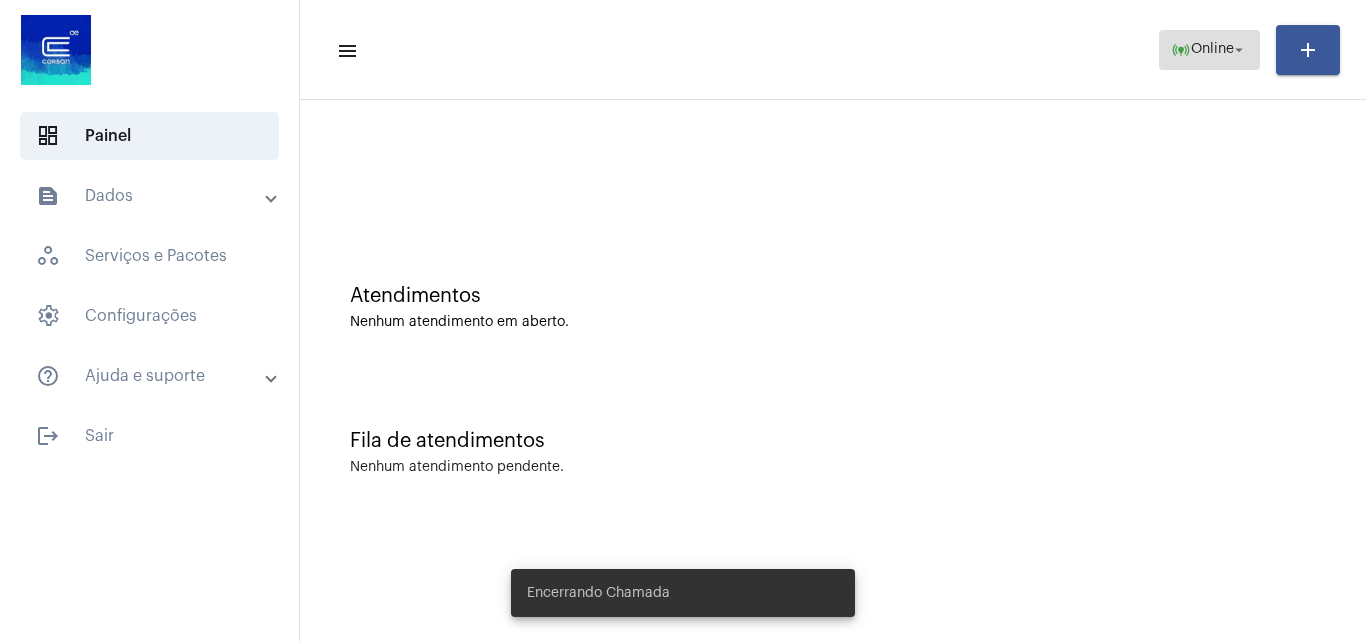 click on "arrow_drop_down" 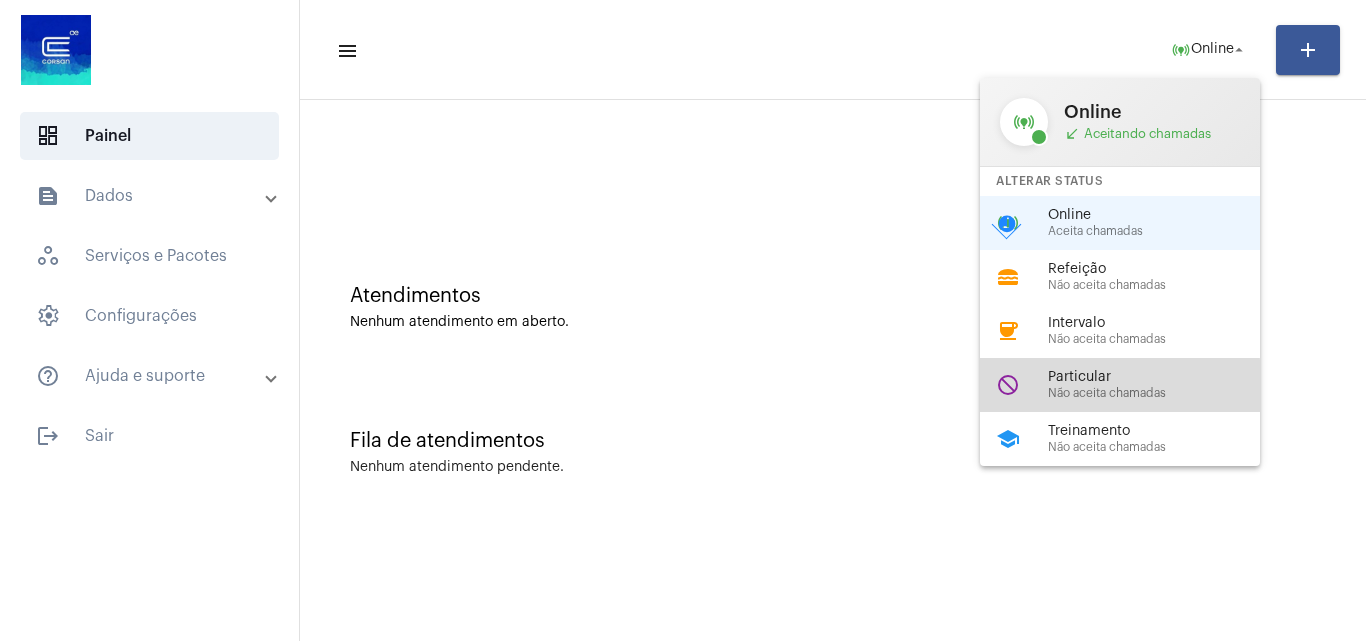 click on "Não aceita chamadas" at bounding box center [1162, 393] 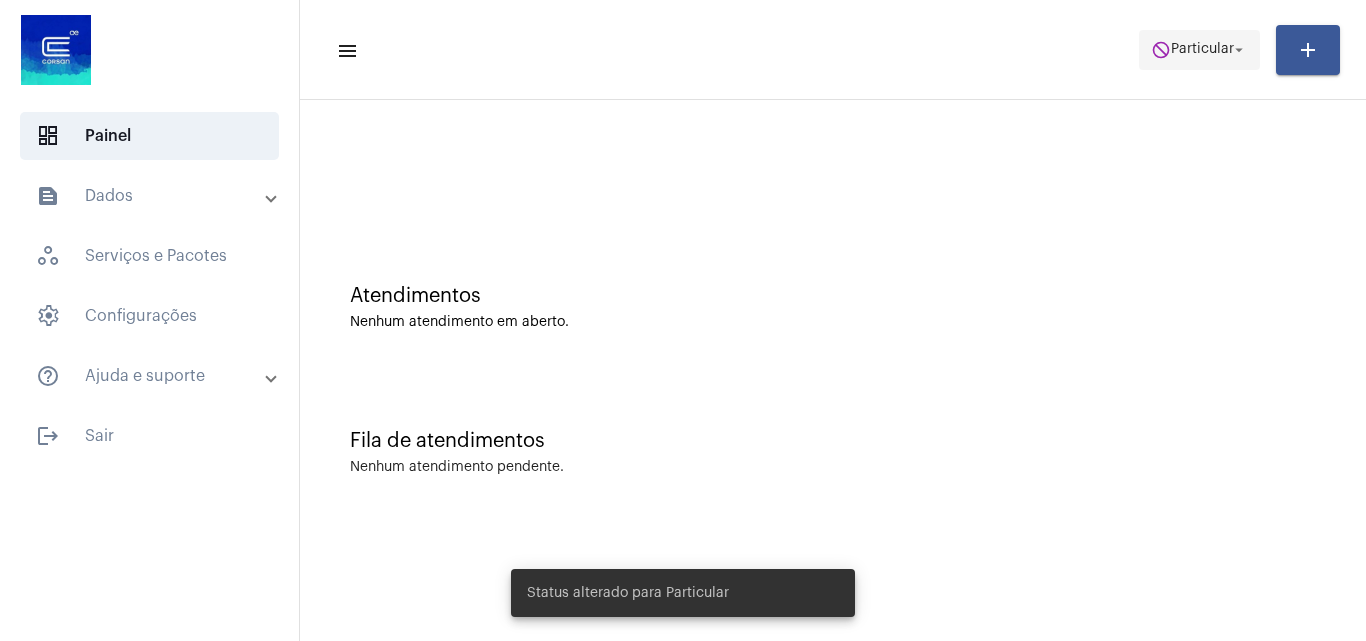 click on "arrow_drop_down" 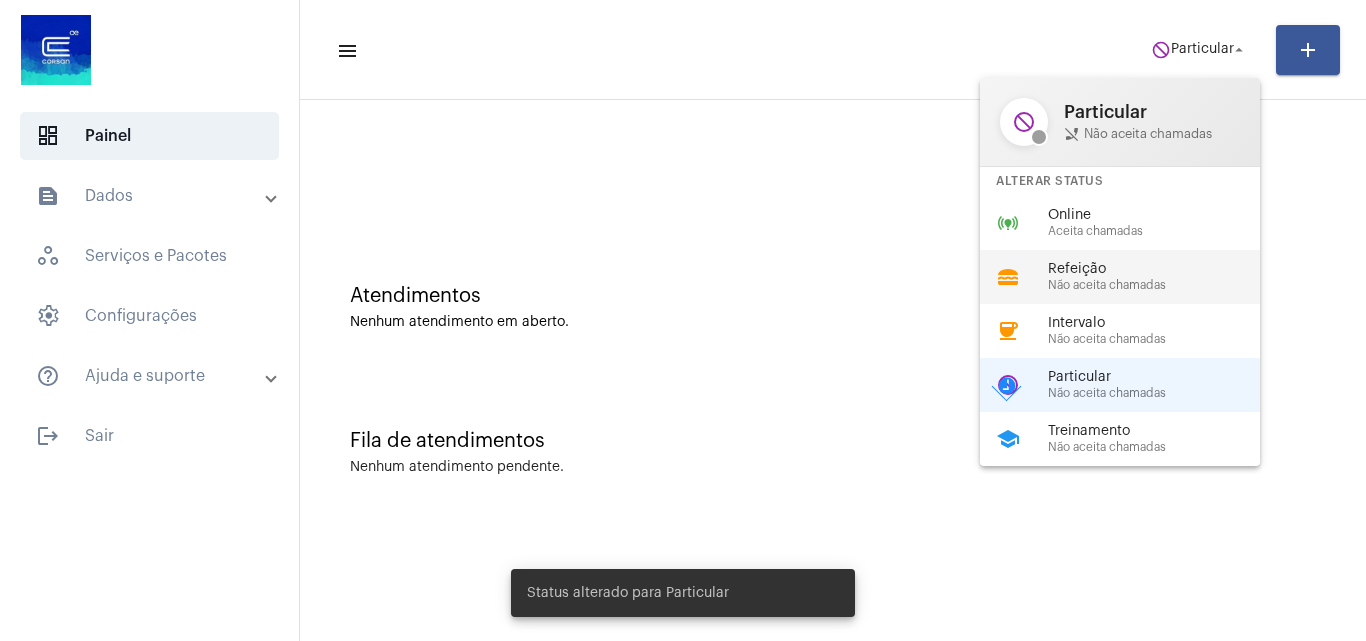 click on "Não aceita chamadas" at bounding box center (1162, 285) 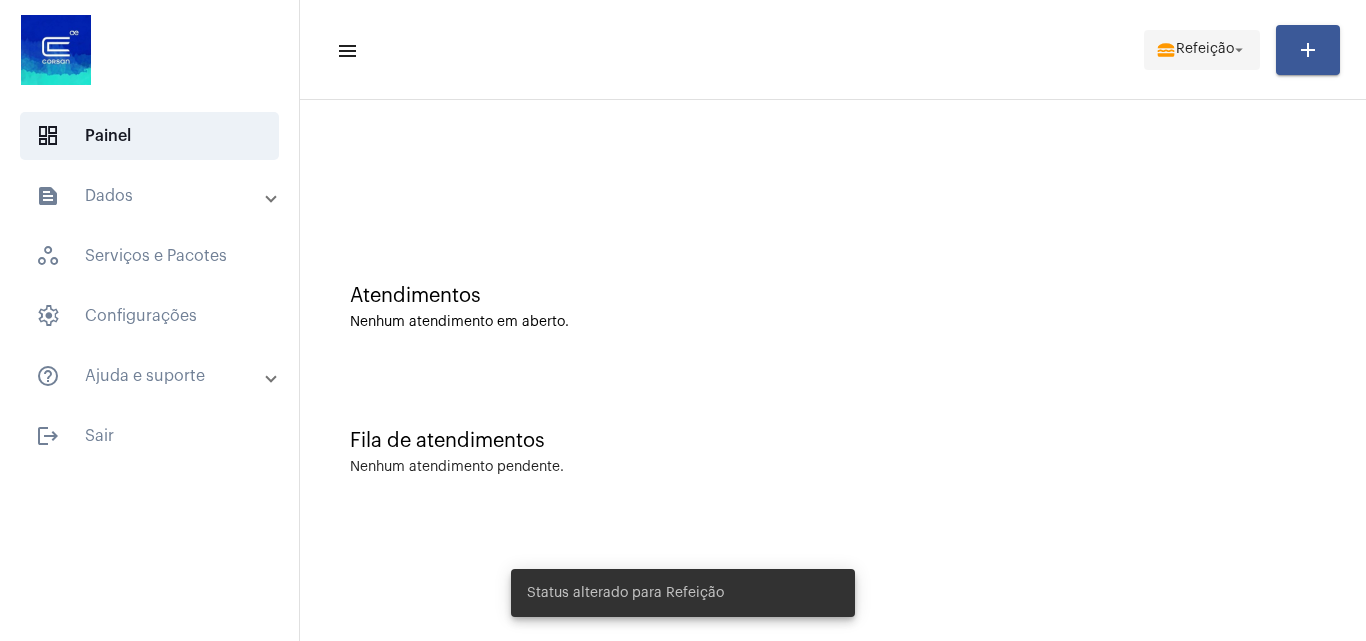 click on "Refeição" 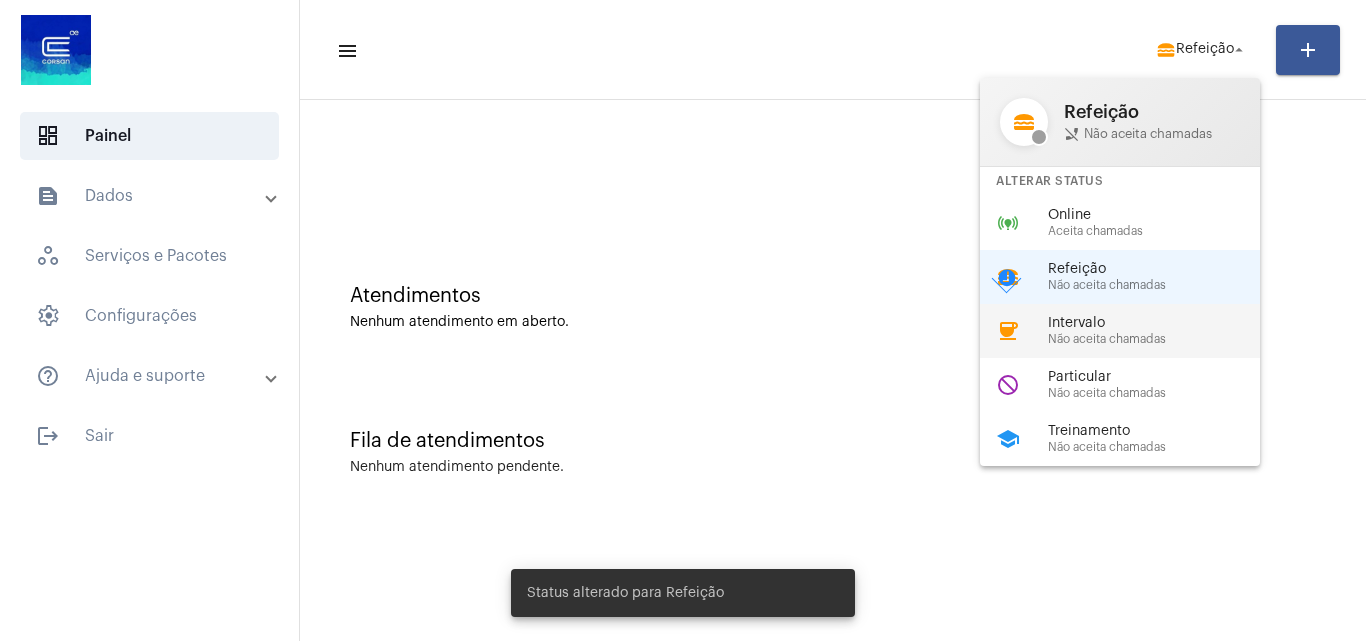 click on "Não aceita chamadas" at bounding box center (1162, 339) 